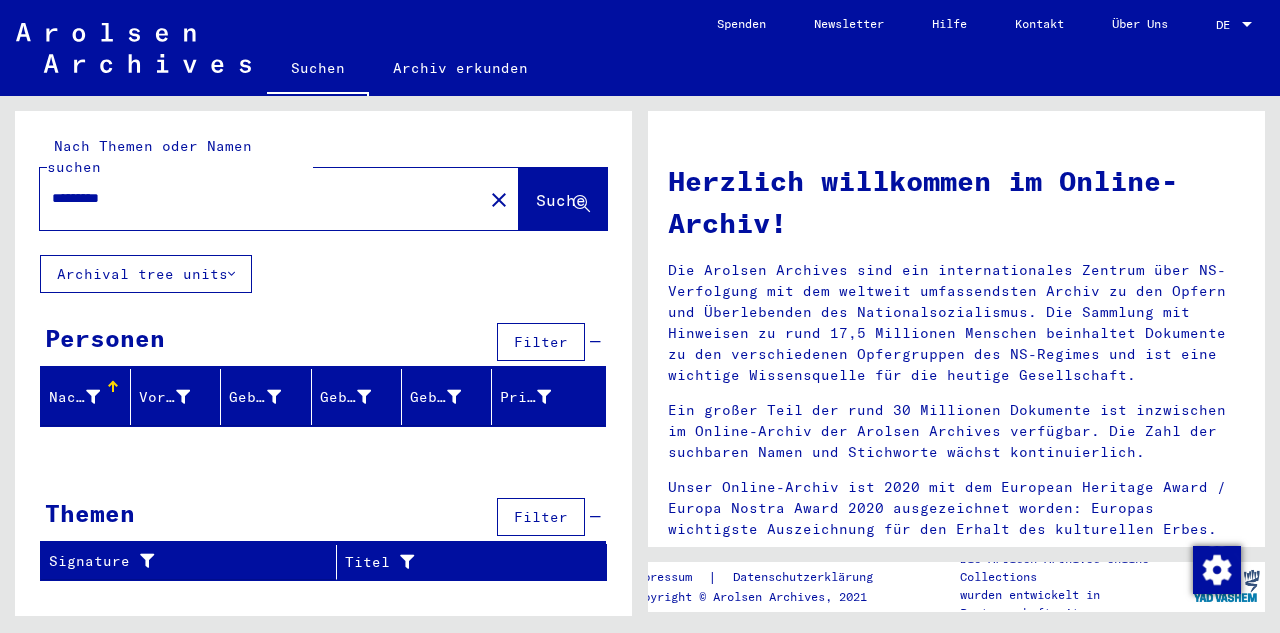 scroll, scrollTop: 0, scrollLeft: 0, axis: both 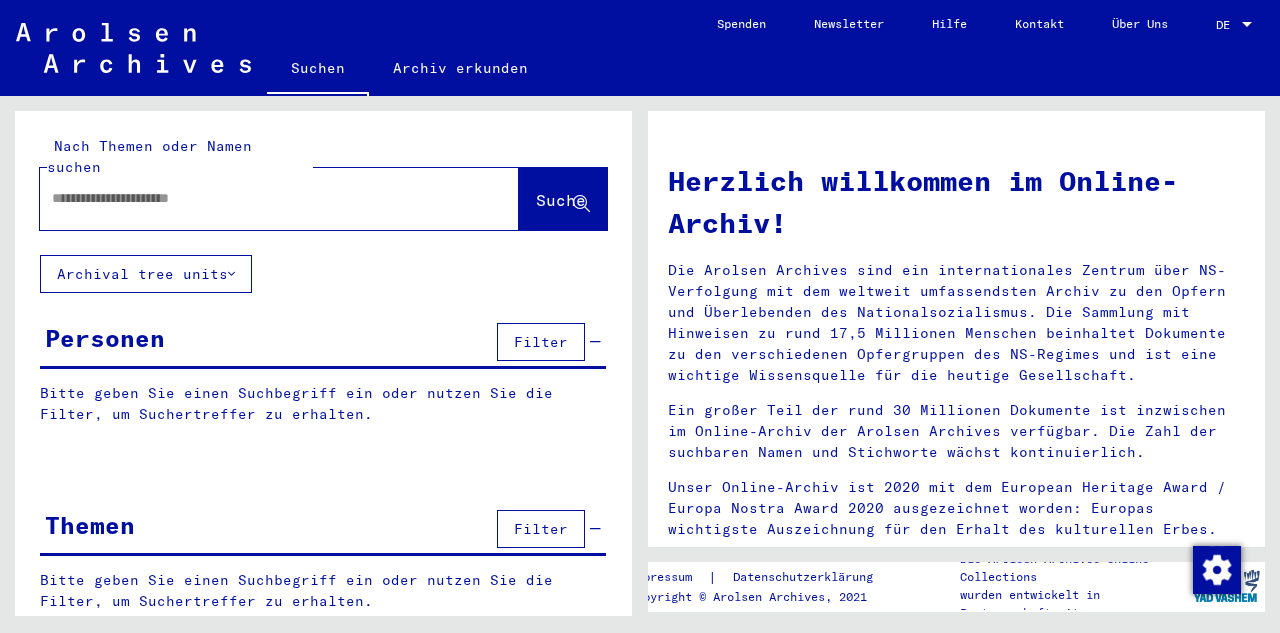 click 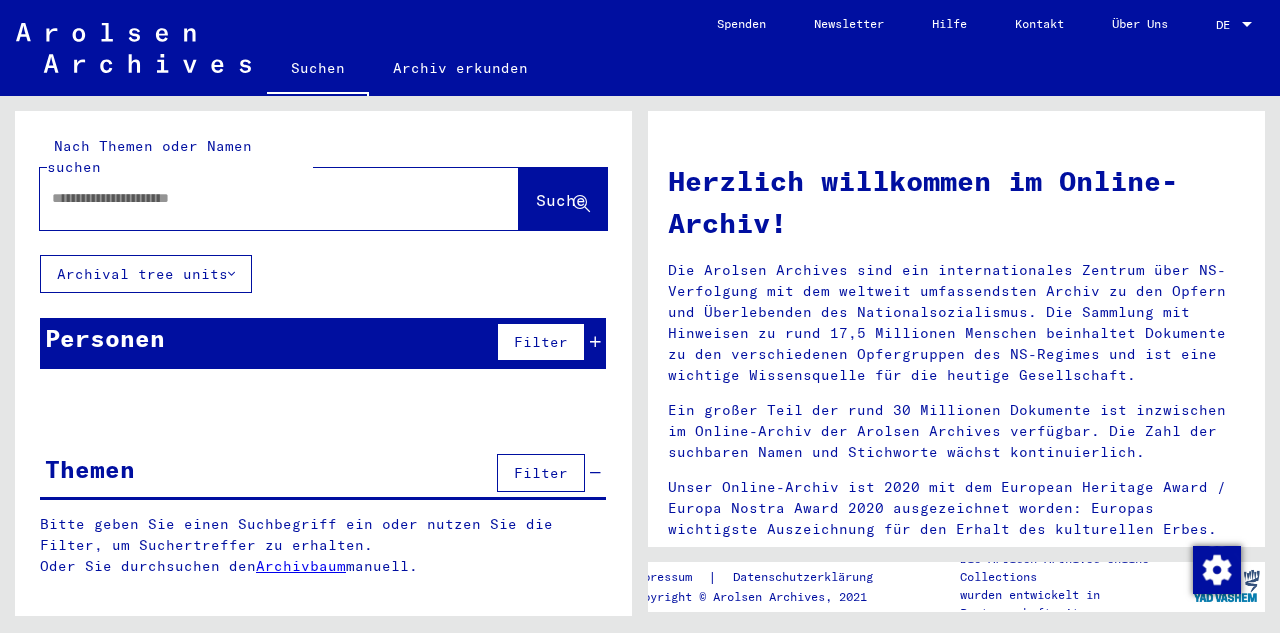 click at bounding box center (255, 198) 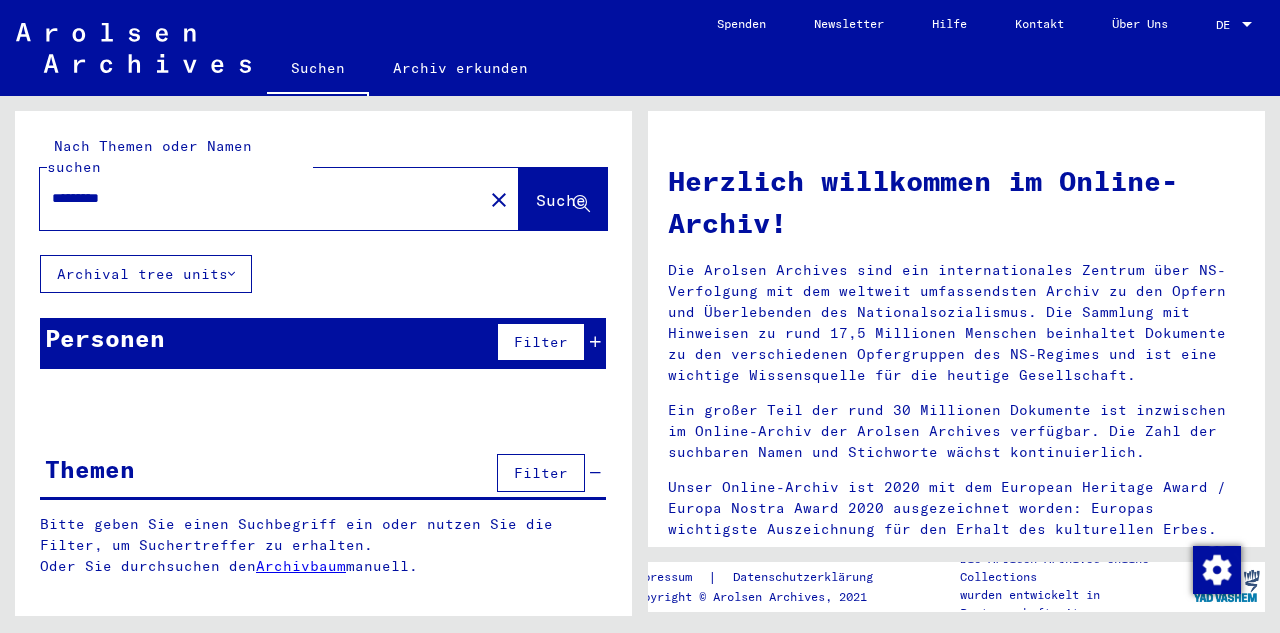 type on "*********" 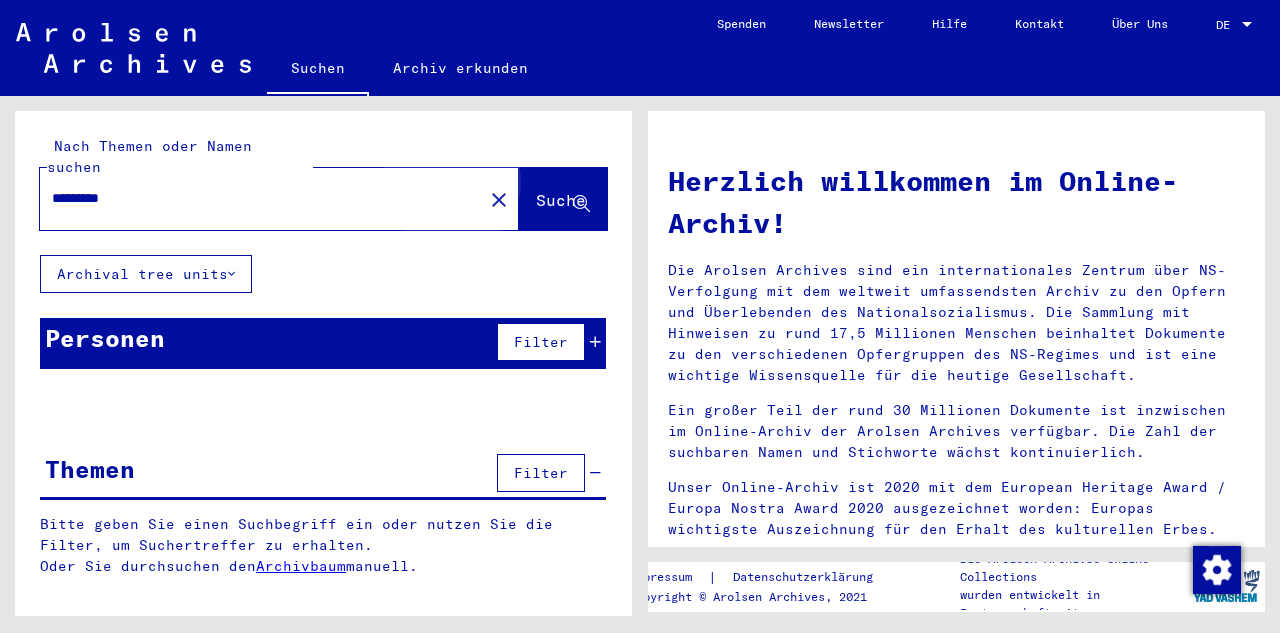 click on "Suche" 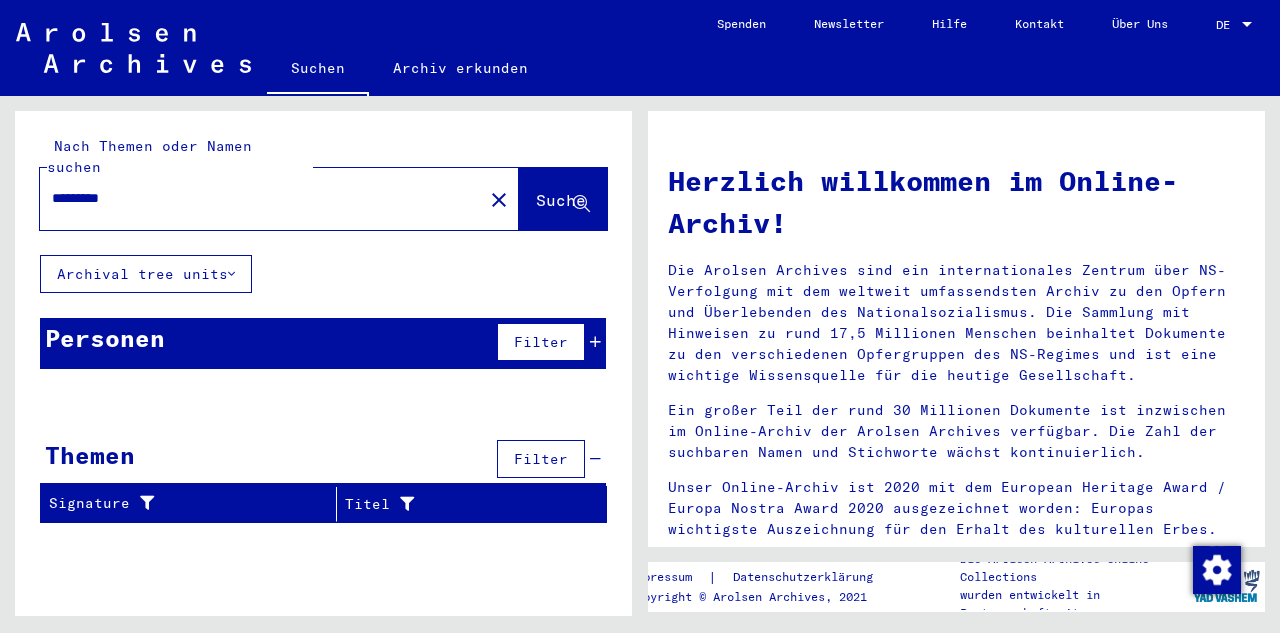 scroll, scrollTop: 0, scrollLeft: 0, axis: both 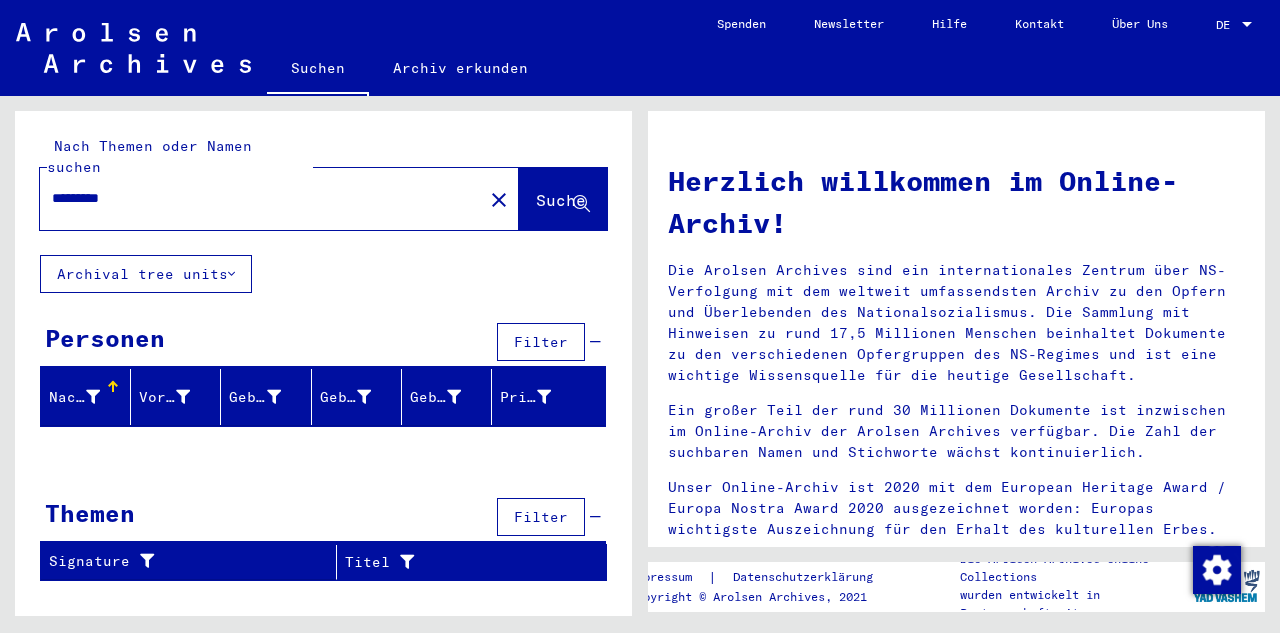 click on "close" 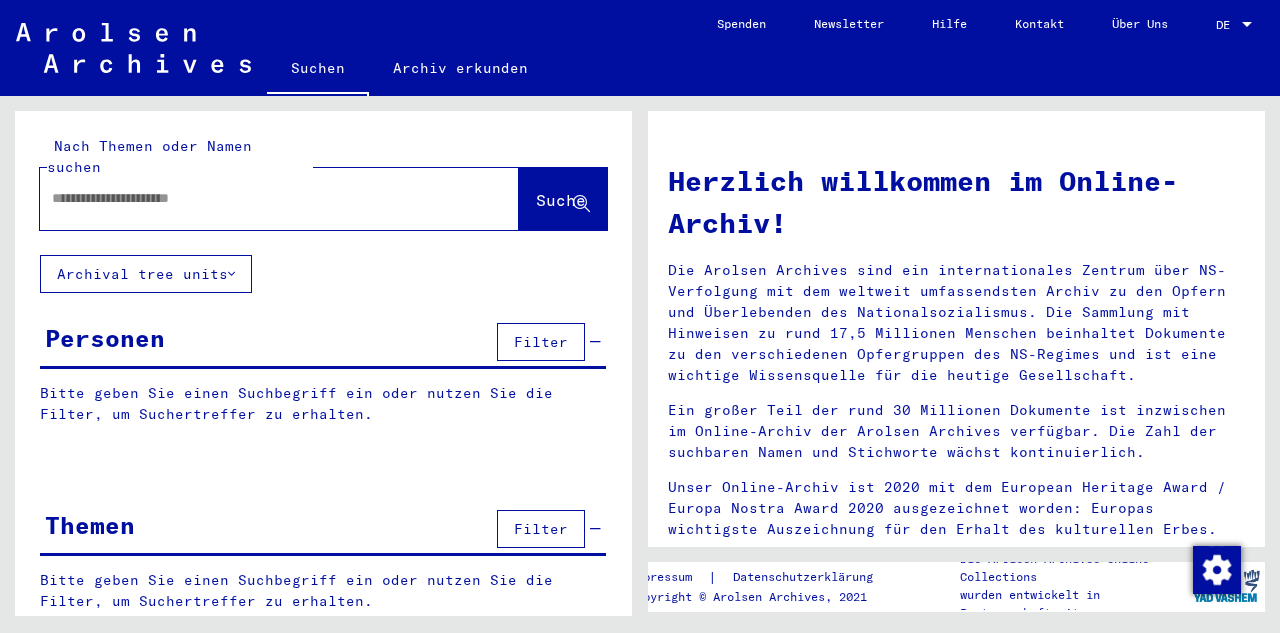 click 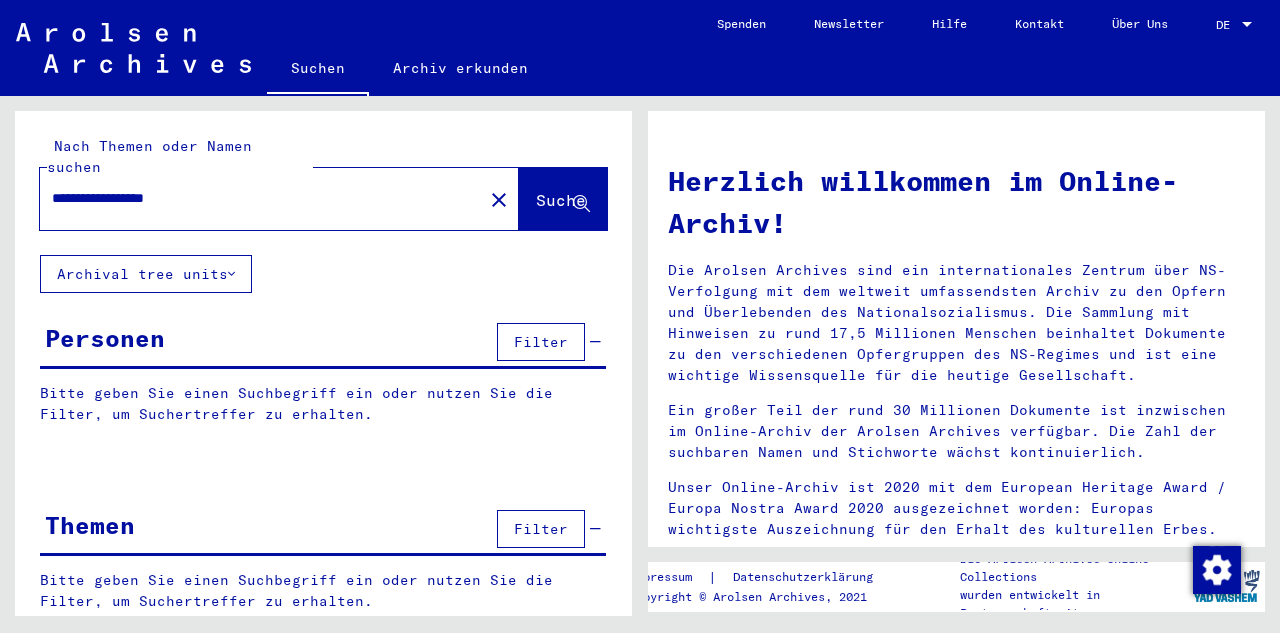 type on "**********" 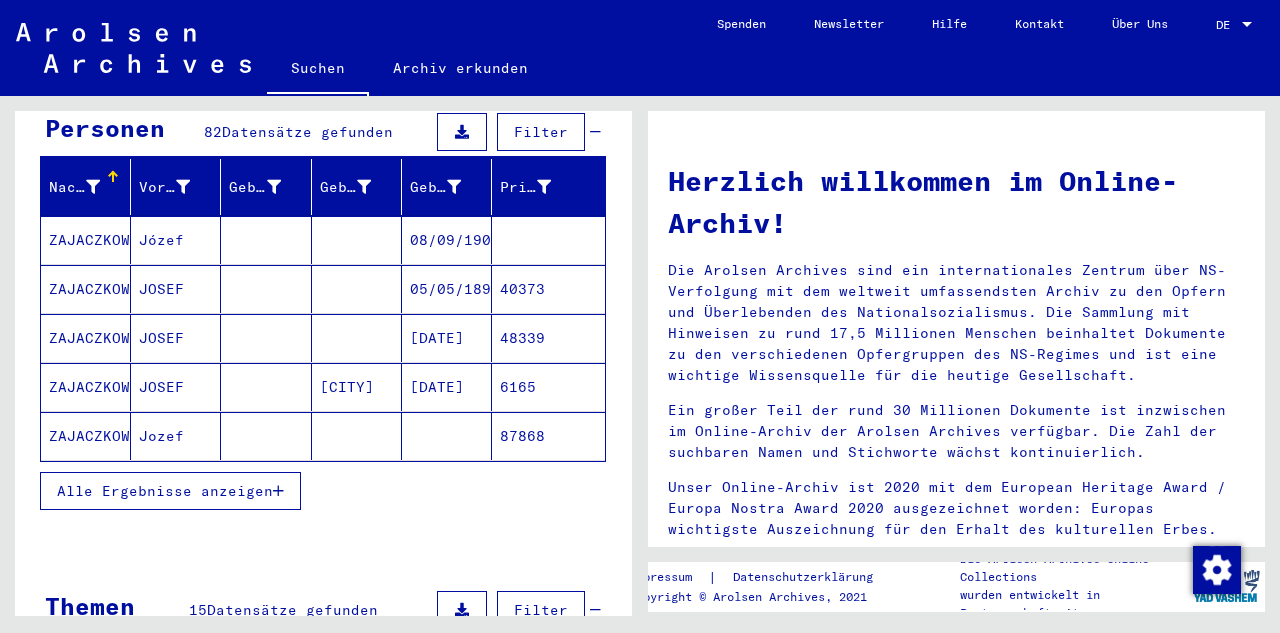 scroll, scrollTop: 189, scrollLeft: 0, axis: vertical 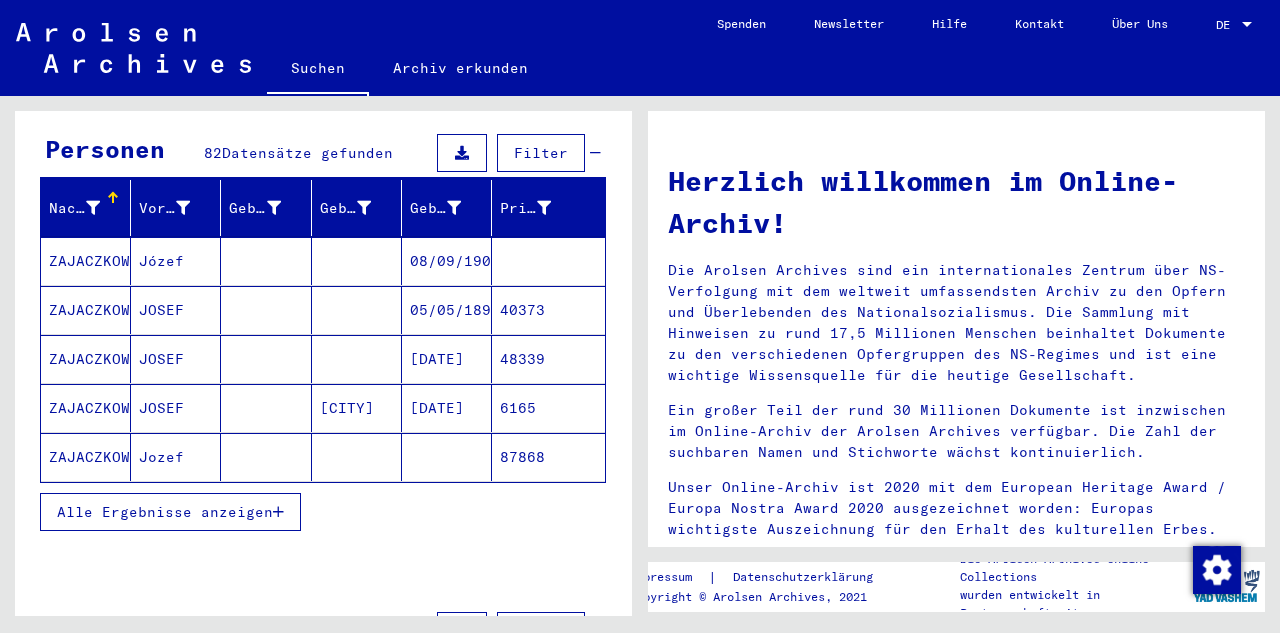 click on "ZAJACZKOWSKA" at bounding box center [86, 310] 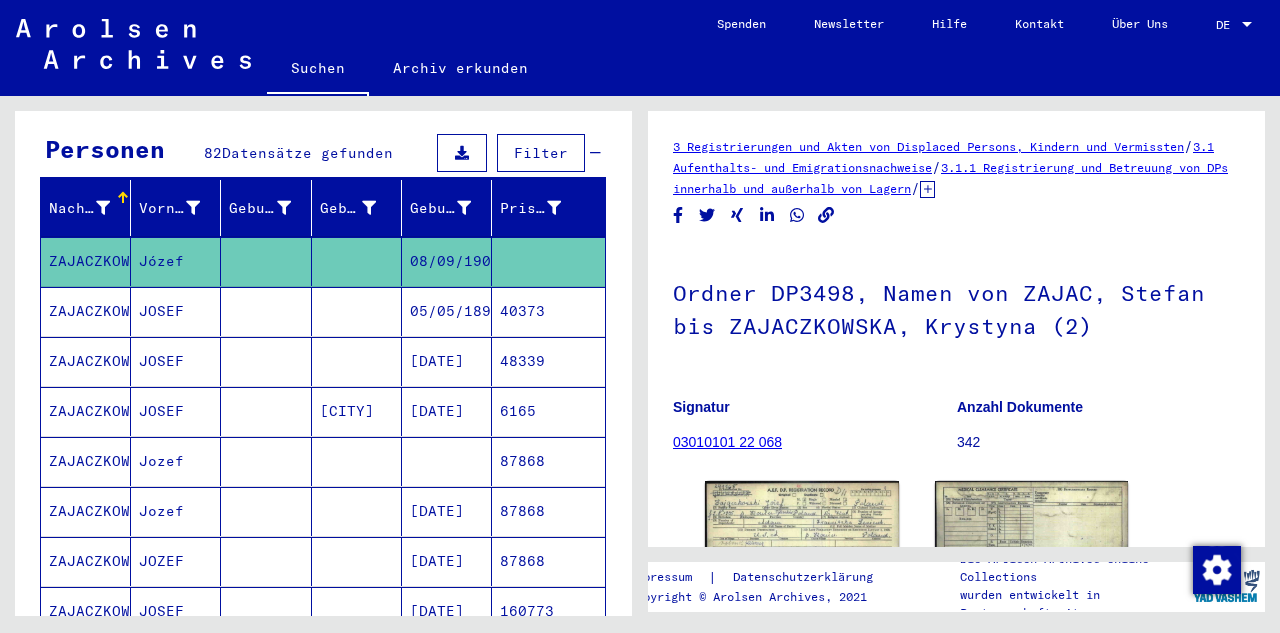 scroll, scrollTop: 0, scrollLeft: 0, axis: both 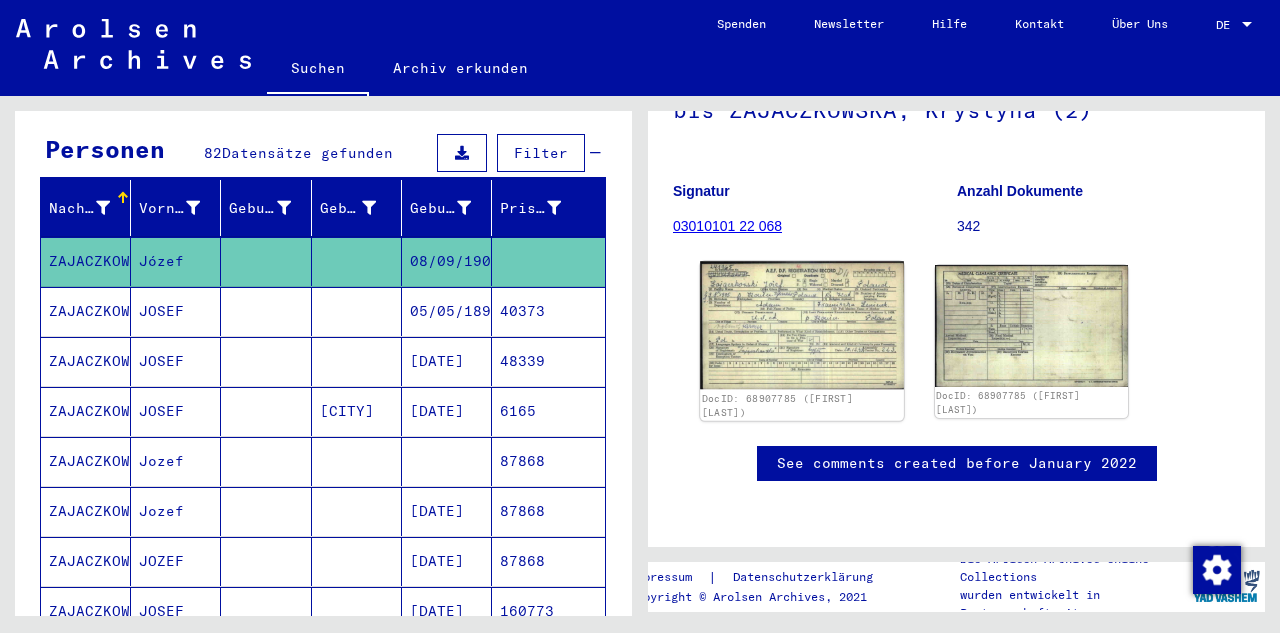 click 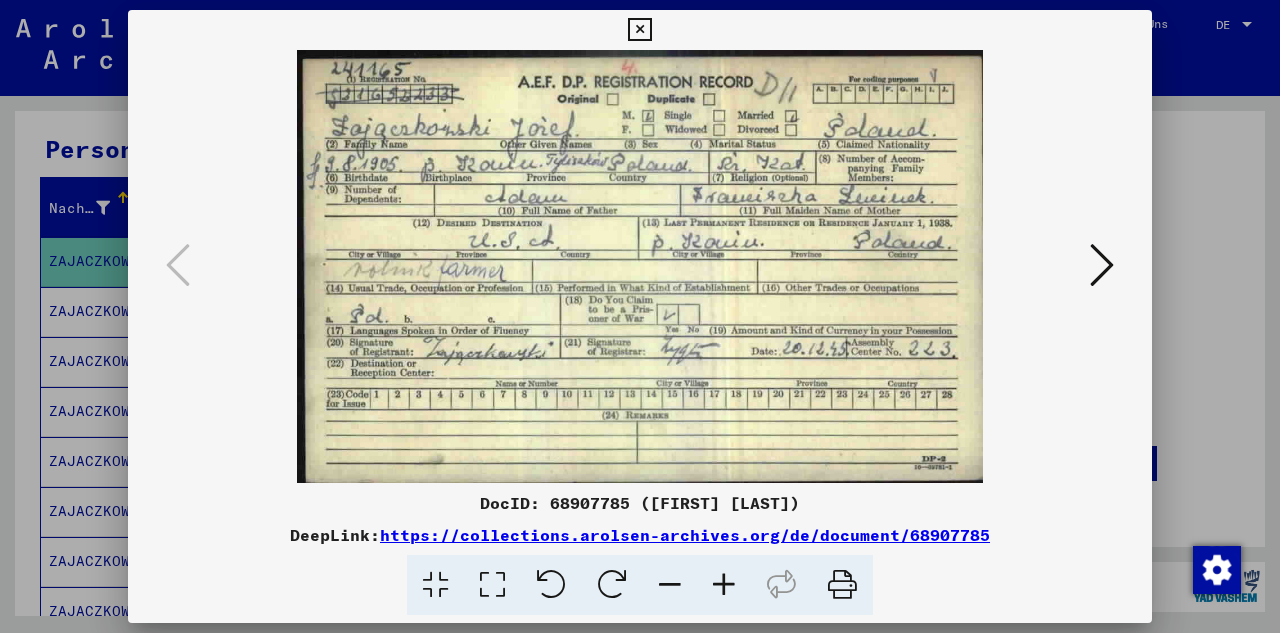 click at bounding box center (639, 30) 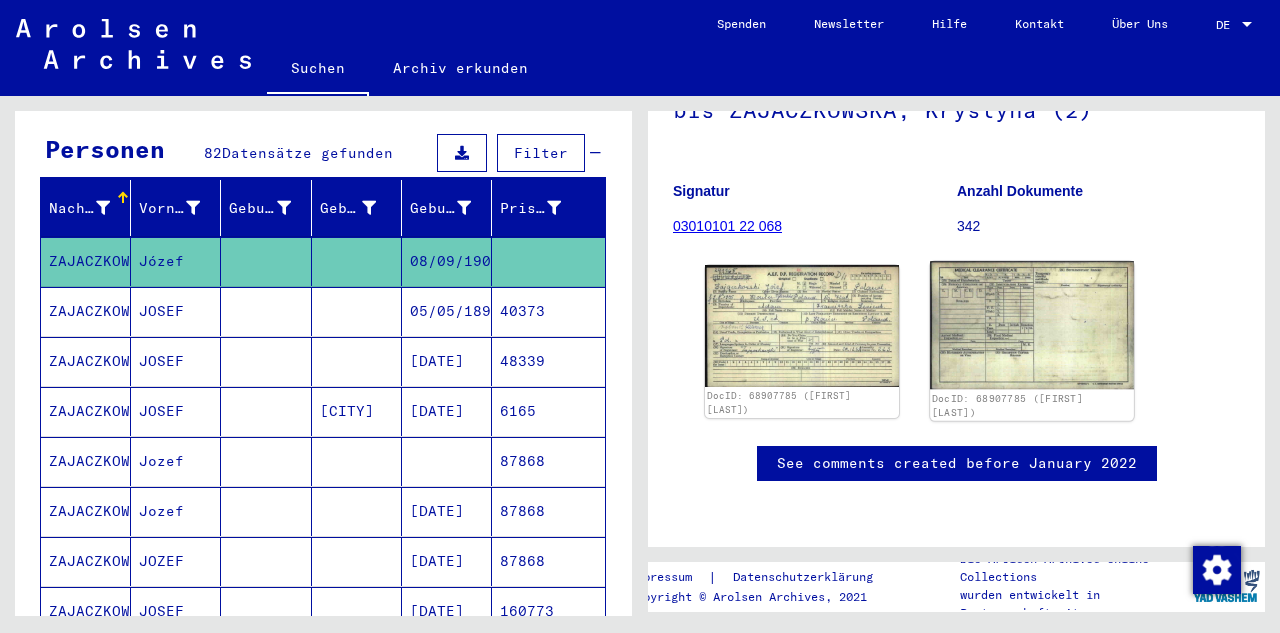 click 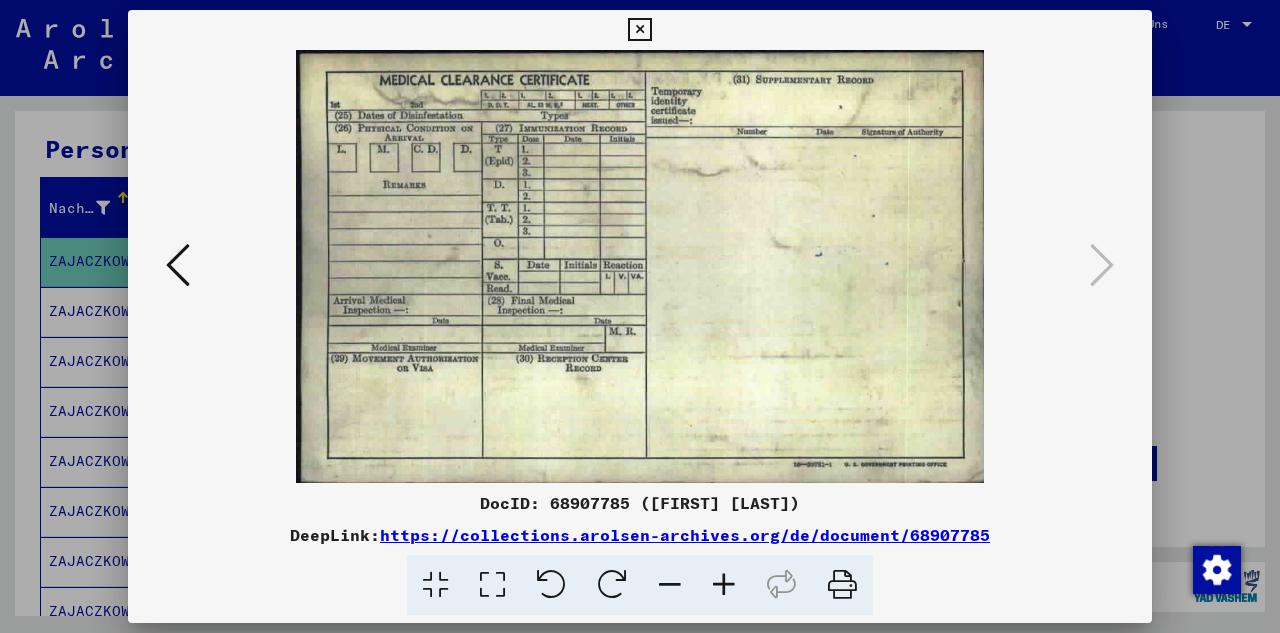 click at bounding box center (639, 30) 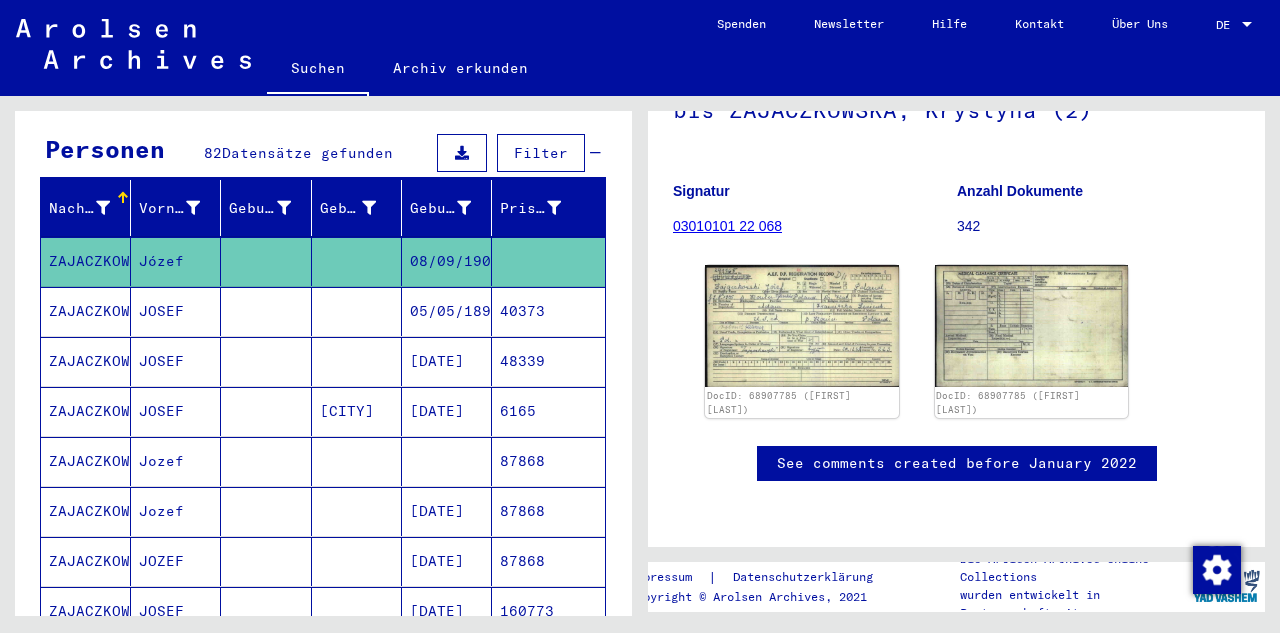 click on "ZAJACZKOWSKI" at bounding box center (86, 461) 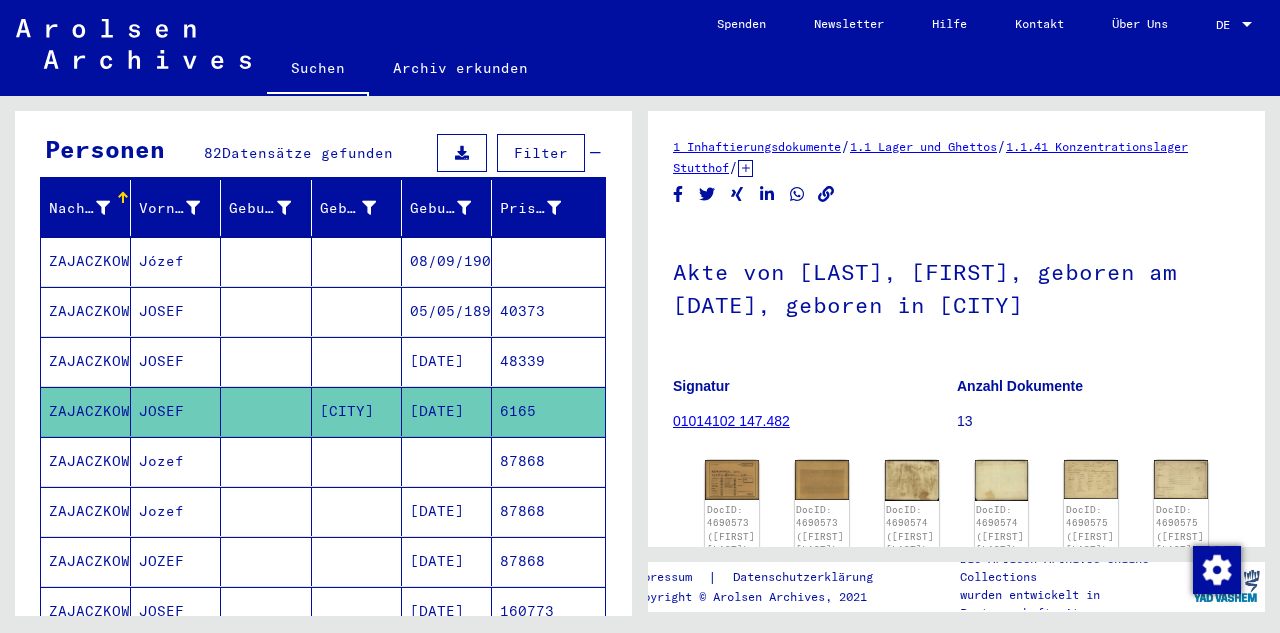 scroll, scrollTop: 0, scrollLeft: 0, axis: both 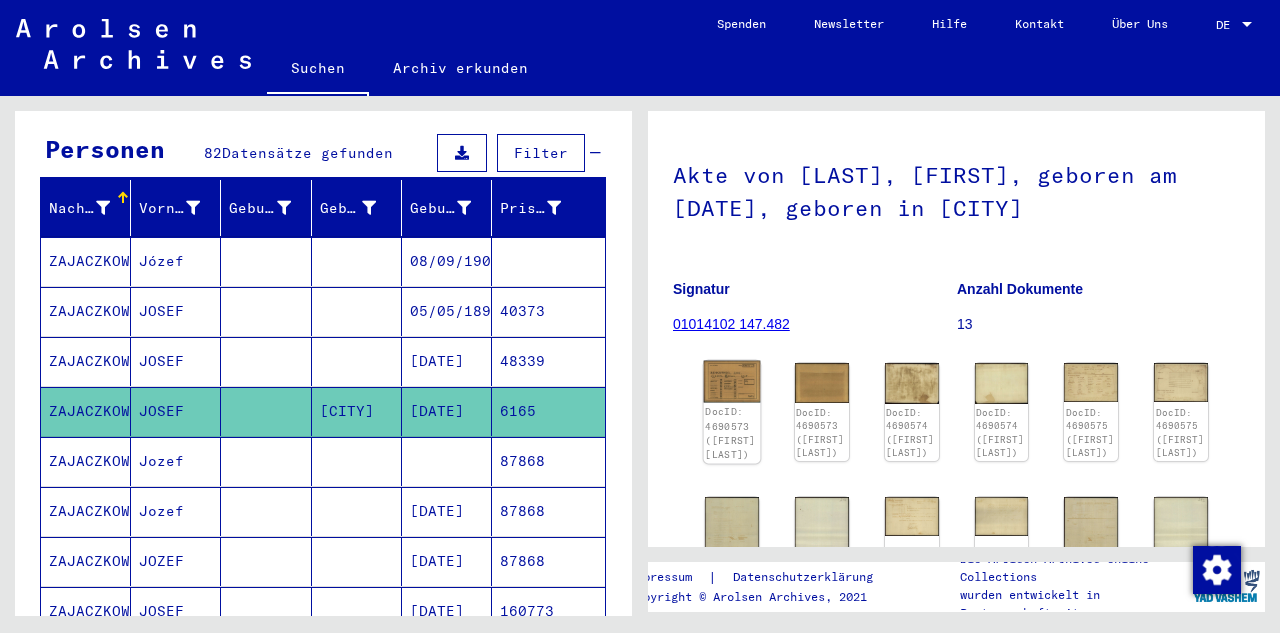 click 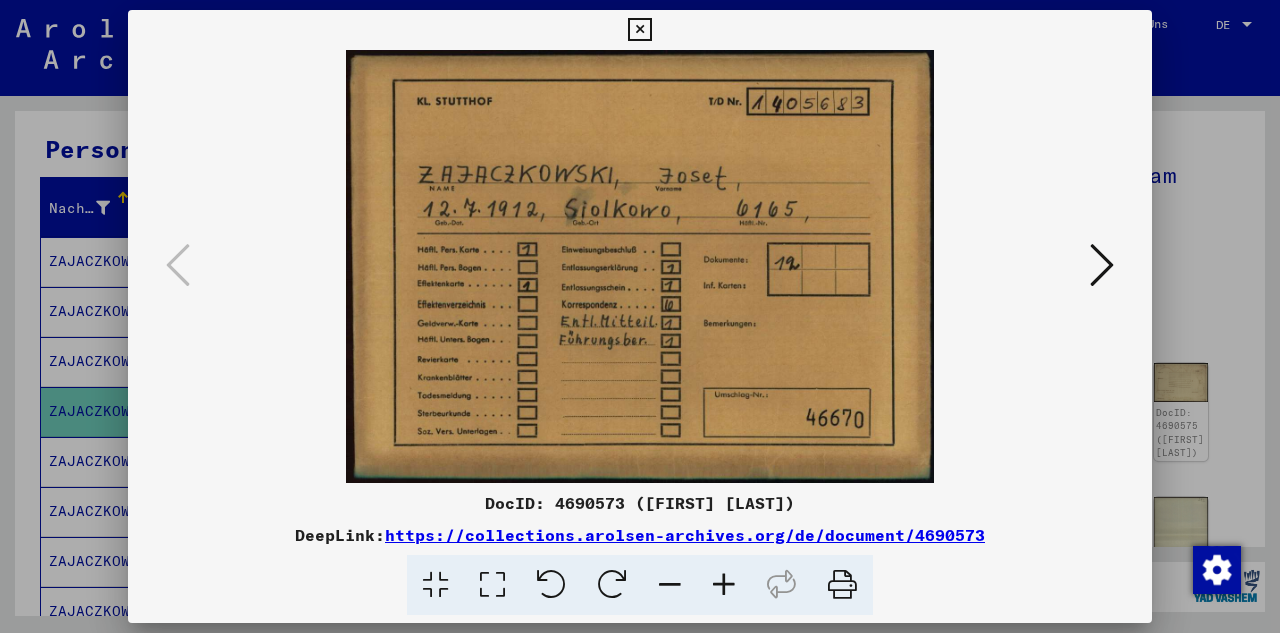 click at bounding box center (1102, 265) 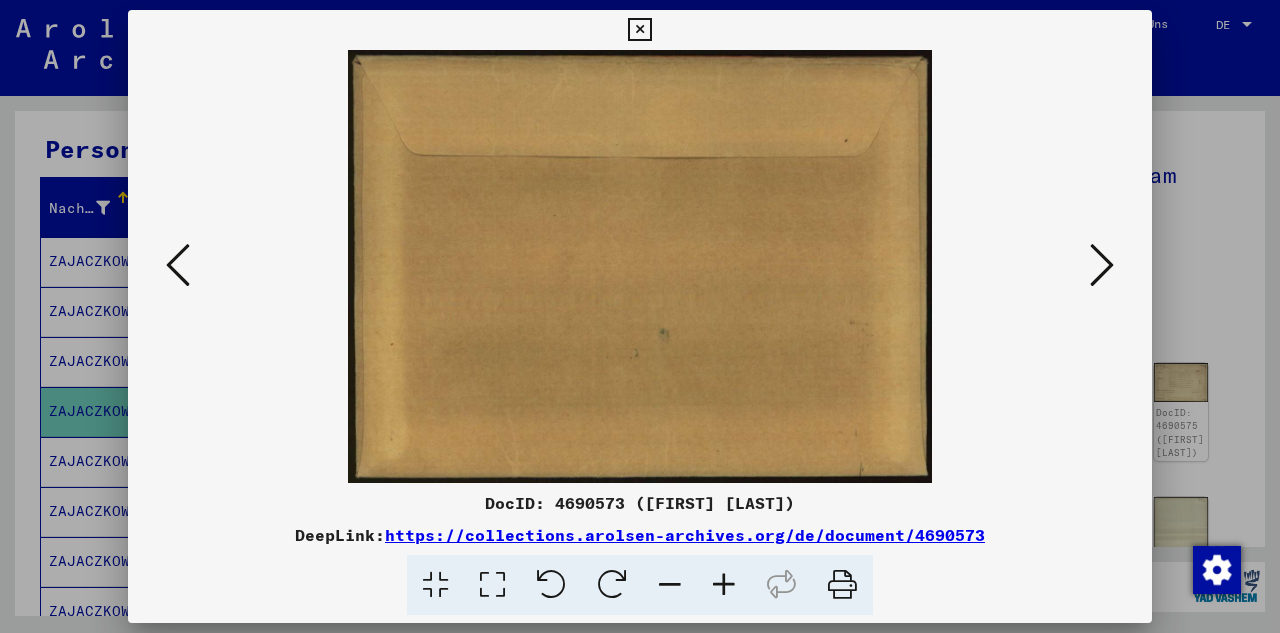 click at bounding box center (1102, 265) 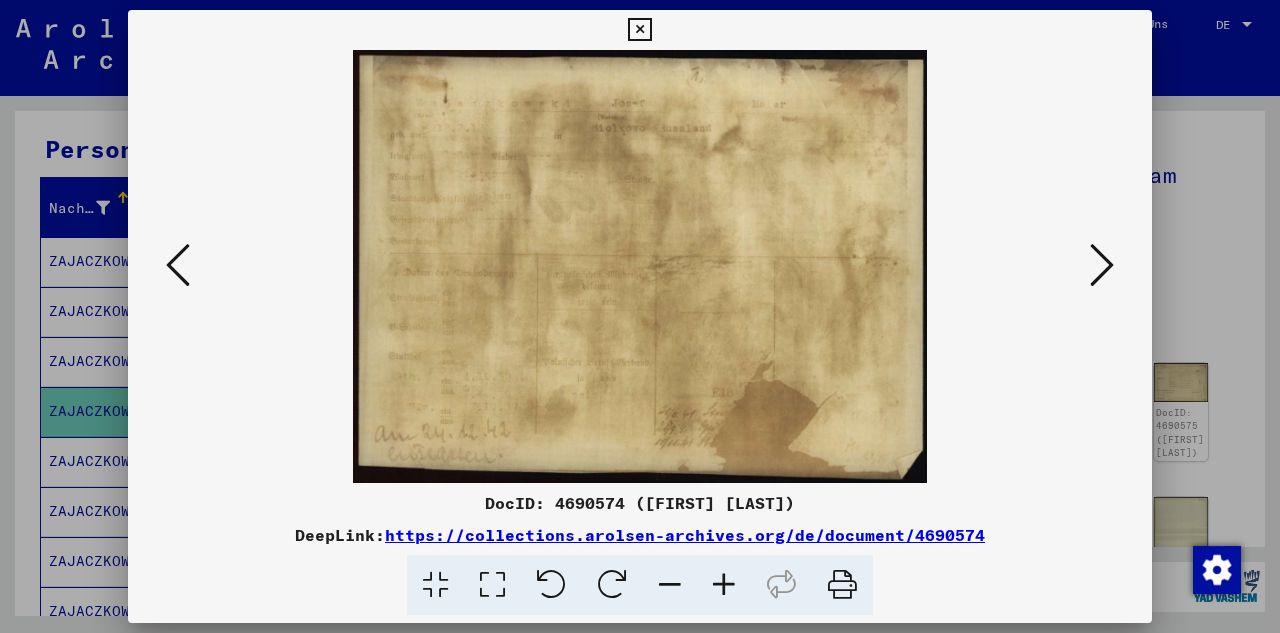 click at bounding box center [1102, 265] 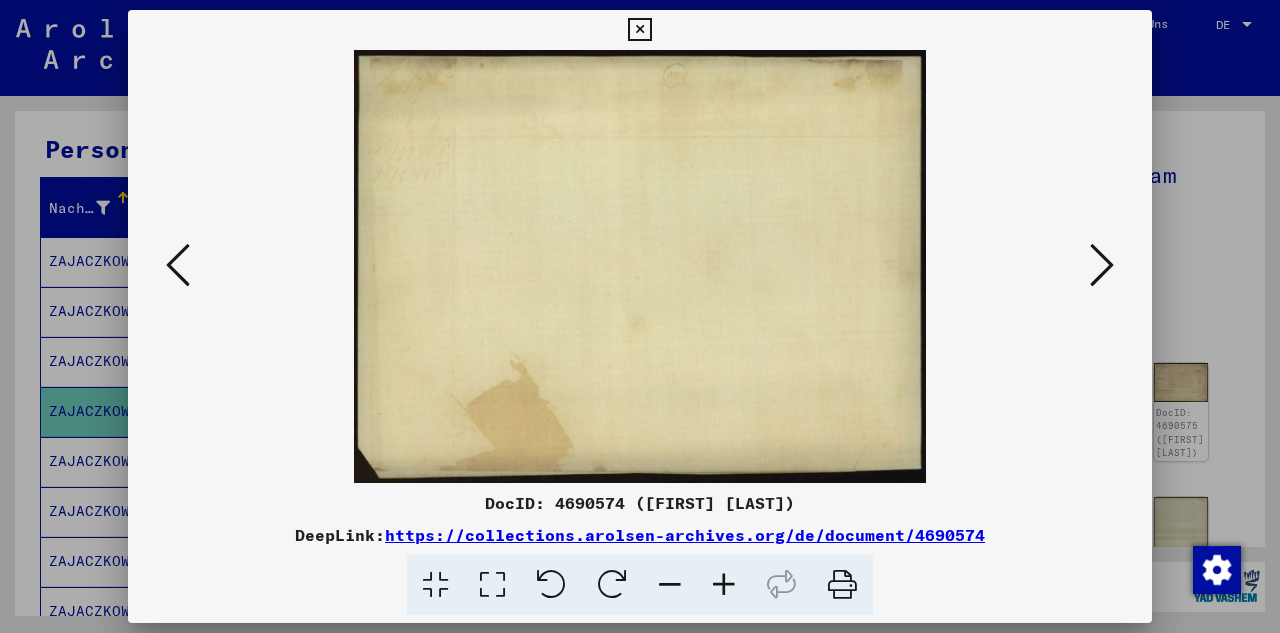 click at bounding box center [1102, 265] 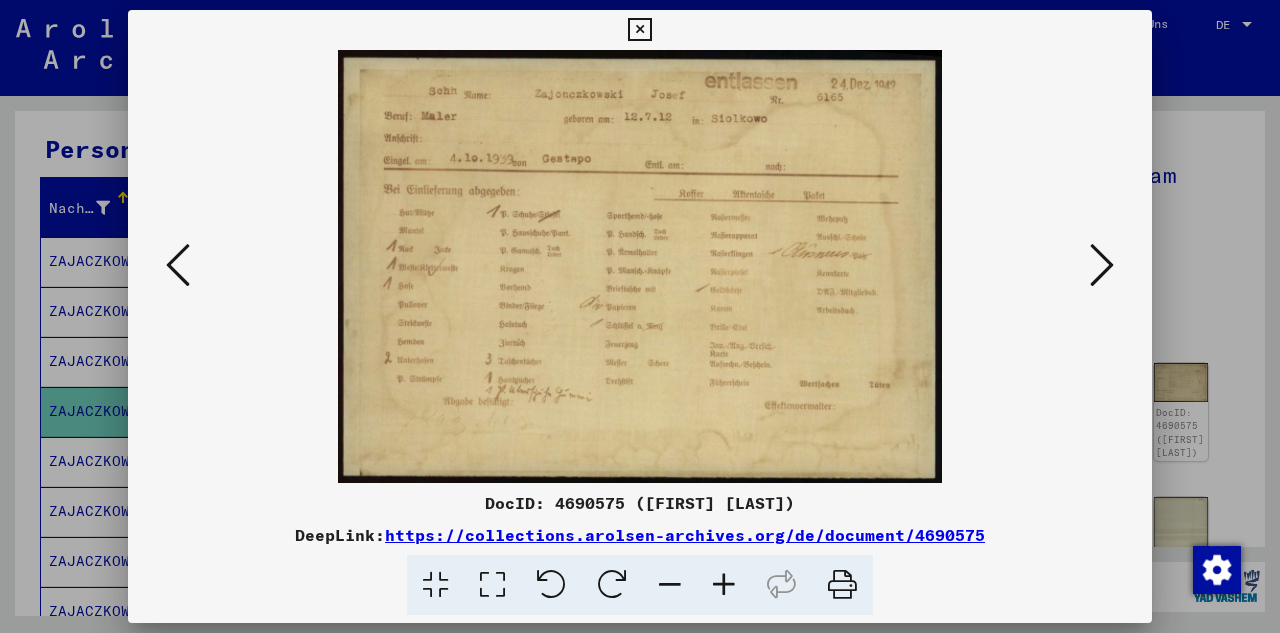 click at bounding box center [1102, 266] 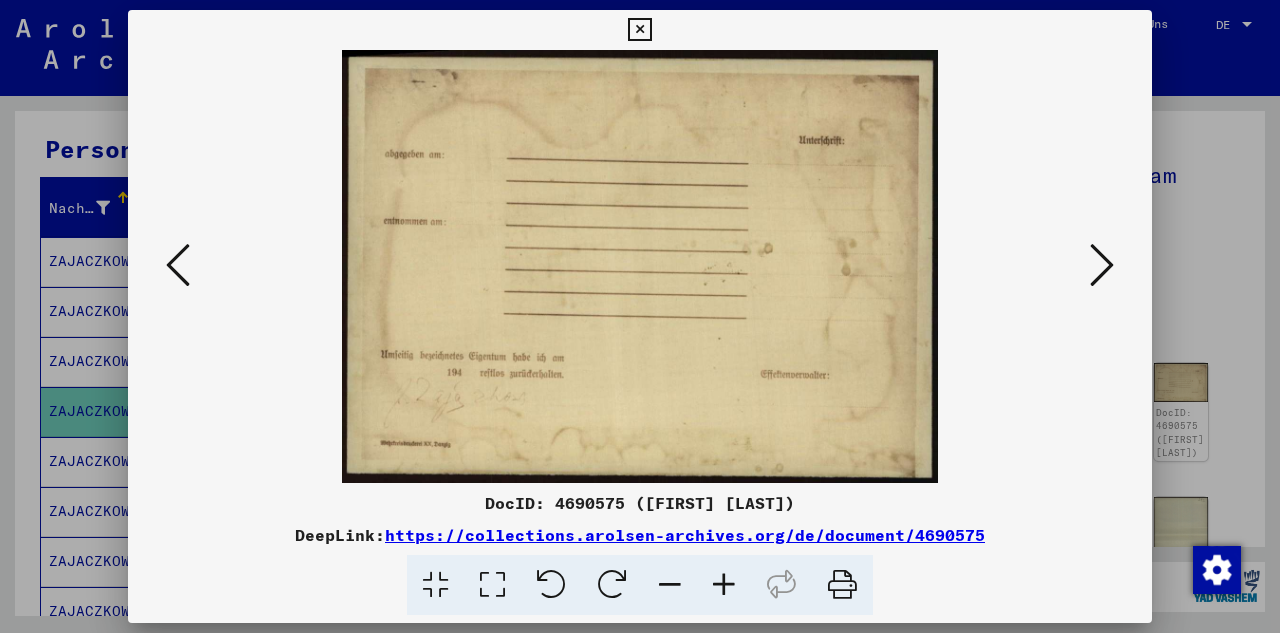 click at bounding box center (1102, 266) 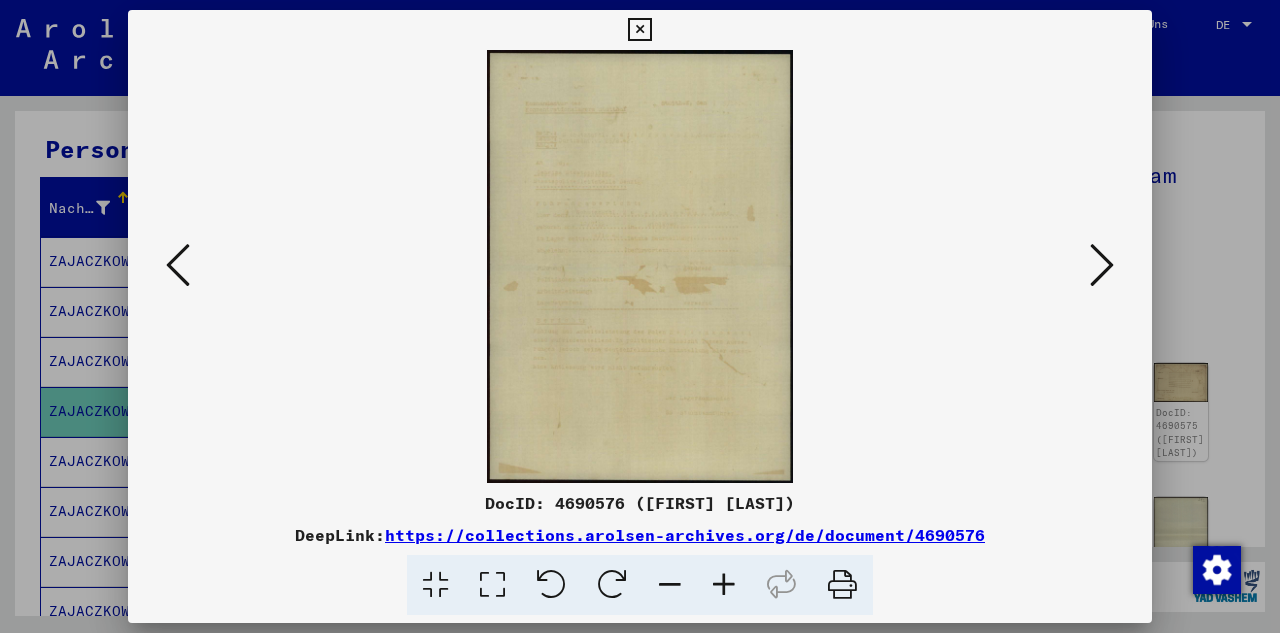 click at bounding box center [1102, 266] 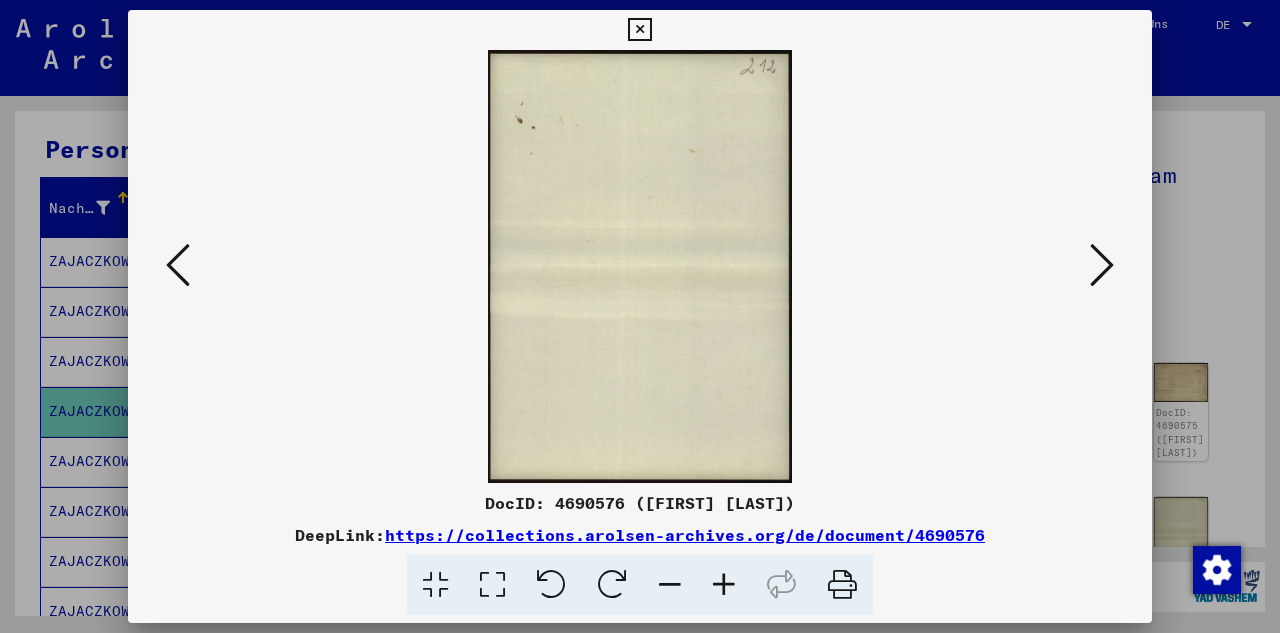 click at bounding box center [640, 266] 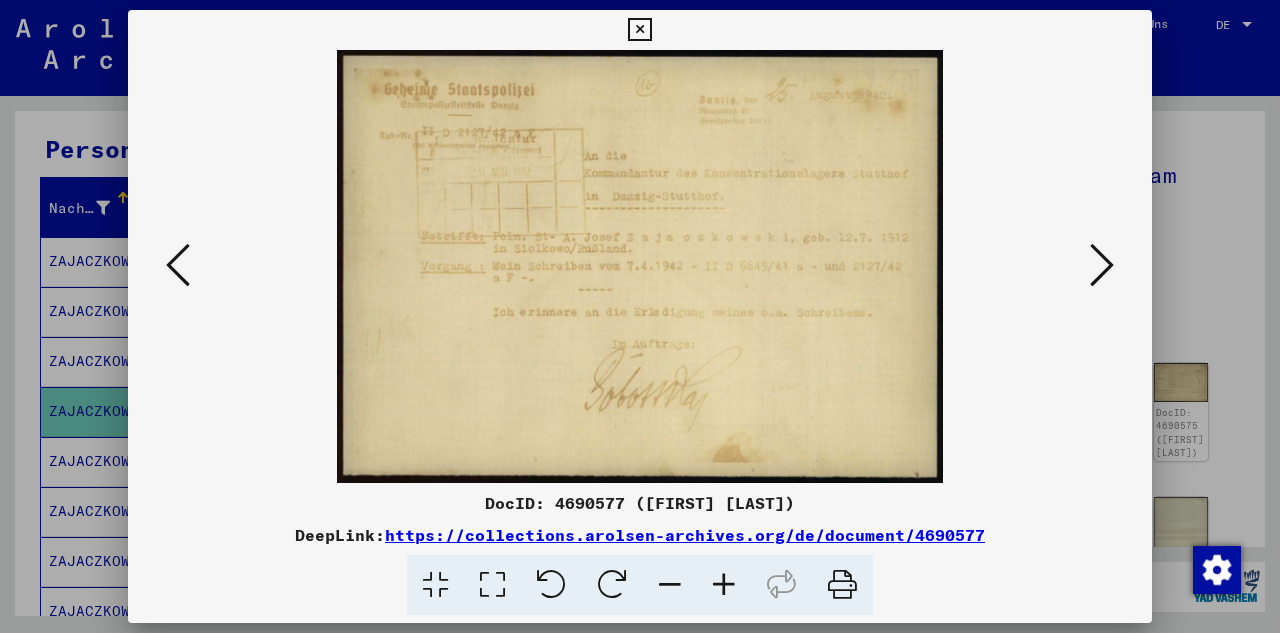 click at bounding box center [1102, 265] 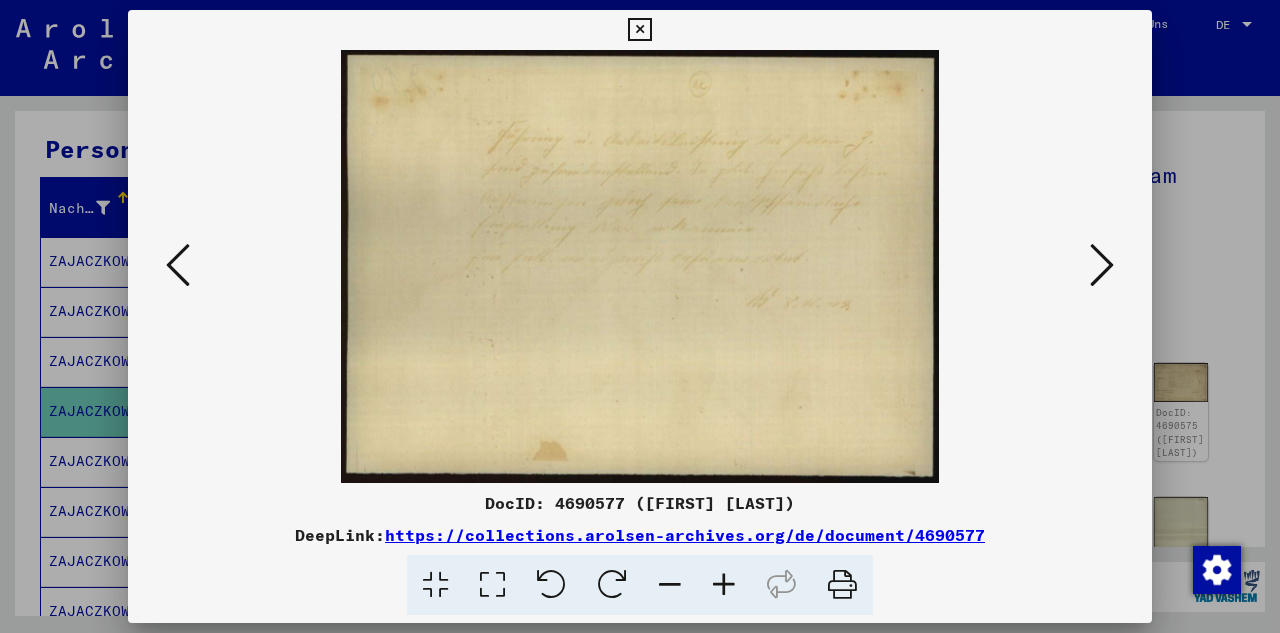 click at bounding box center (1102, 265) 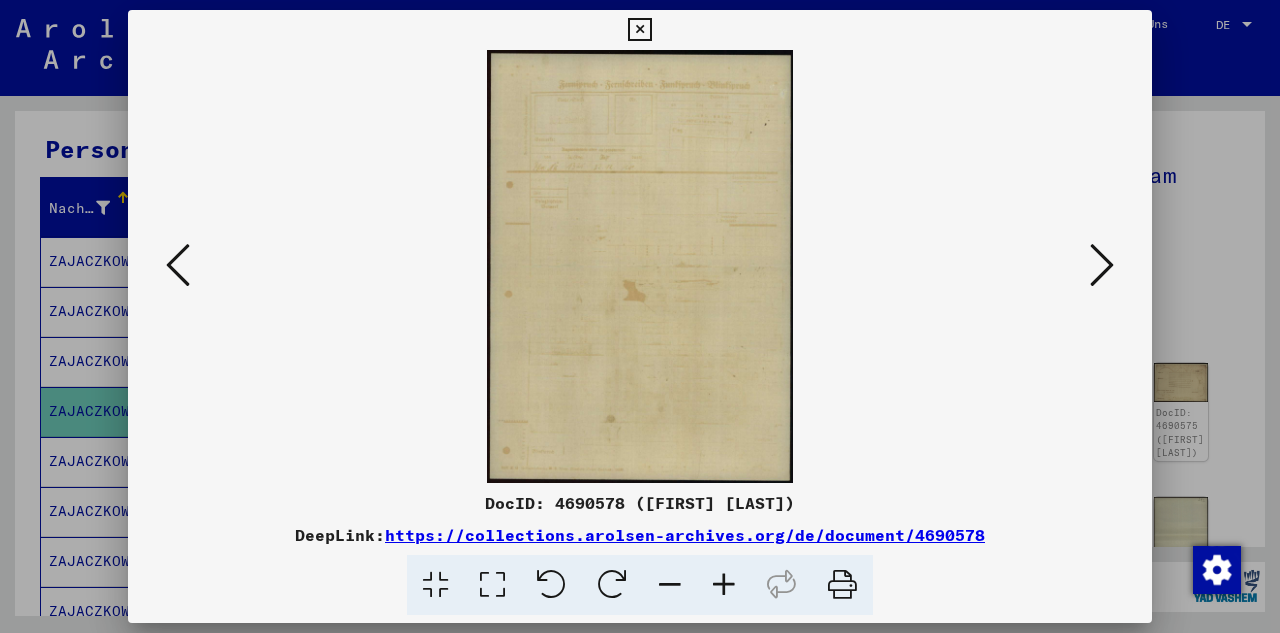 click at bounding box center (1102, 265) 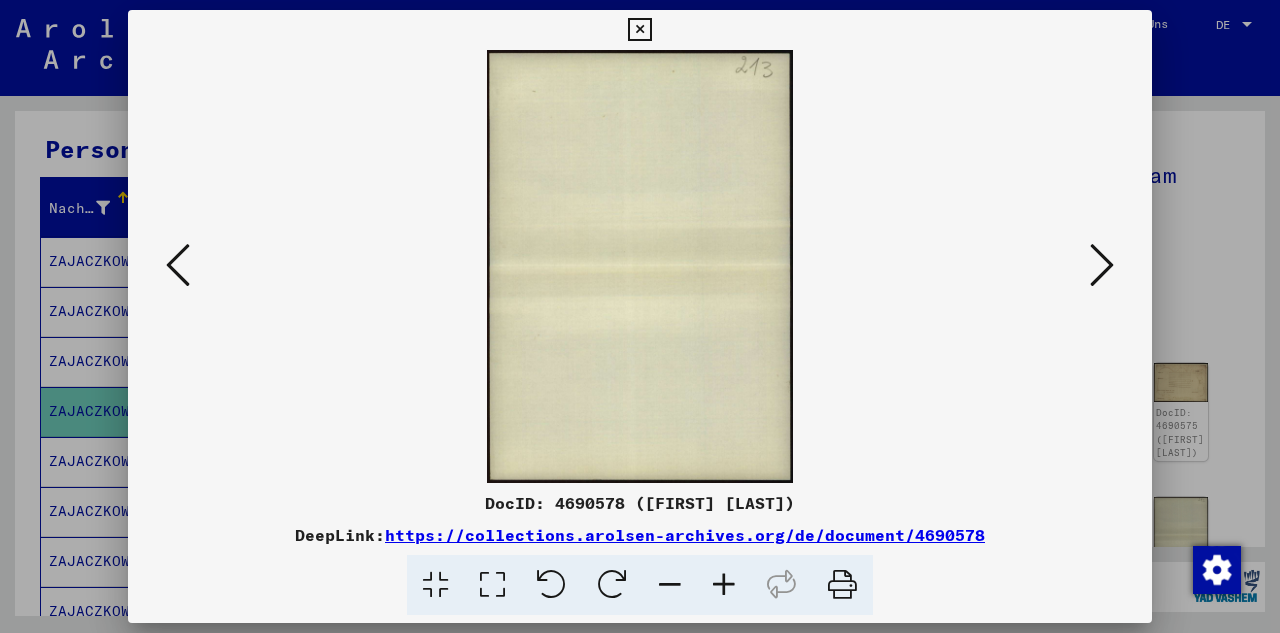 click at bounding box center [1102, 265] 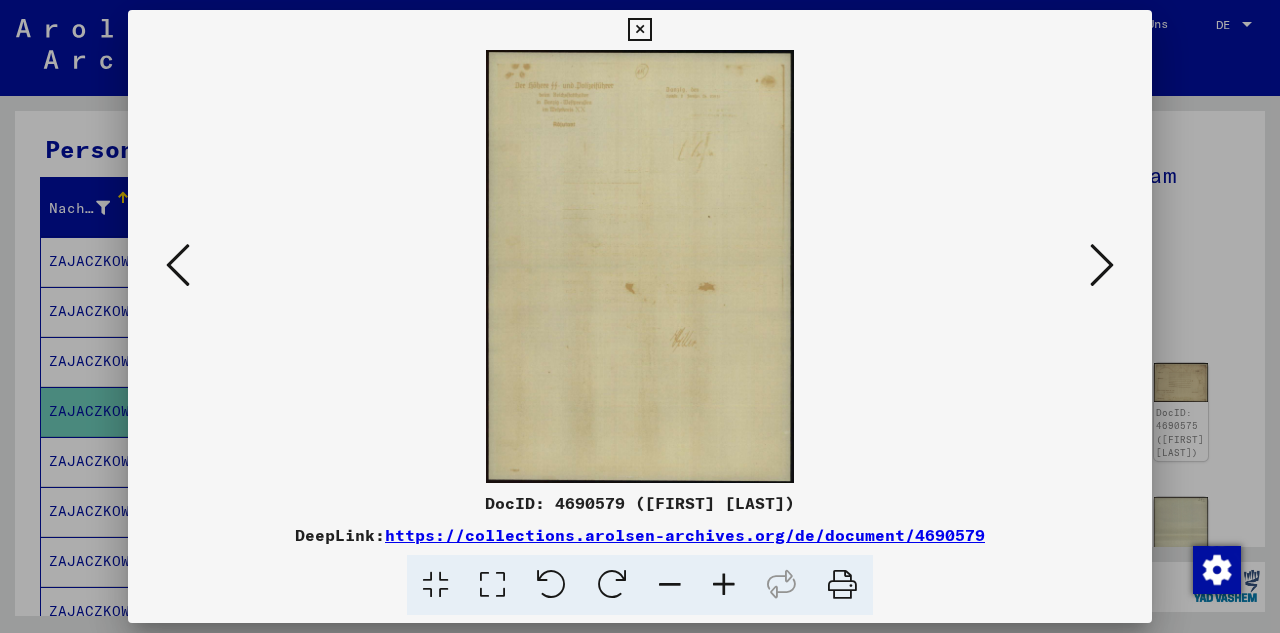 click at bounding box center (1102, 265) 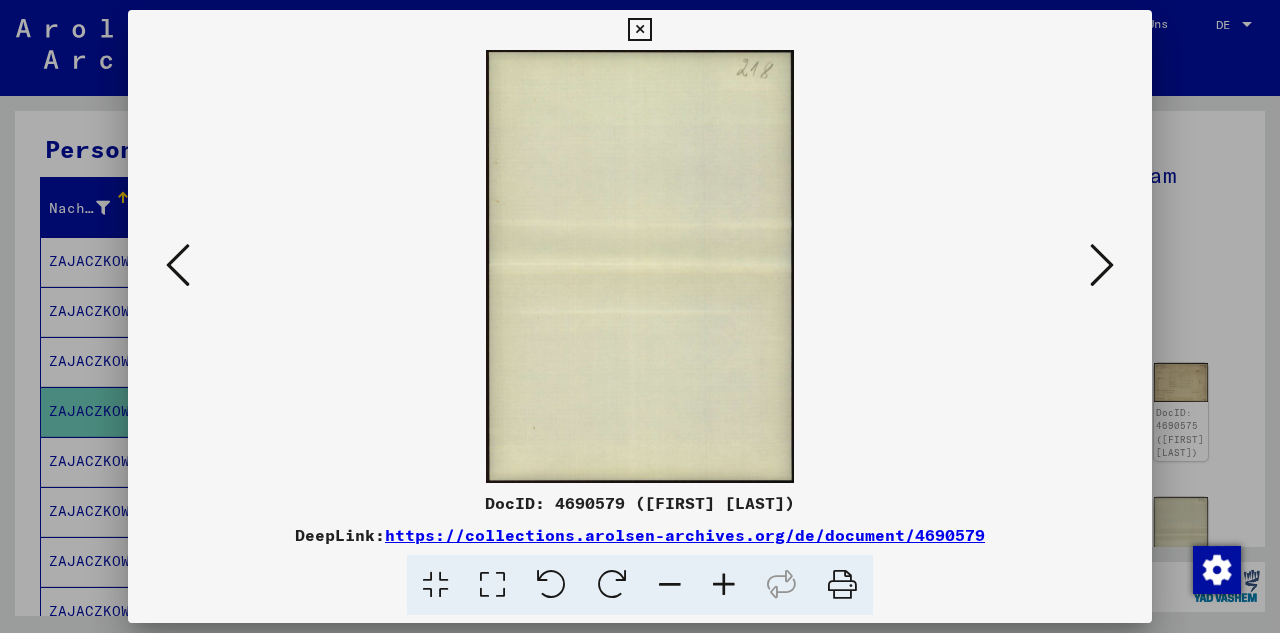 click at bounding box center (1102, 265) 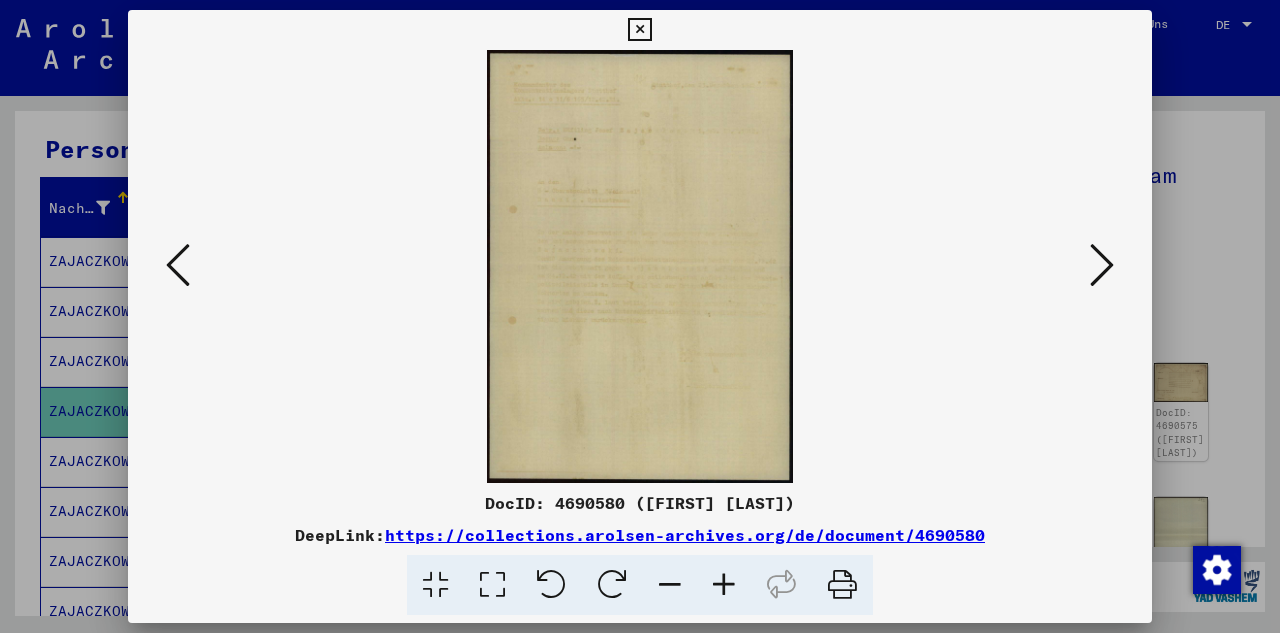 click at bounding box center (639, 30) 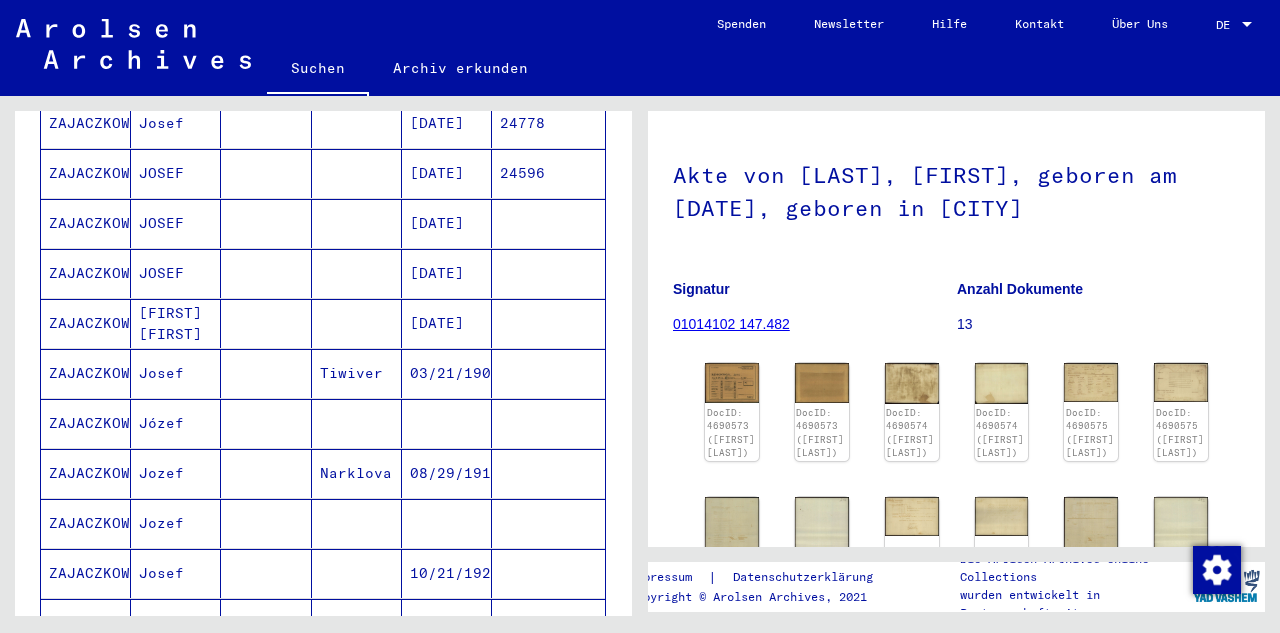 scroll, scrollTop: 784, scrollLeft: 0, axis: vertical 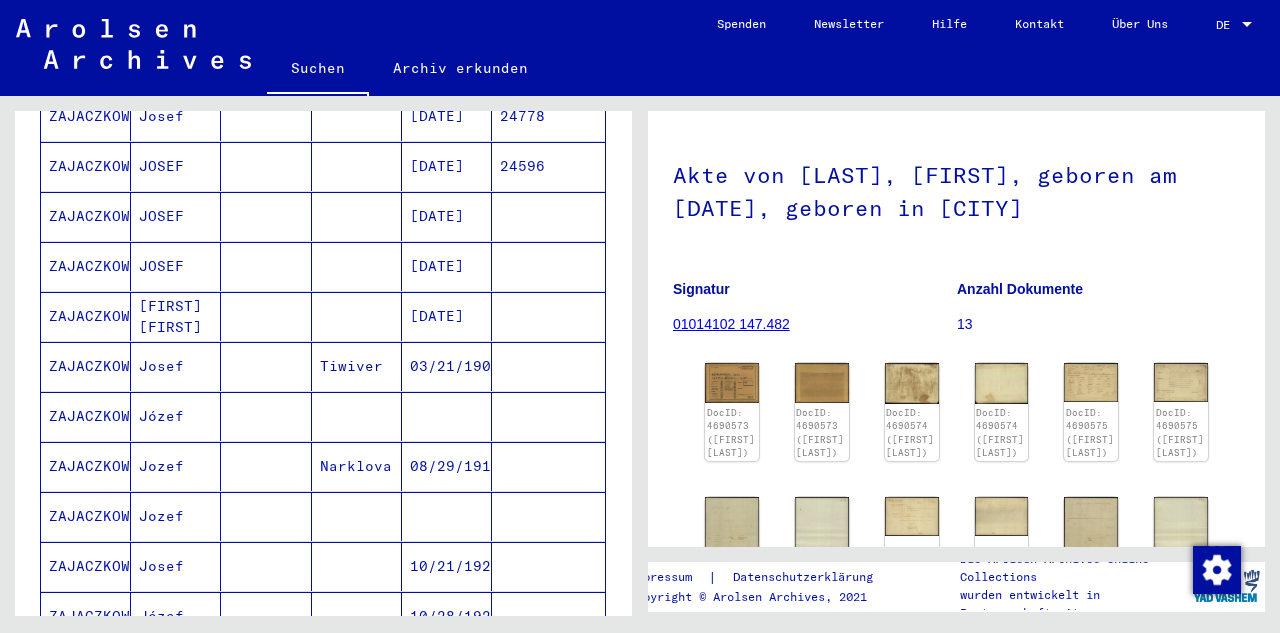 click on "ZAJACZKOWSKI" at bounding box center [86, 366] 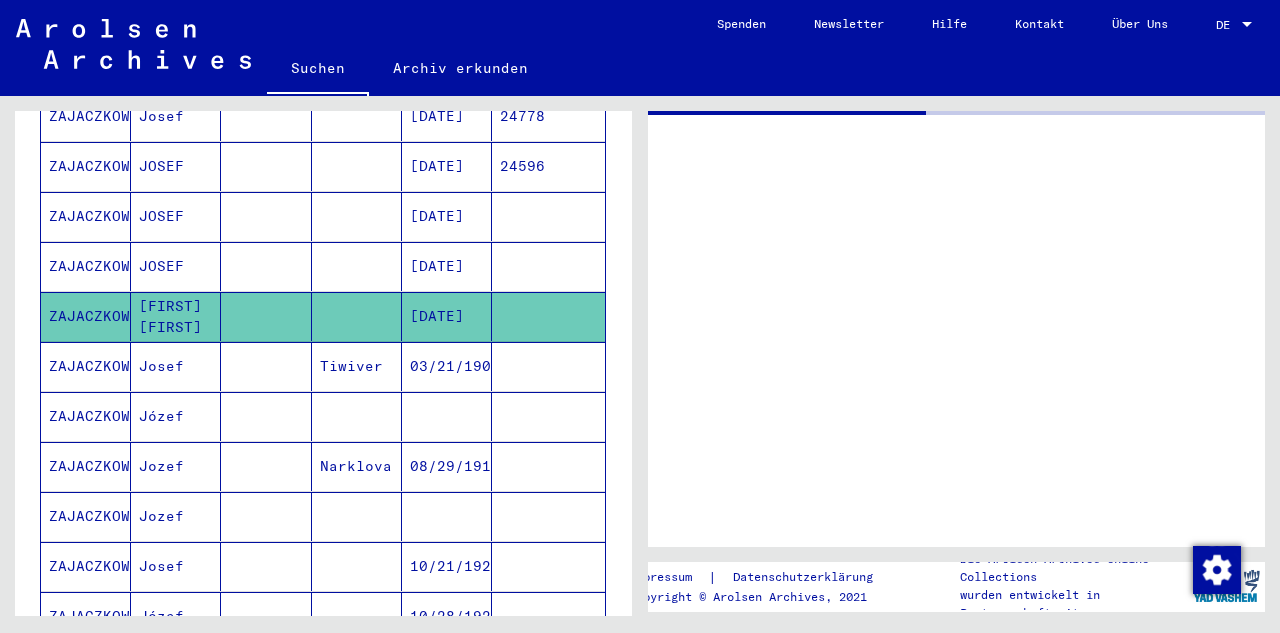 scroll, scrollTop: 0, scrollLeft: 0, axis: both 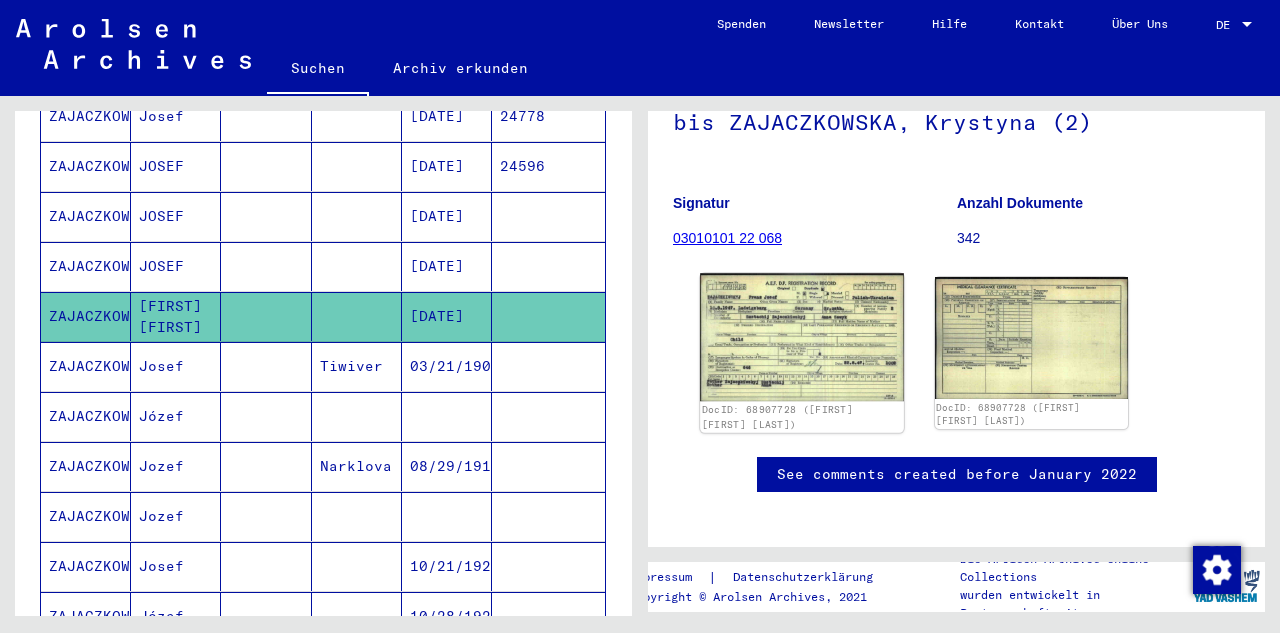 click 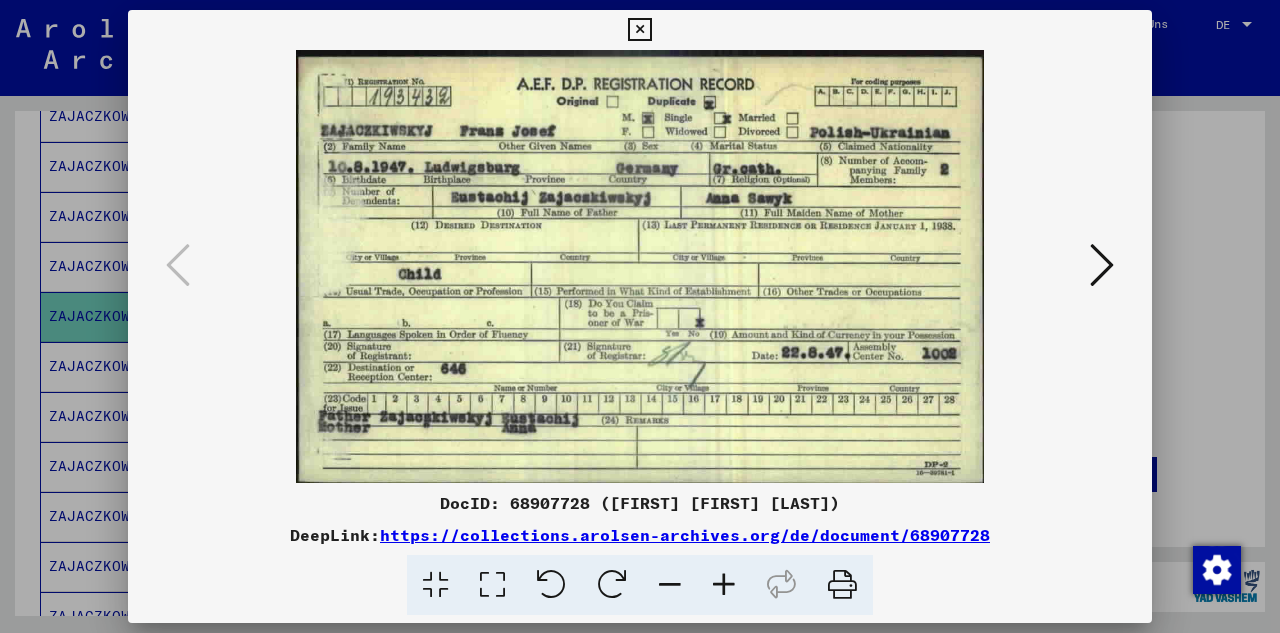 click at bounding box center [639, 30] 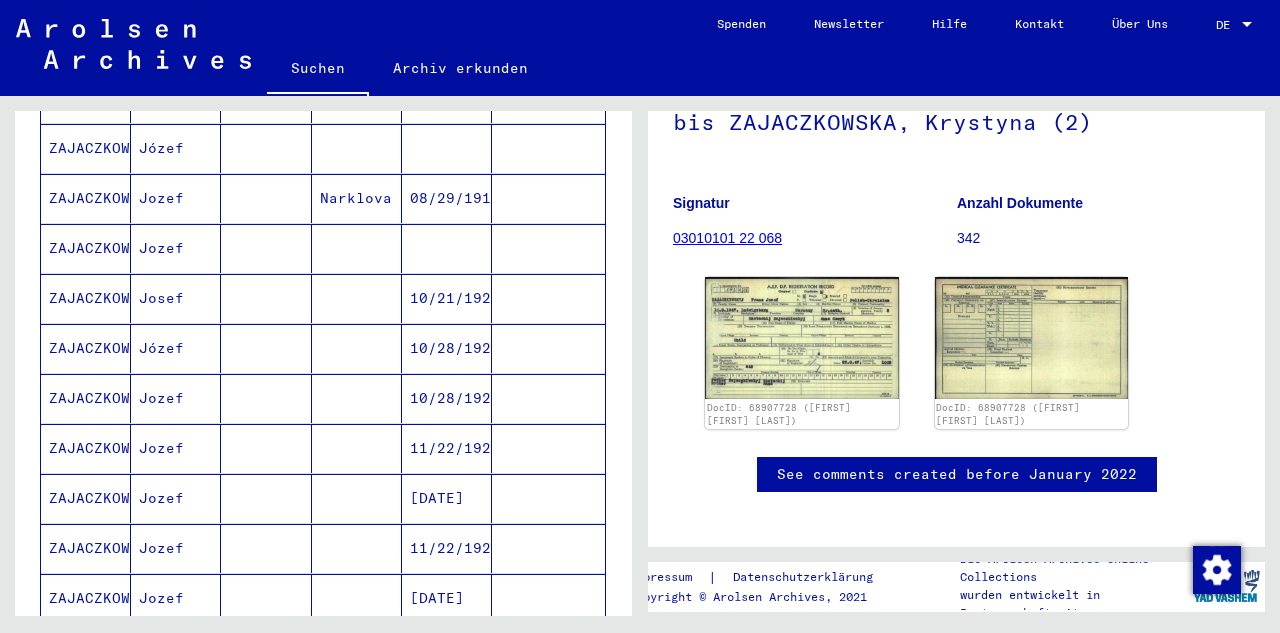 scroll, scrollTop: 1036, scrollLeft: 0, axis: vertical 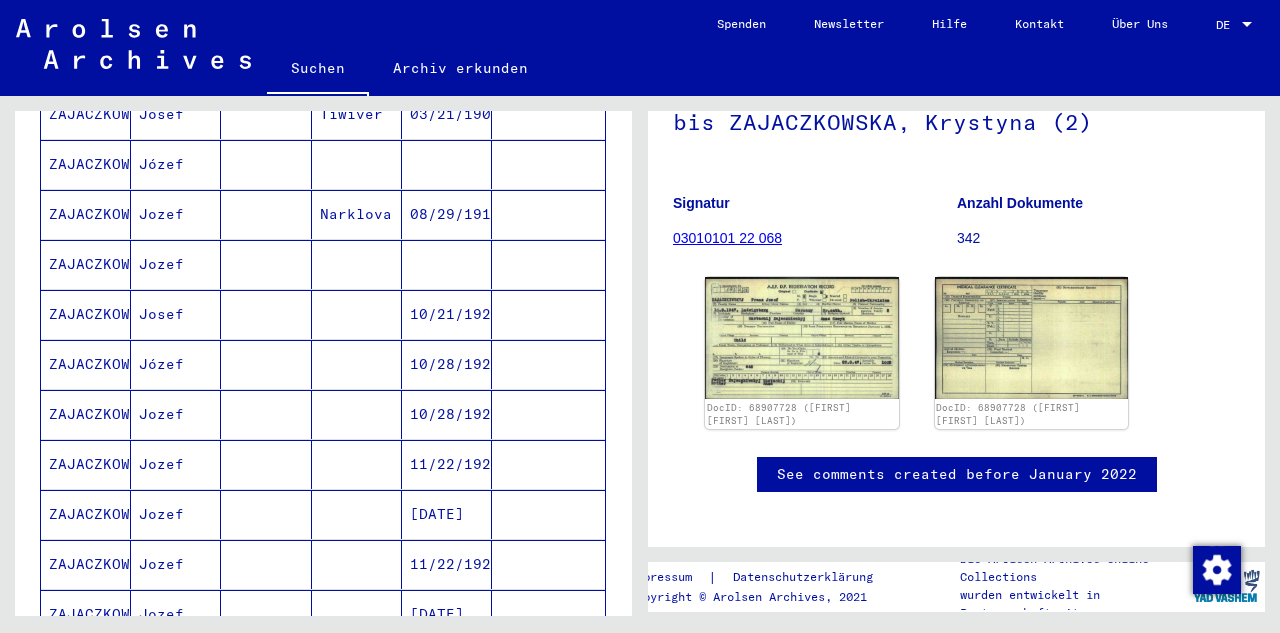 click on "ZAJACZKOWSKI" at bounding box center [86, 264] 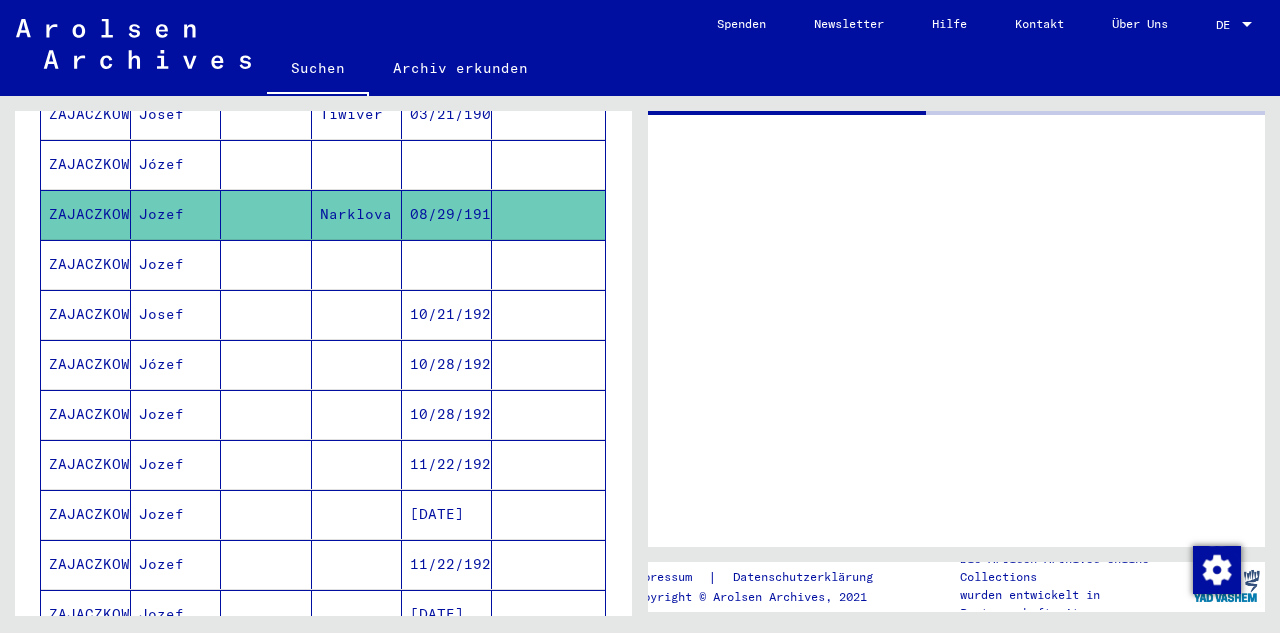 scroll, scrollTop: 0, scrollLeft: 0, axis: both 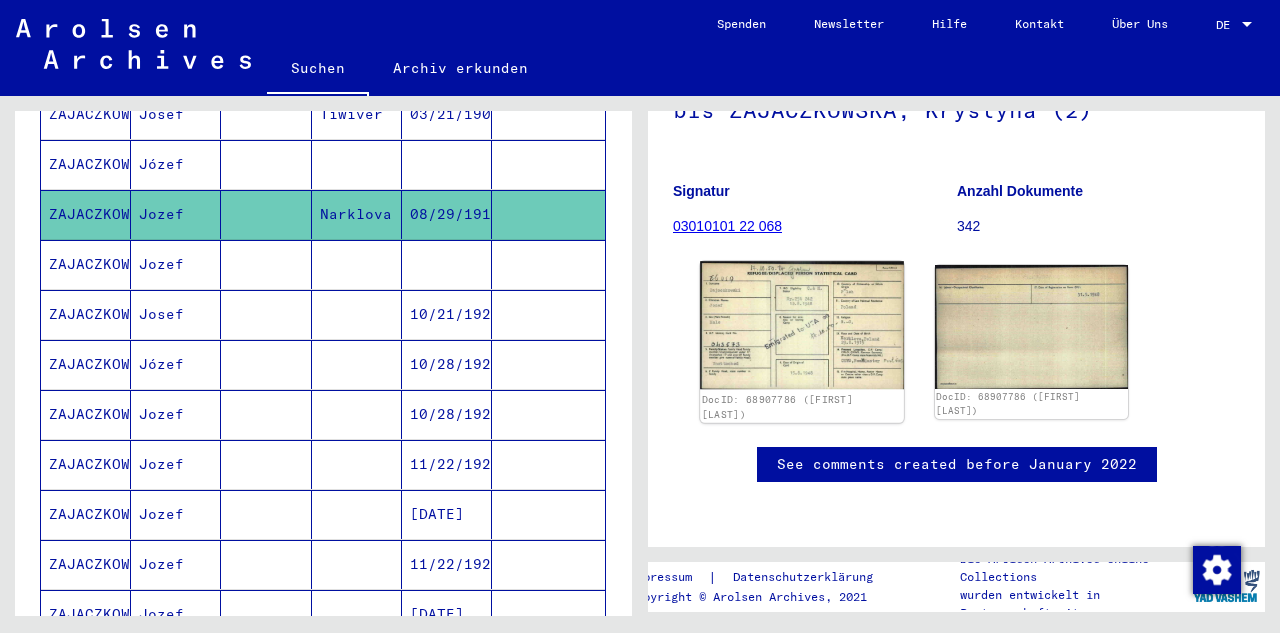 click 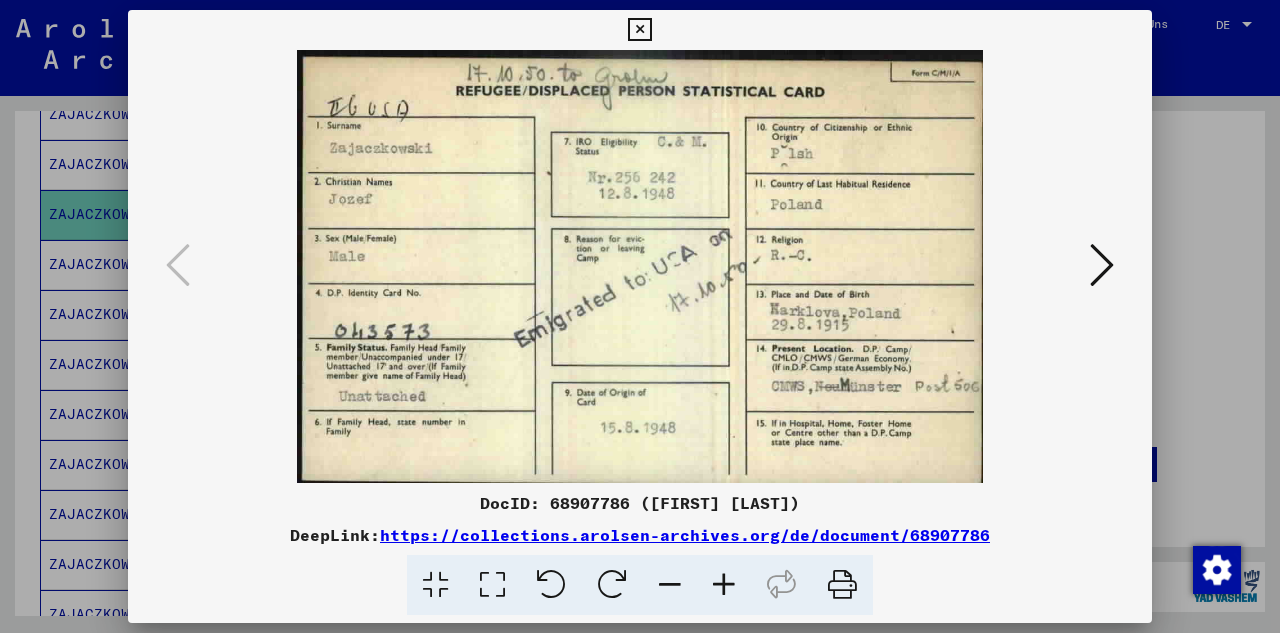 click at bounding box center (639, 30) 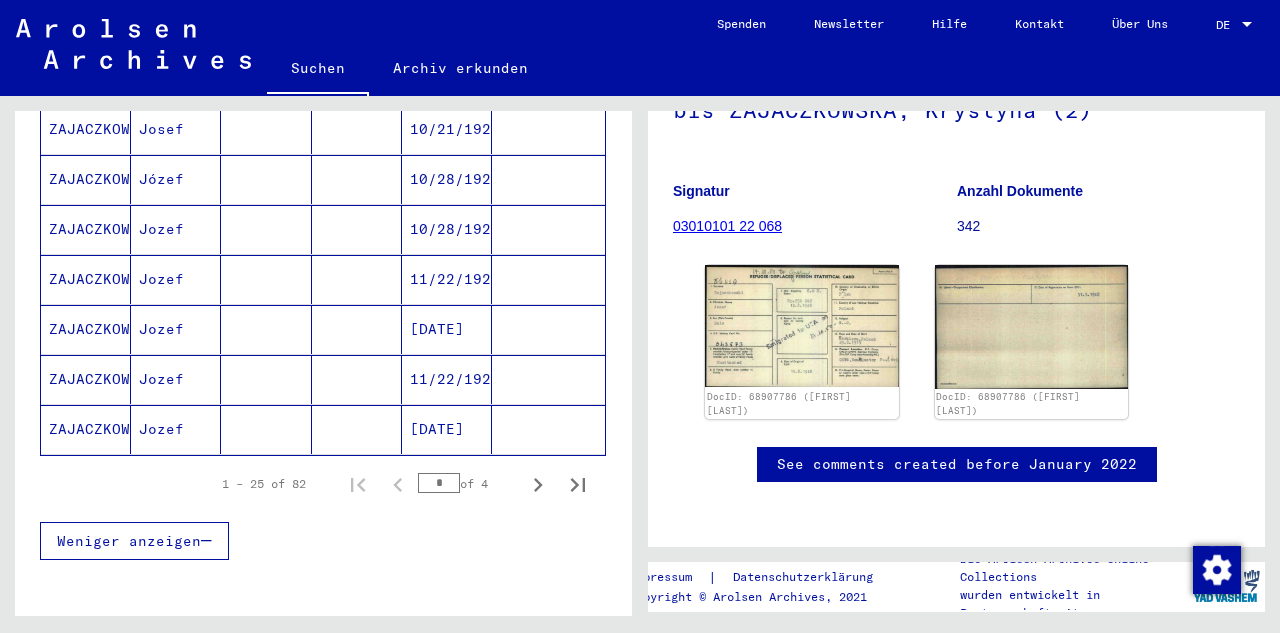 scroll, scrollTop: 1230, scrollLeft: 0, axis: vertical 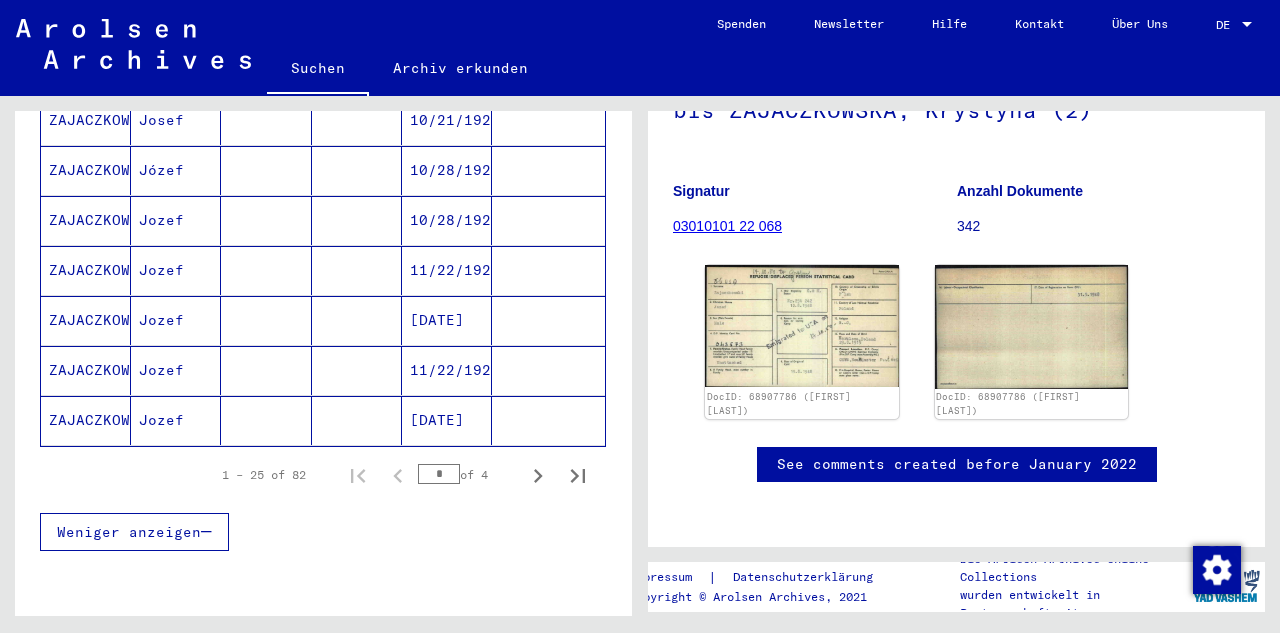 click on "ZAJACZKOWSKI" at bounding box center [86, 370] 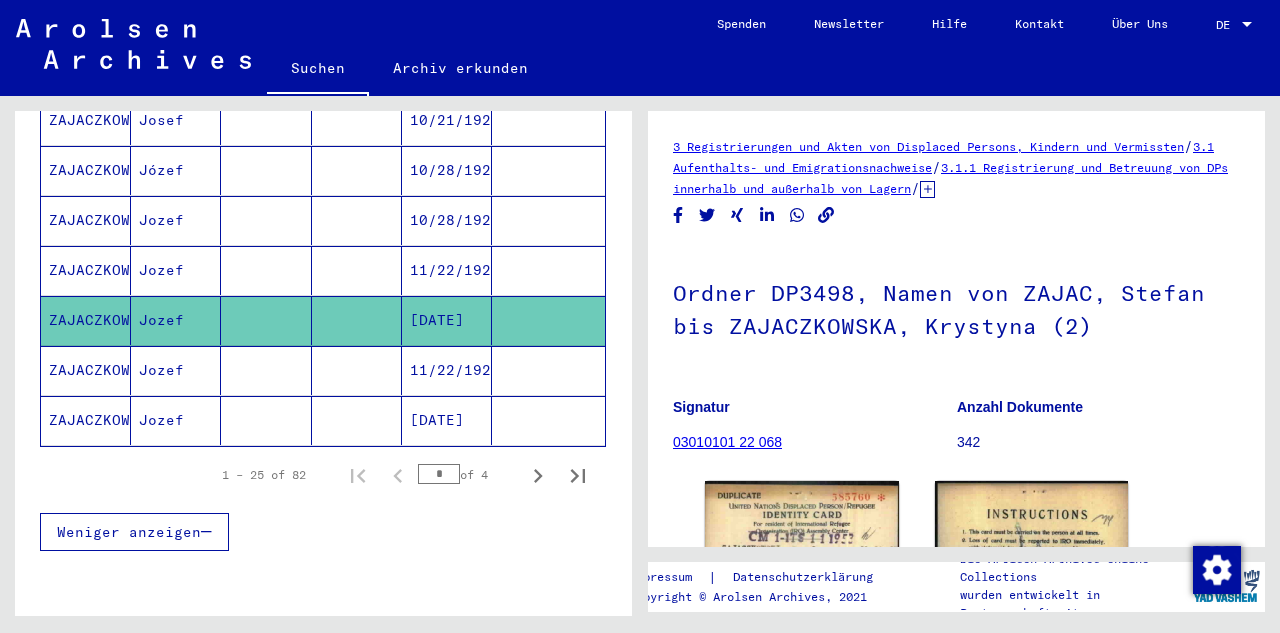 scroll, scrollTop: 0, scrollLeft: 0, axis: both 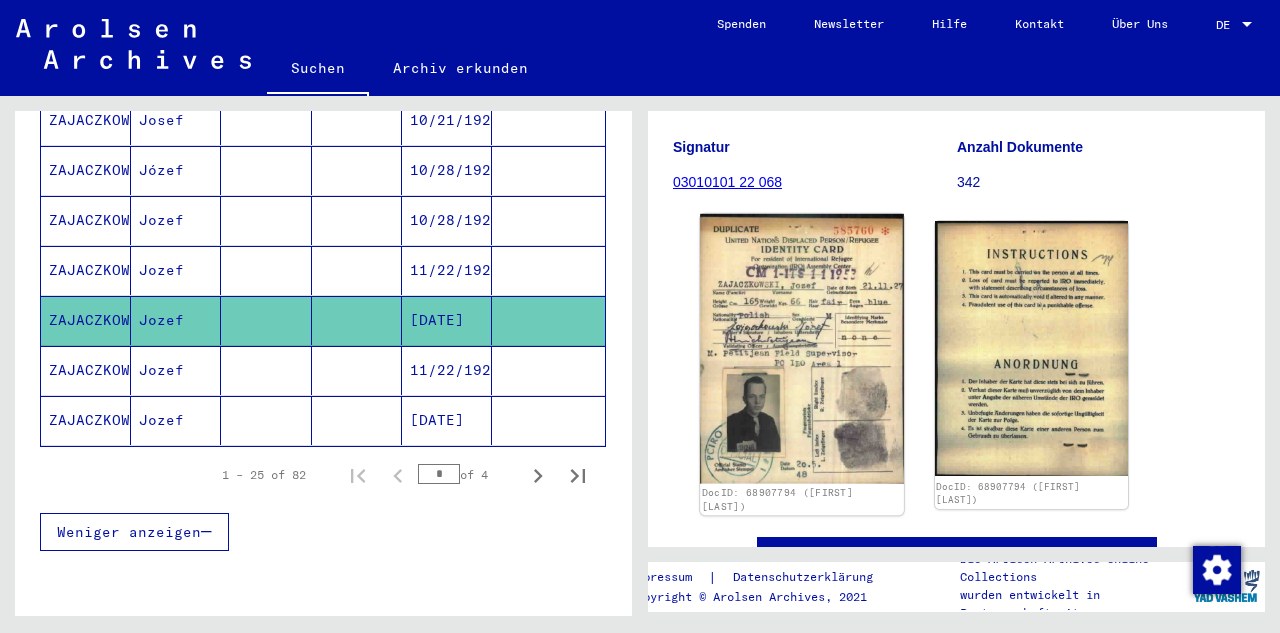 click 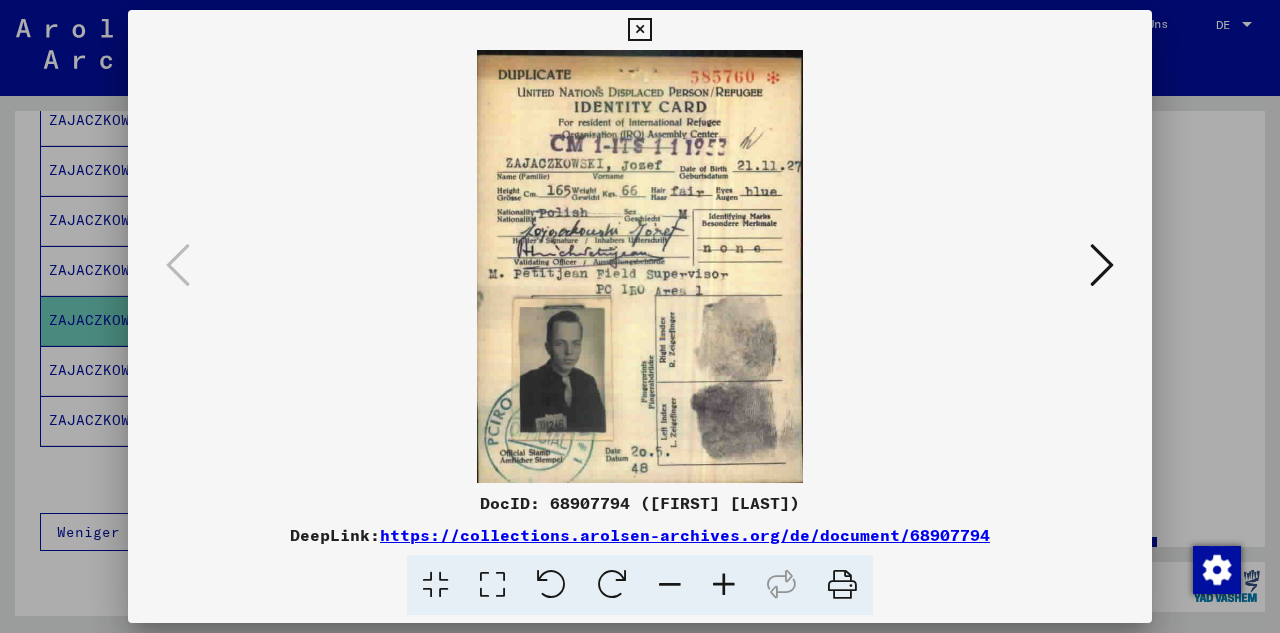 click at bounding box center (1102, 265) 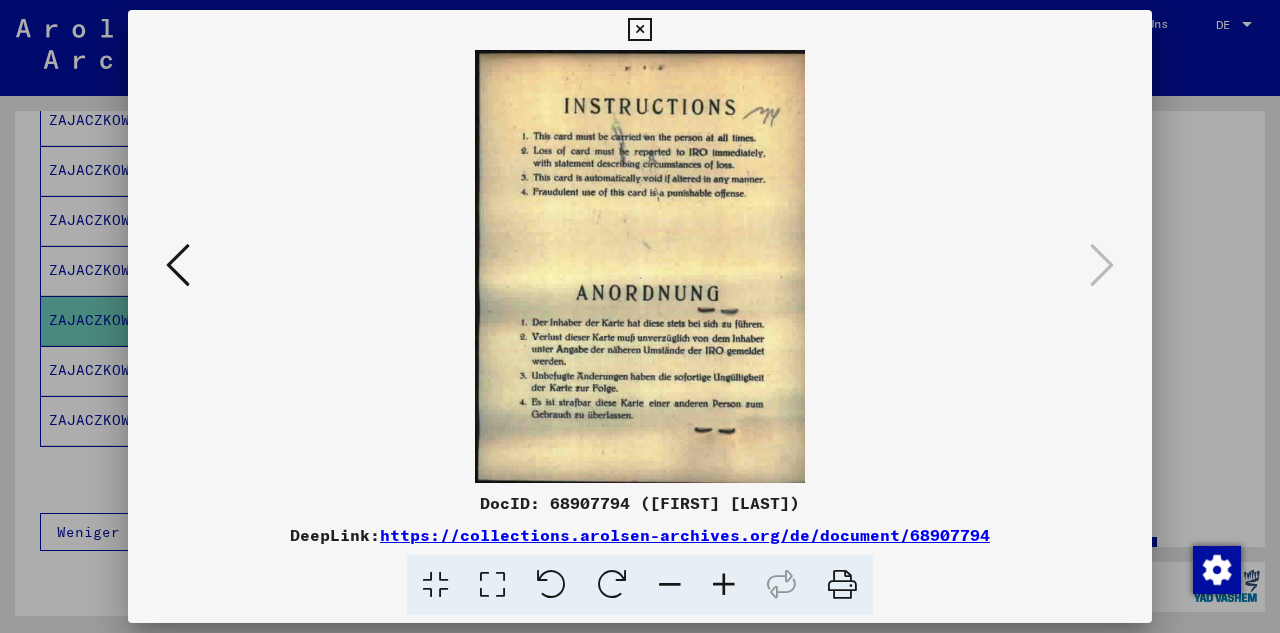click at bounding box center (639, 30) 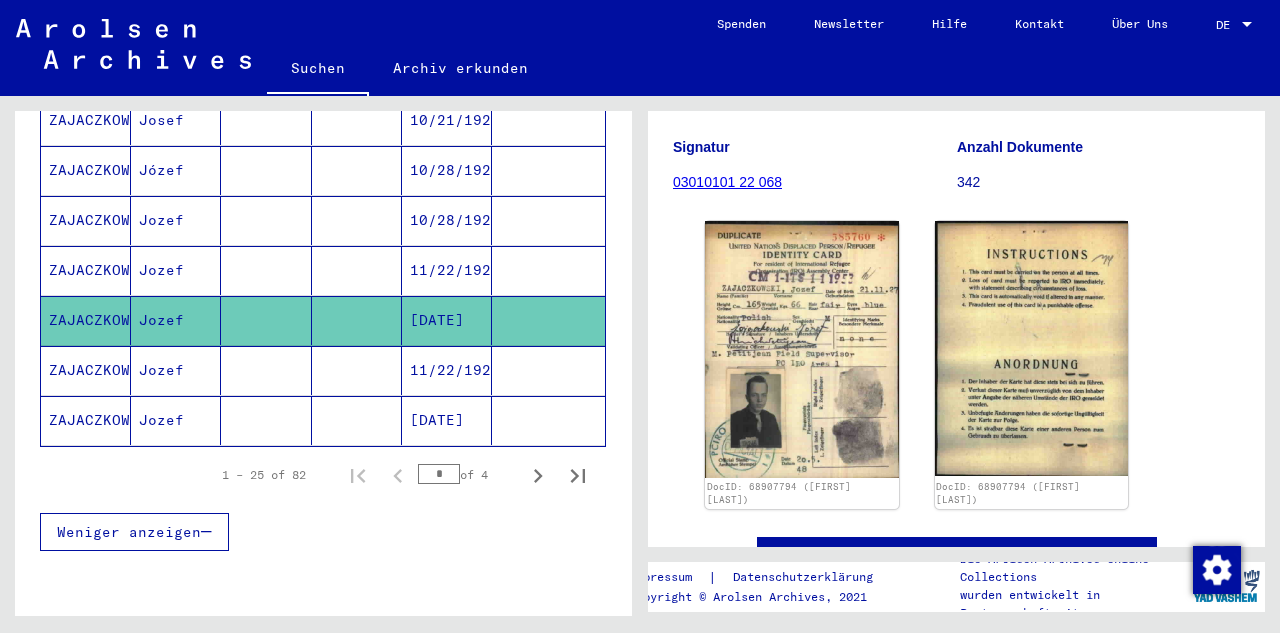 click on "ZAJACZKOWSKI" at bounding box center [86, 420] 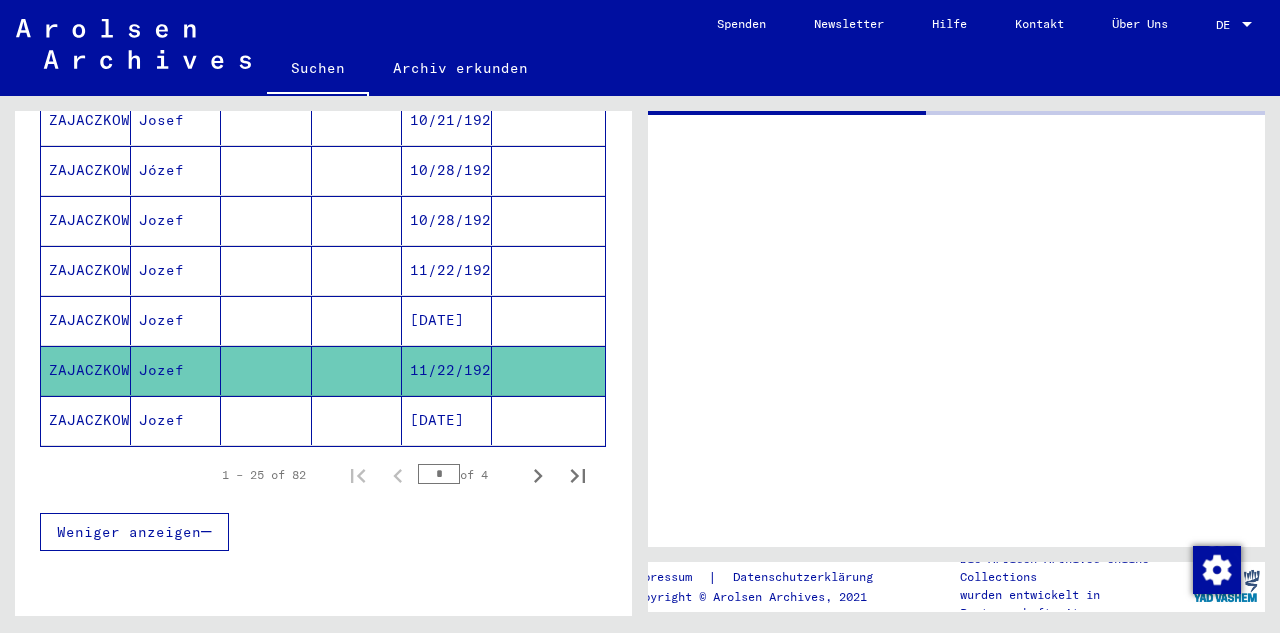 scroll, scrollTop: 0, scrollLeft: 0, axis: both 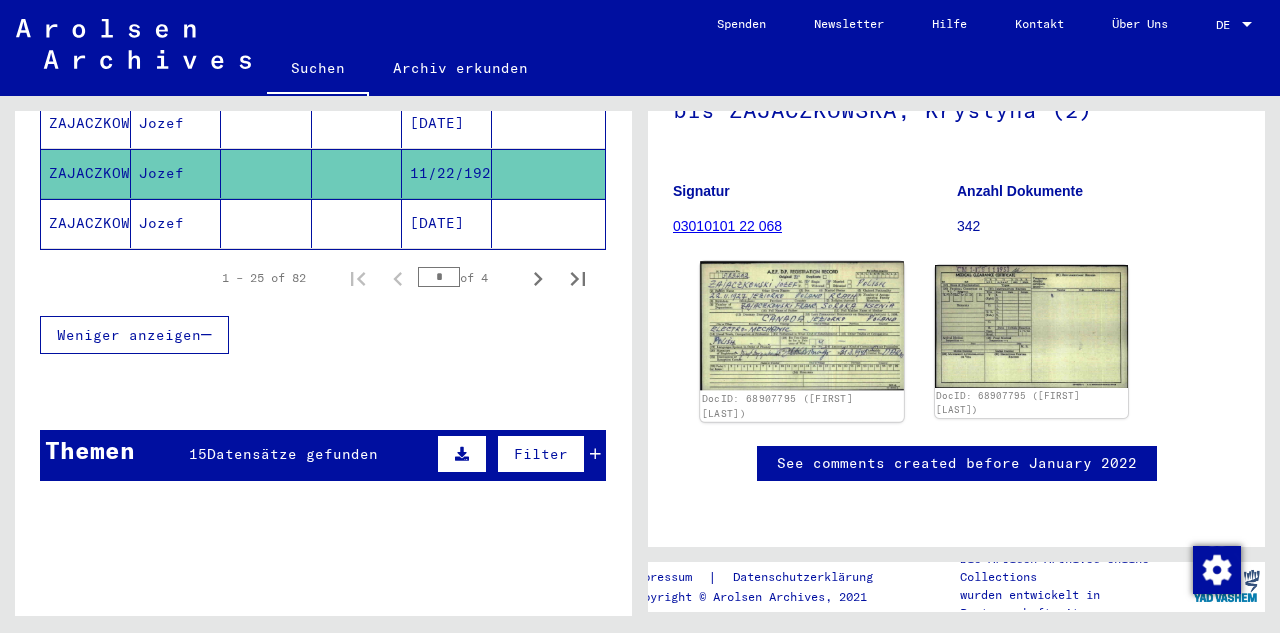 click 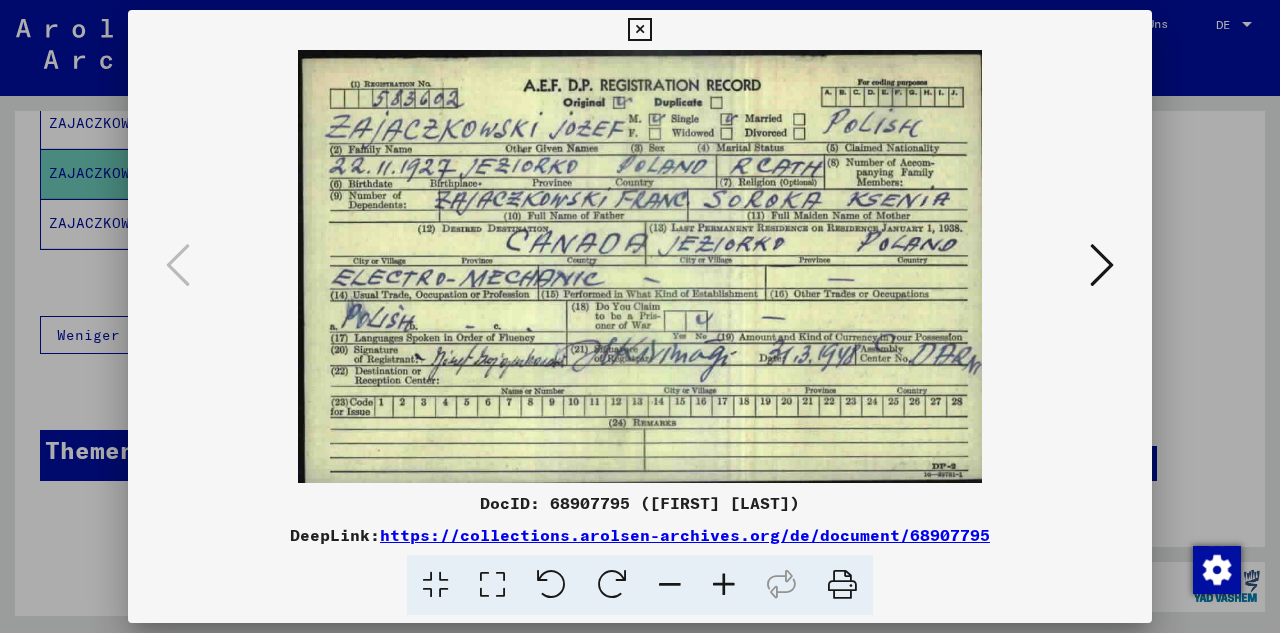 click at bounding box center [639, 30] 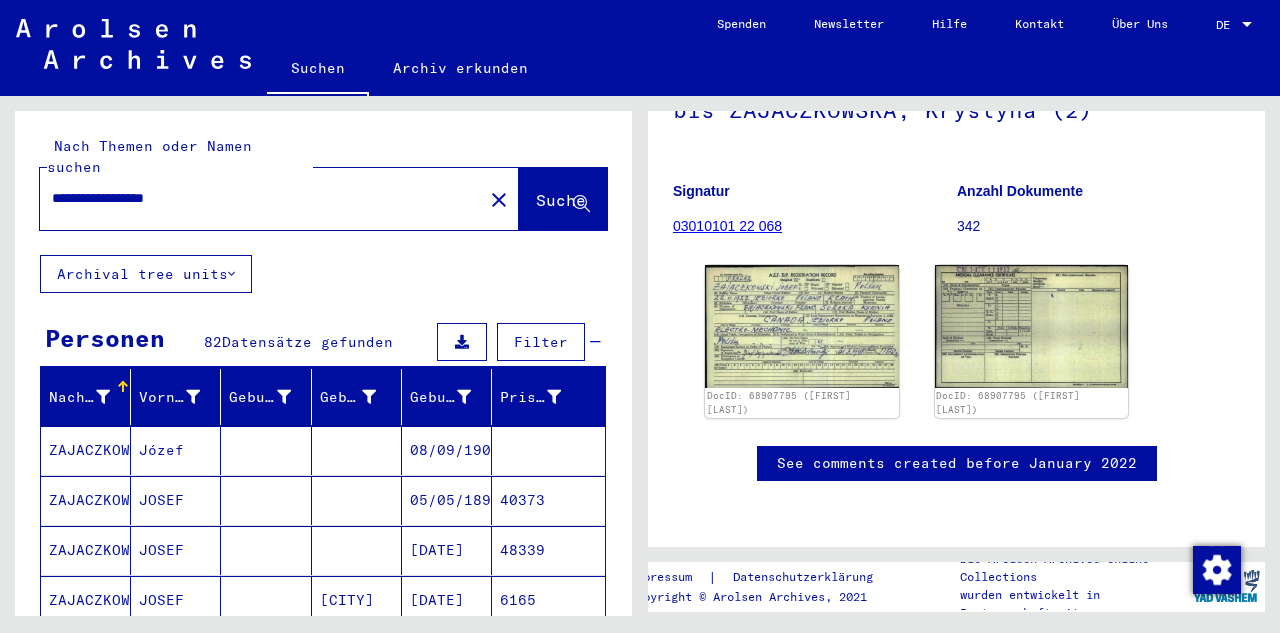 scroll, scrollTop: 0, scrollLeft: 0, axis: both 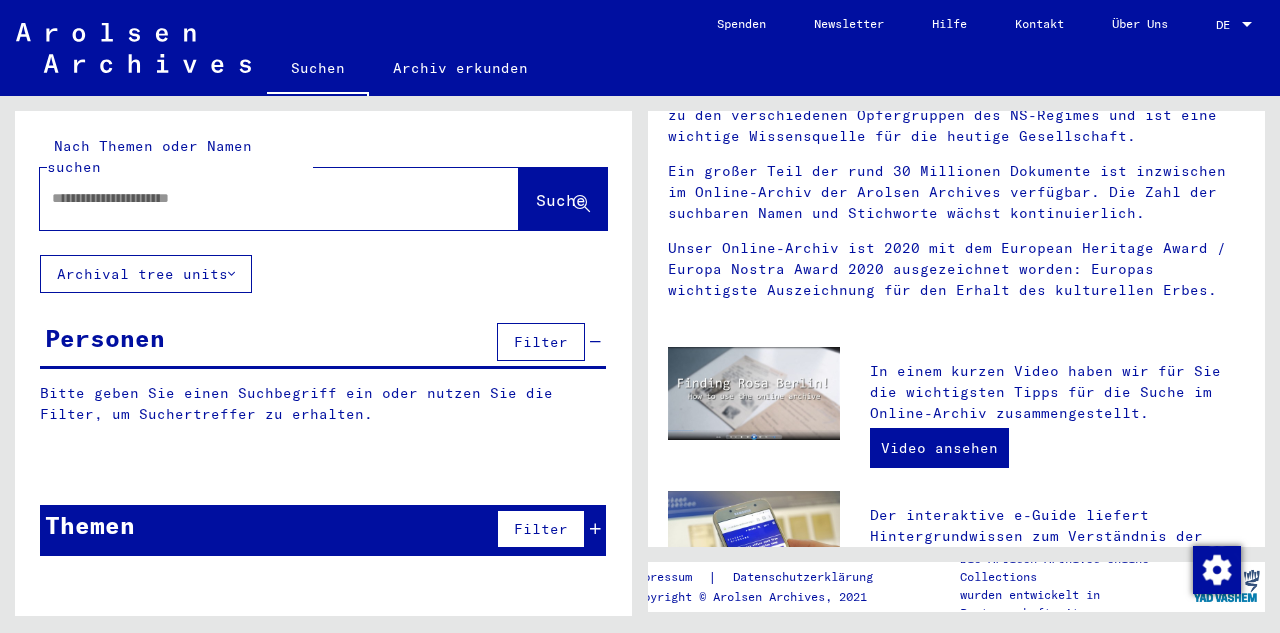 click 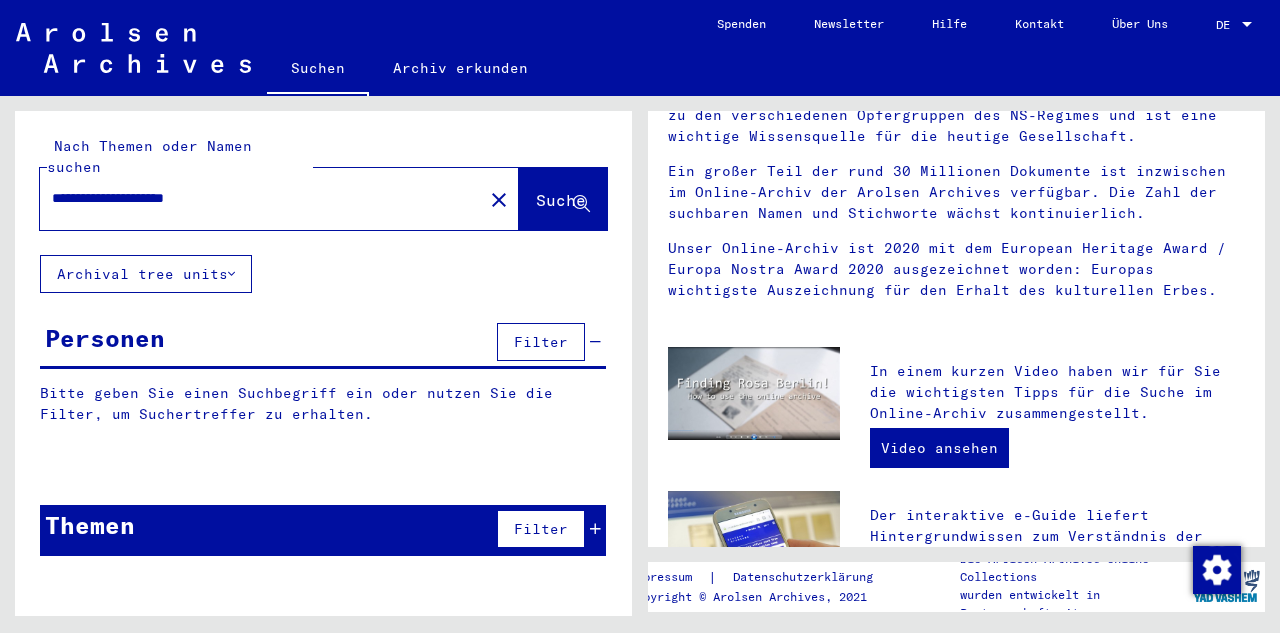 click on "Suche" 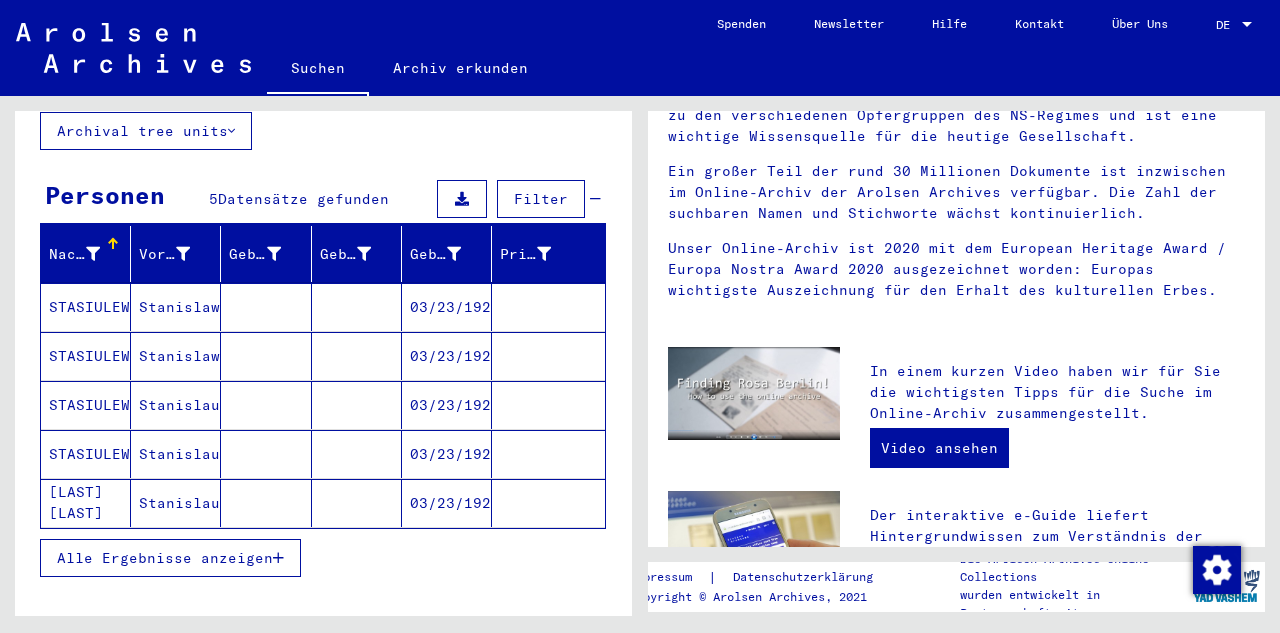 scroll, scrollTop: 134, scrollLeft: 0, axis: vertical 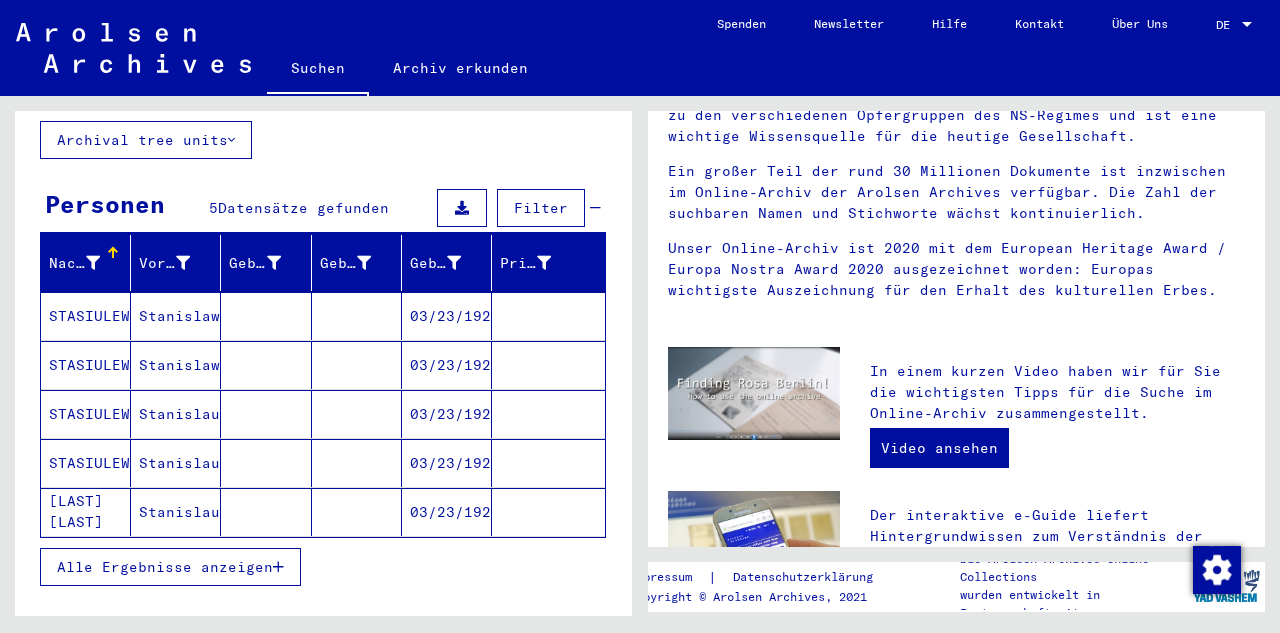 click on "STASIULEWICZ" at bounding box center [86, 365] 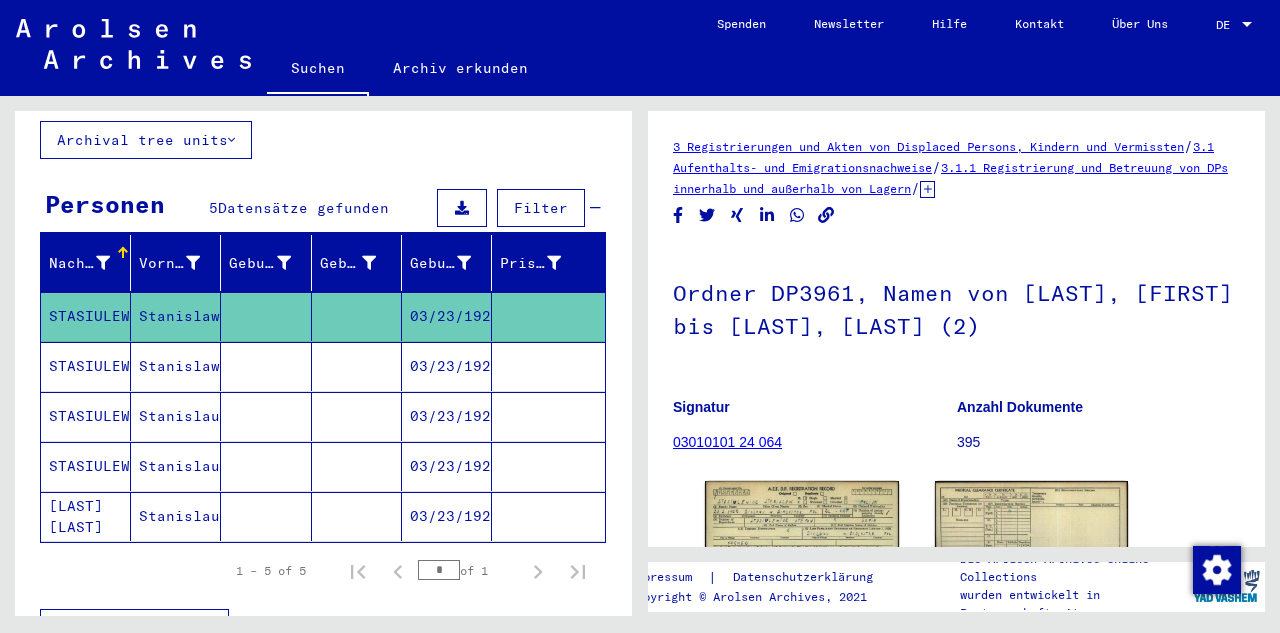 scroll, scrollTop: 0, scrollLeft: 0, axis: both 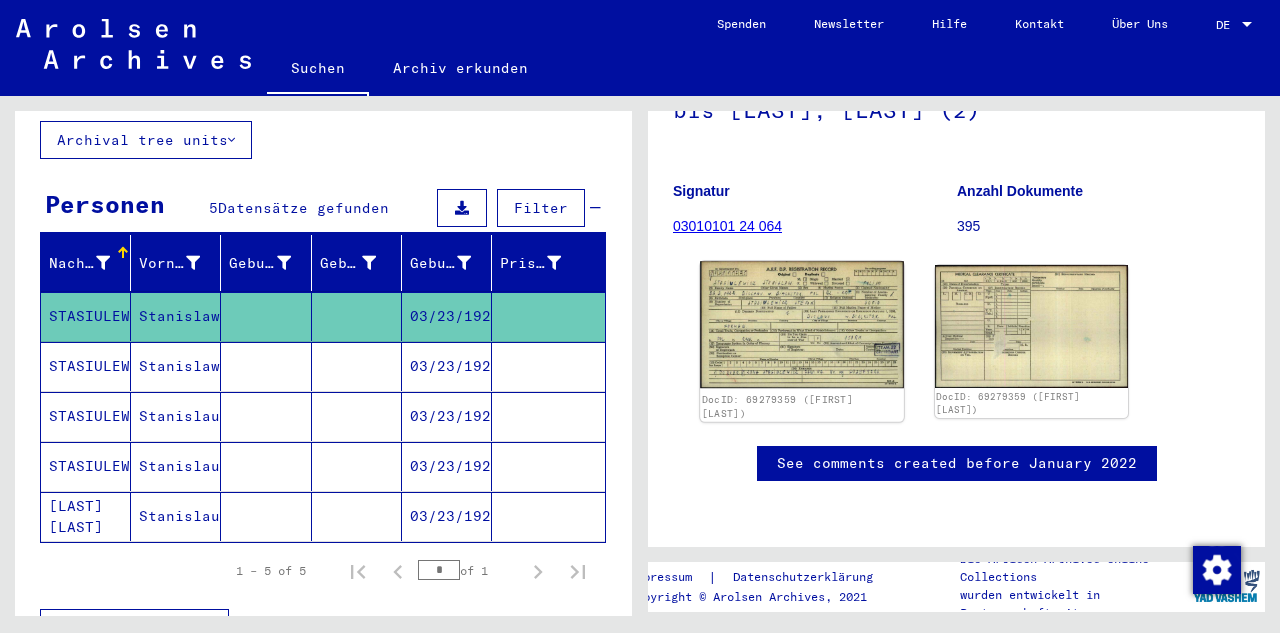 click 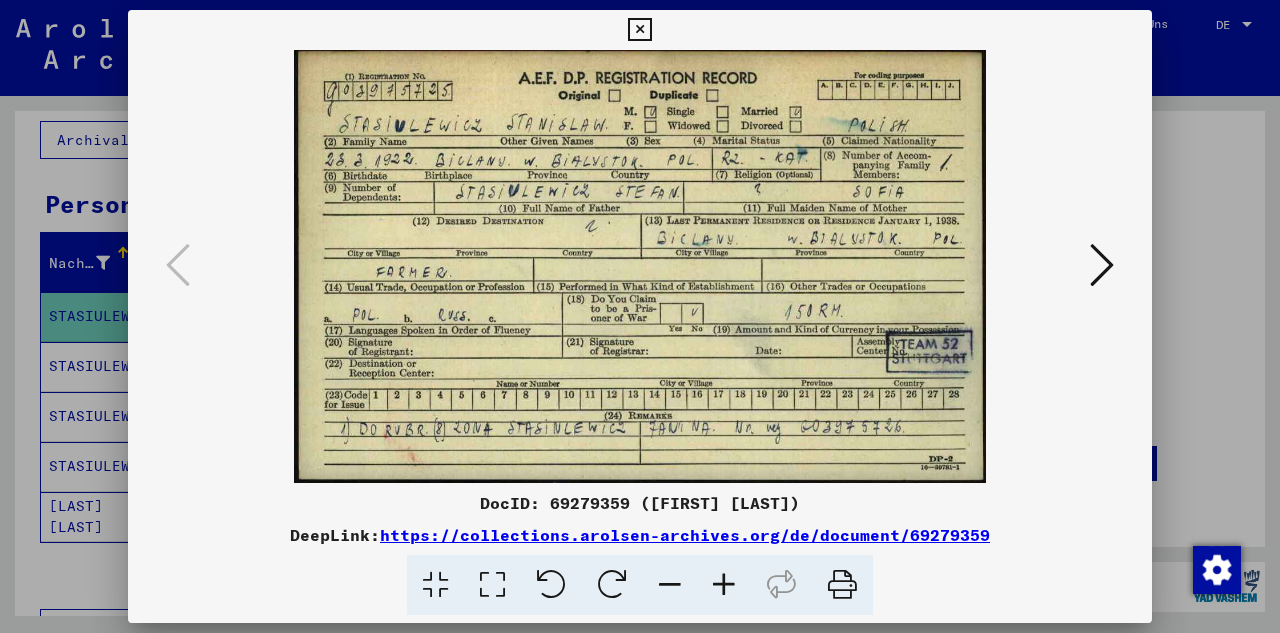 click at bounding box center (1102, 265) 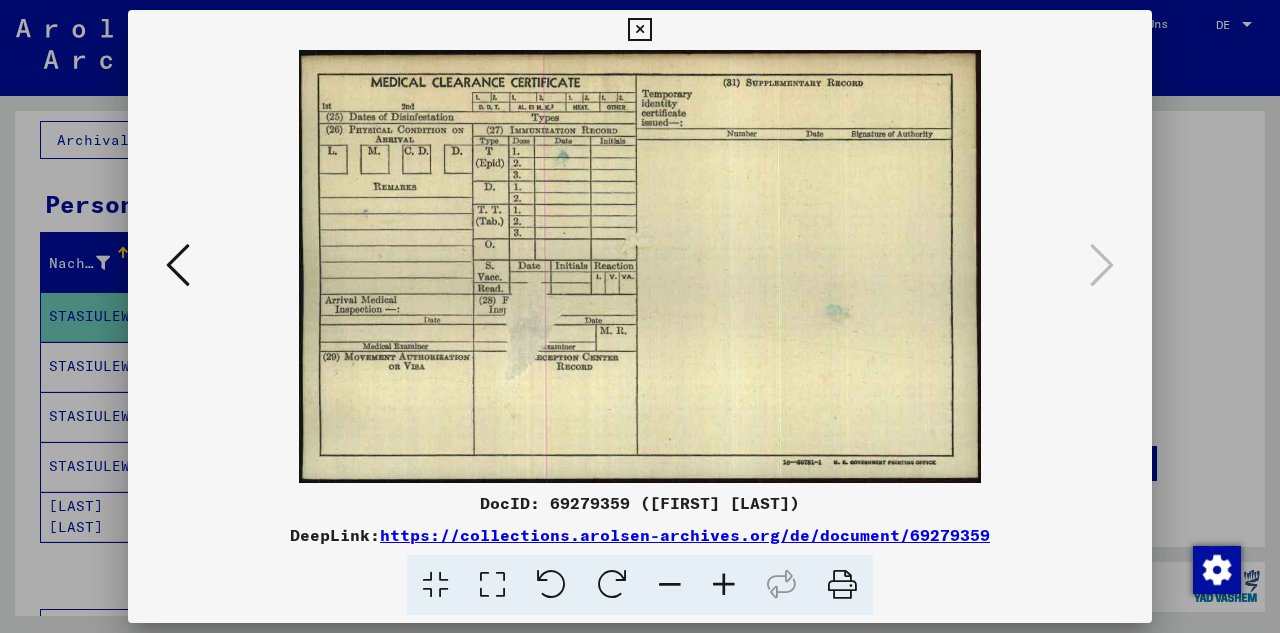 click at bounding box center [639, 30] 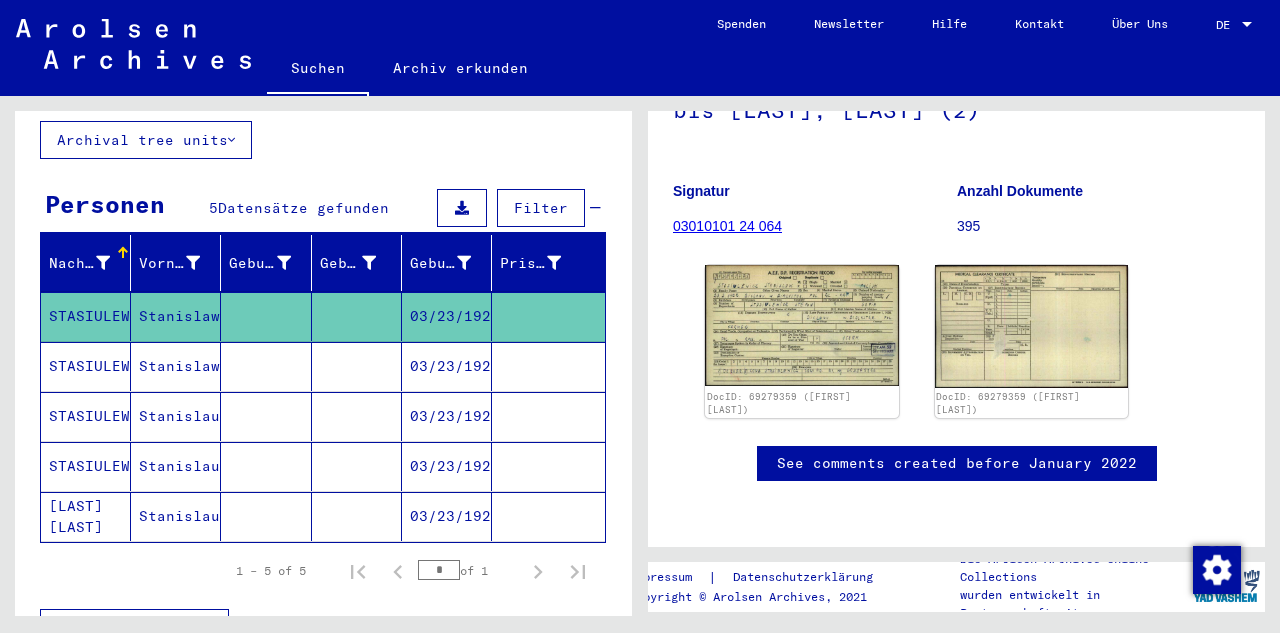 click on "STASIULEWICZ" at bounding box center (86, 416) 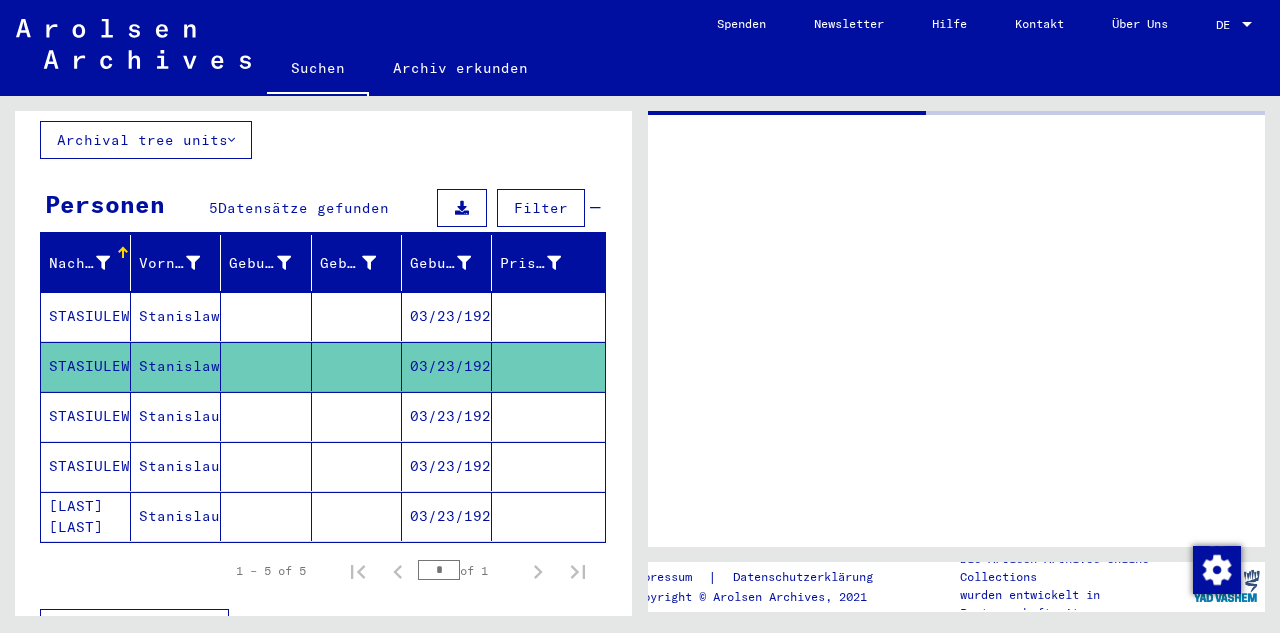 scroll, scrollTop: 0, scrollLeft: 0, axis: both 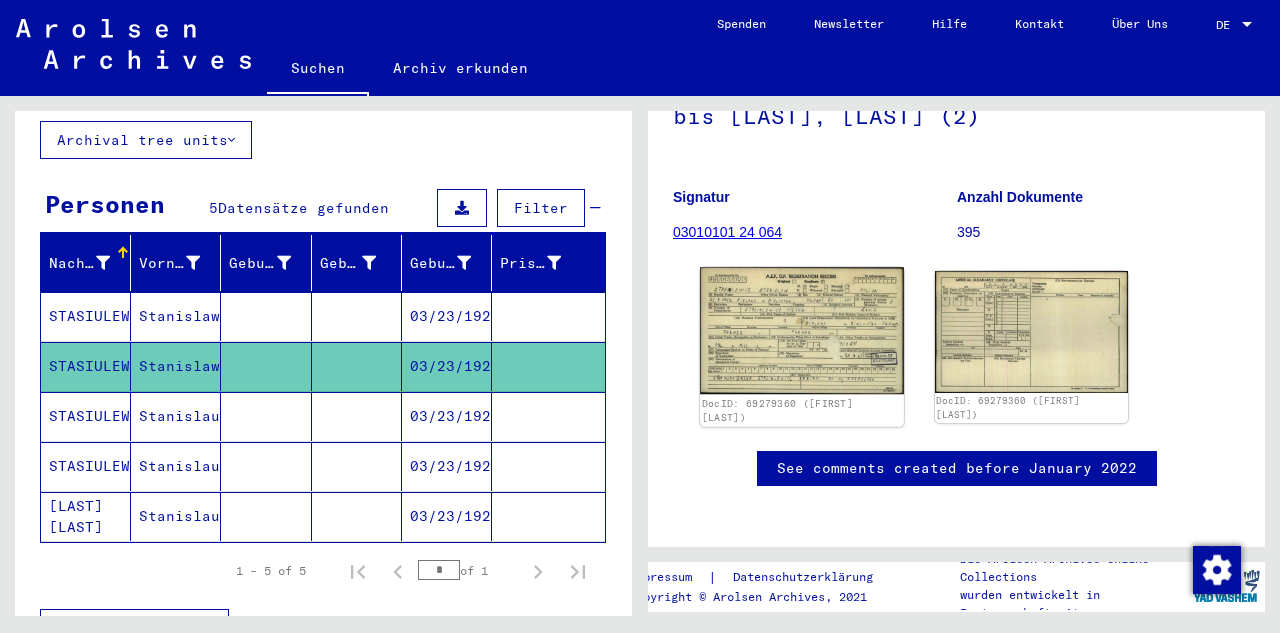 click 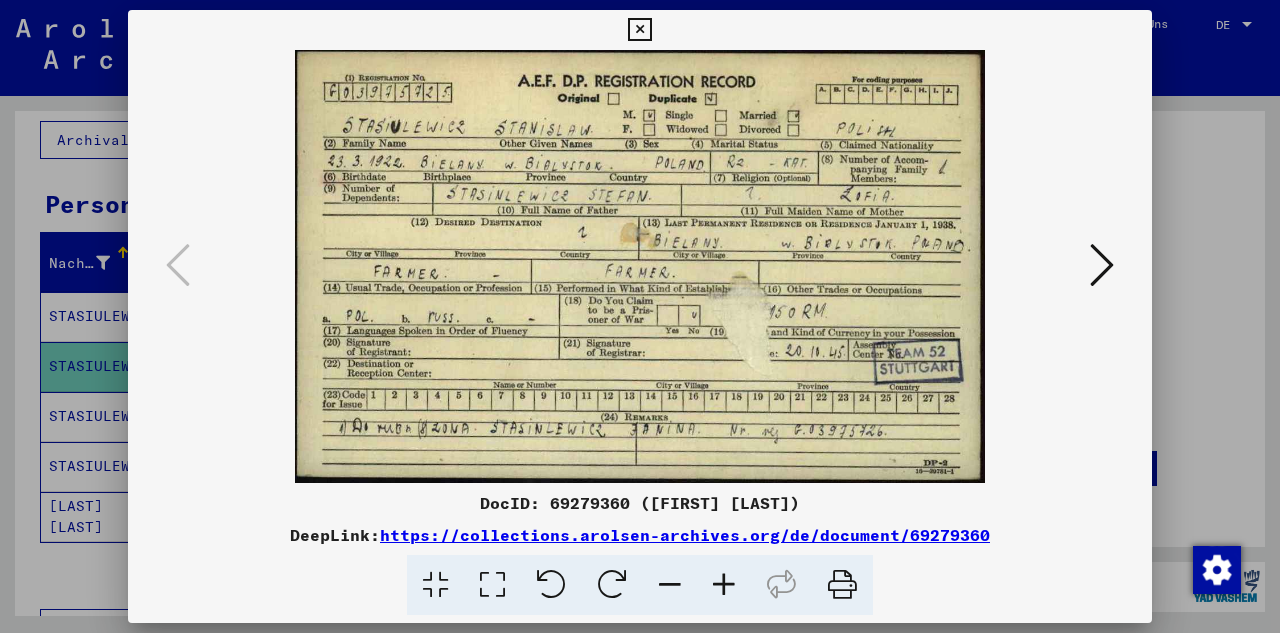 click at bounding box center (639, 30) 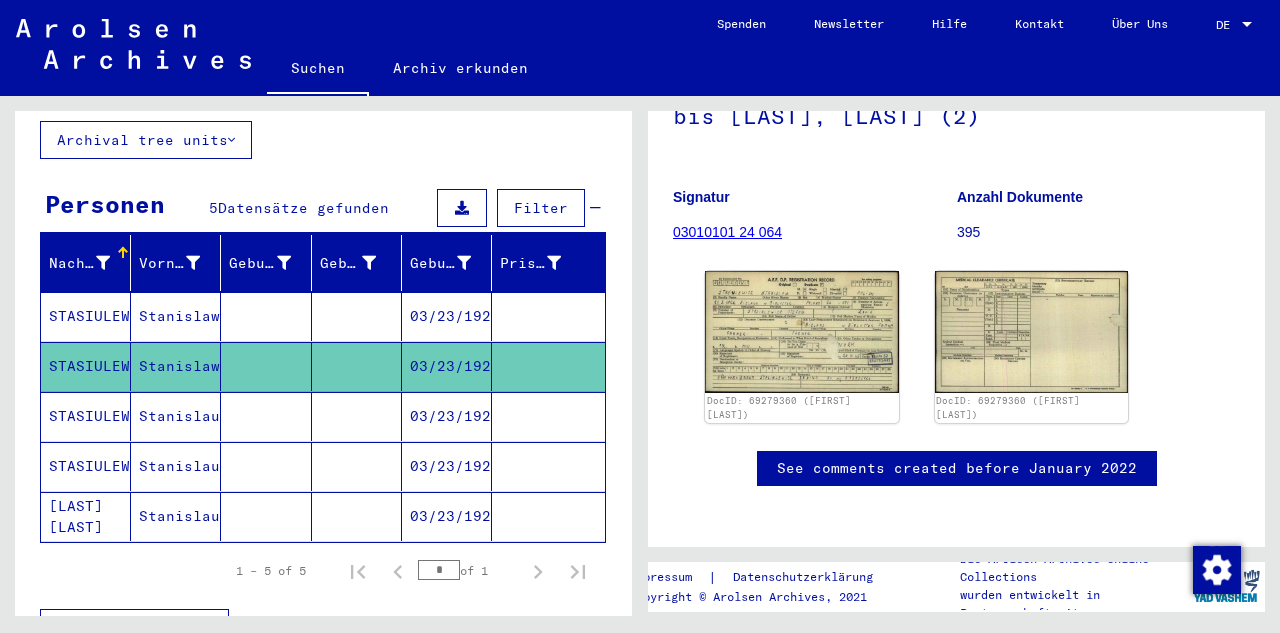 click on "STASIULEWICZ" at bounding box center (86, 466) 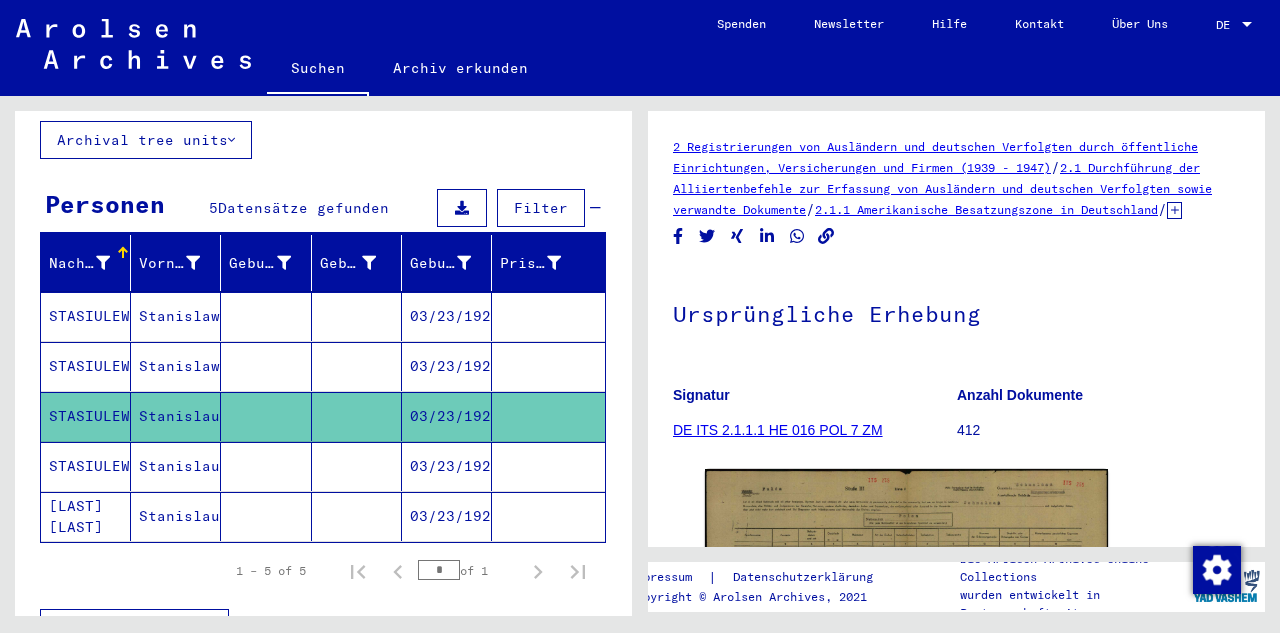scroll, scrollTop: 0, scrollLeft: 0, axis: both 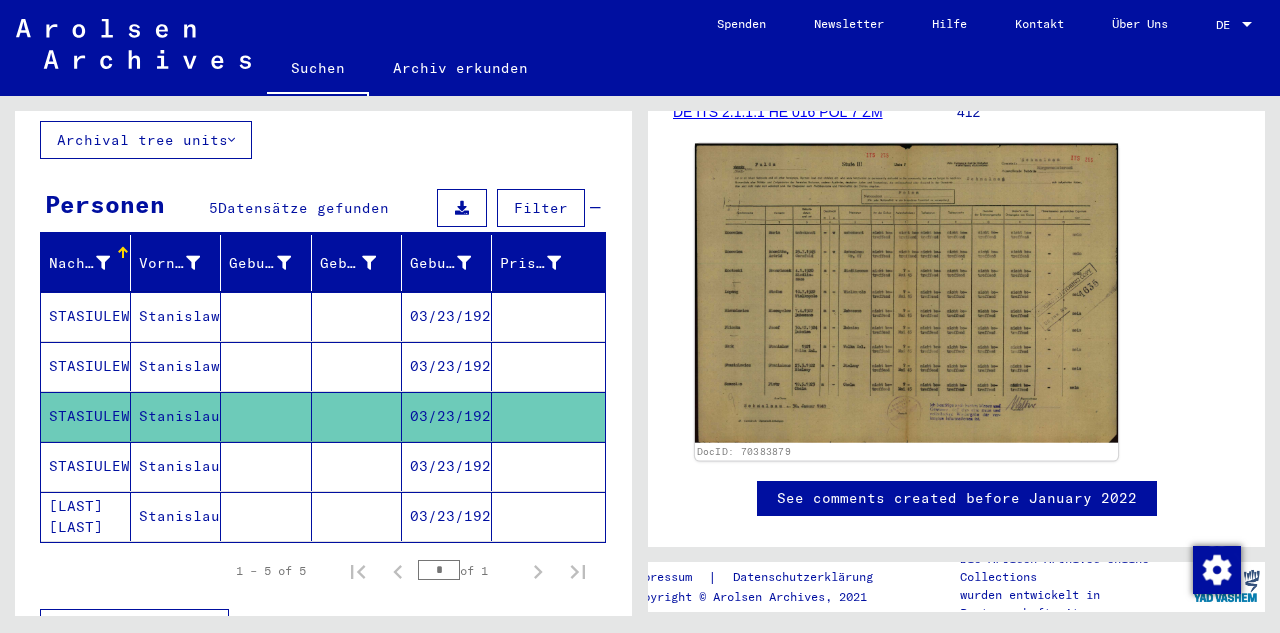 click 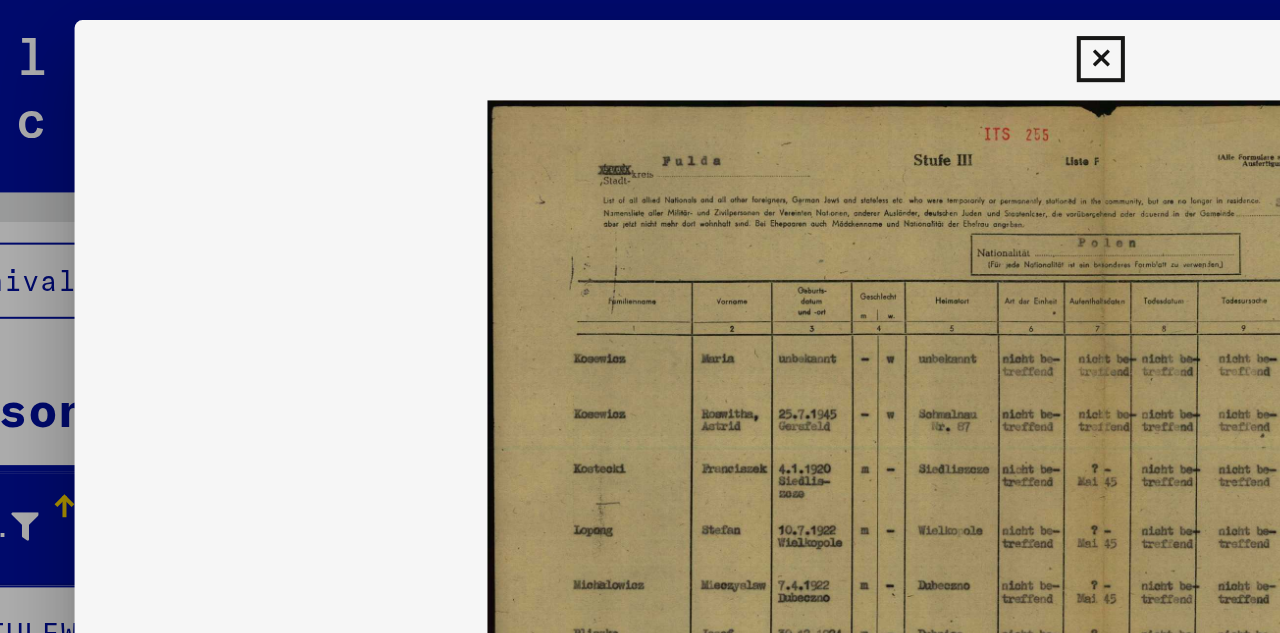 scroll, scrollTop: 0, scrollLeft: 0, axis: both 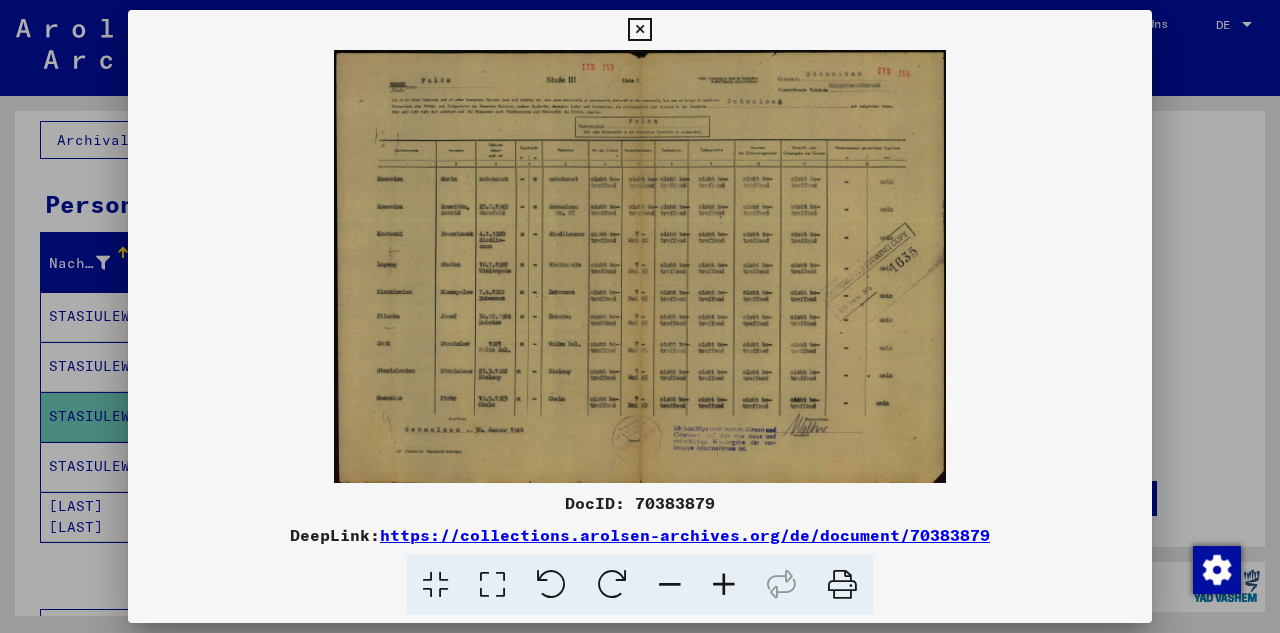 click at bounding box center (639, 30) 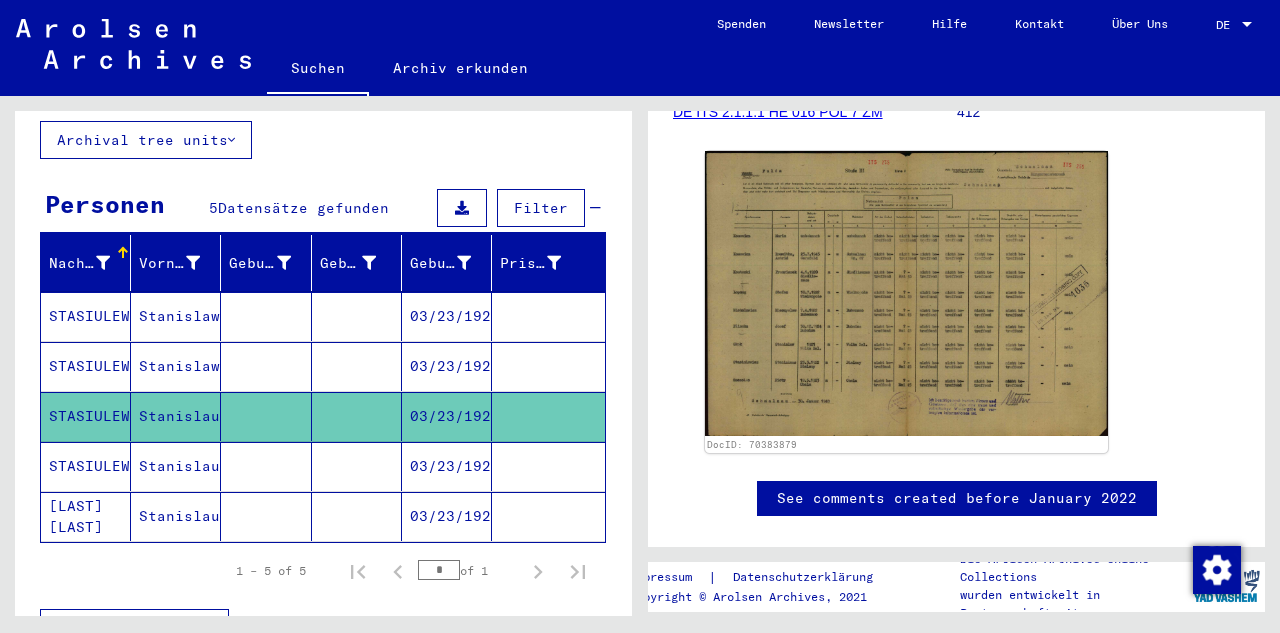 click on "STASIULEWICZ" at bounding box center [86, 516] 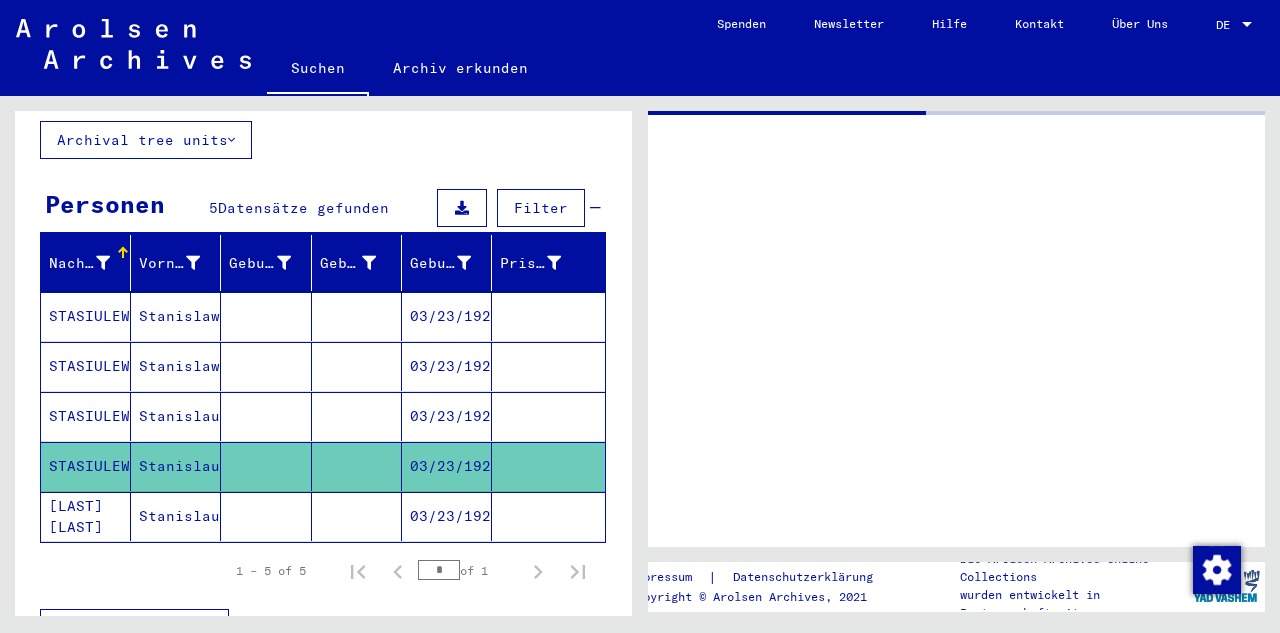 scroll, scrollTop: 0, scrollLeft: 0, axis: both 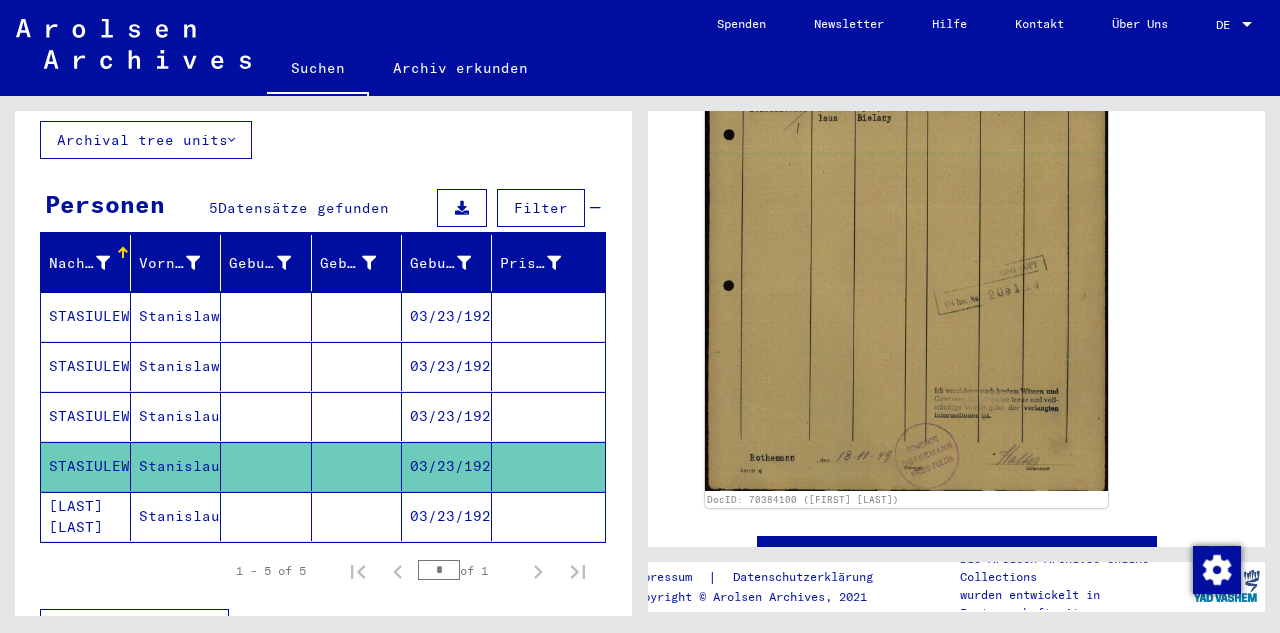 click on "[LAST] [LAST]" 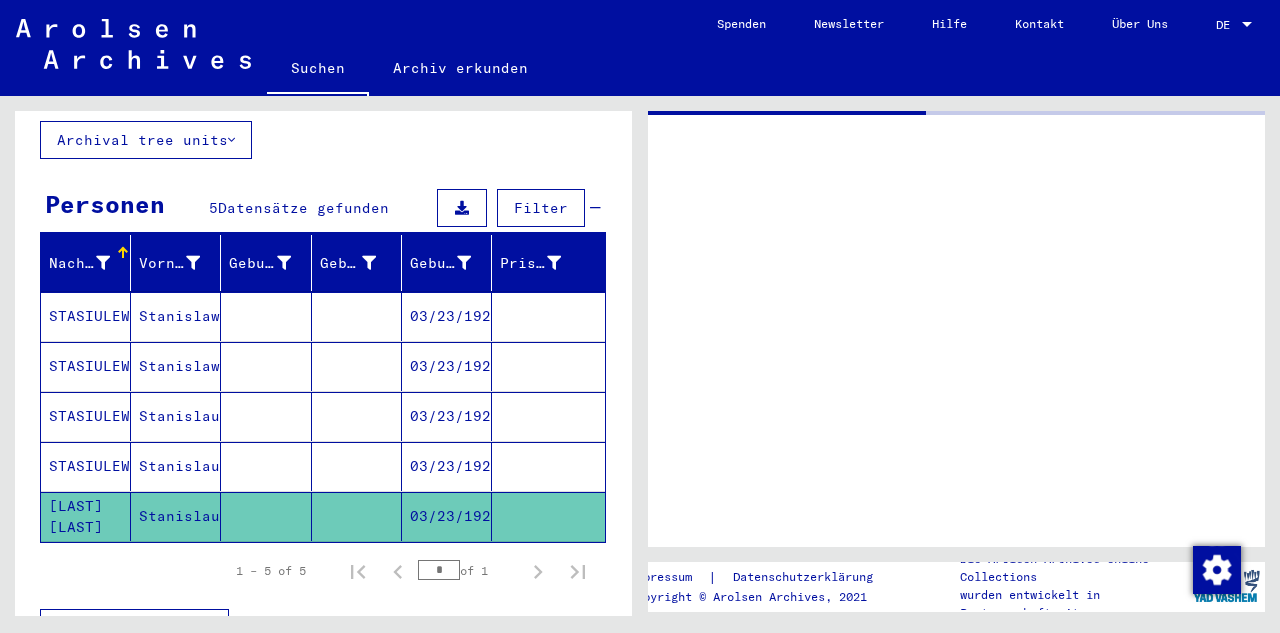 scroll, scrollTop: 0, scrollLeft: 0, axis: both 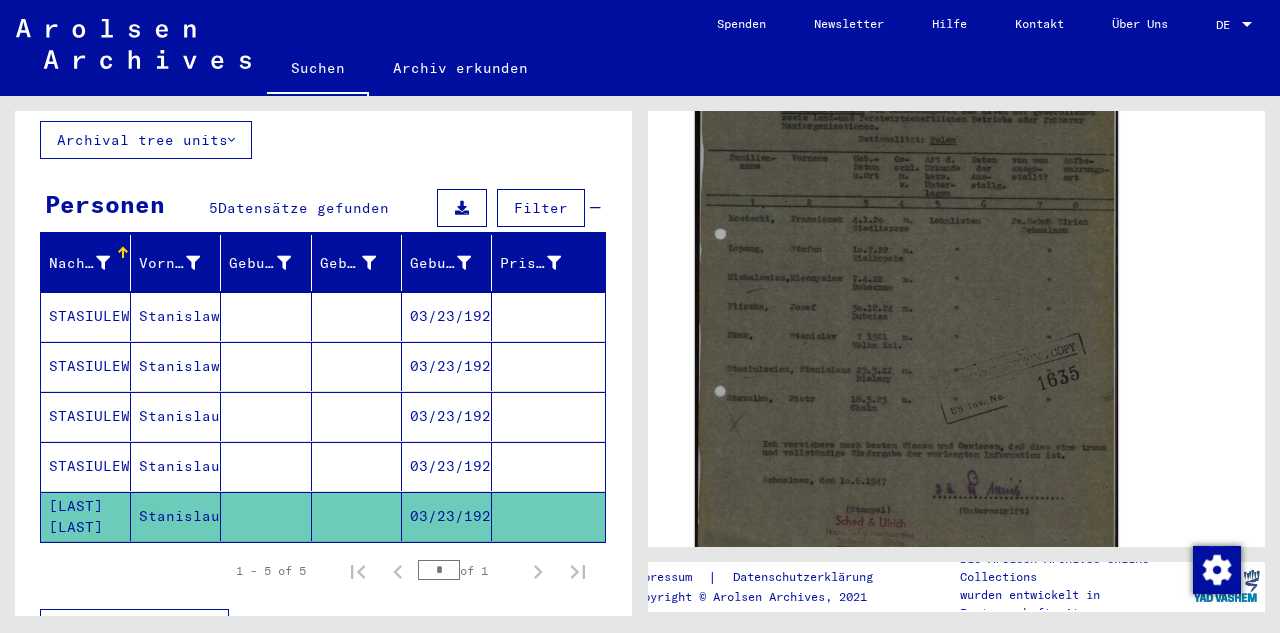 click 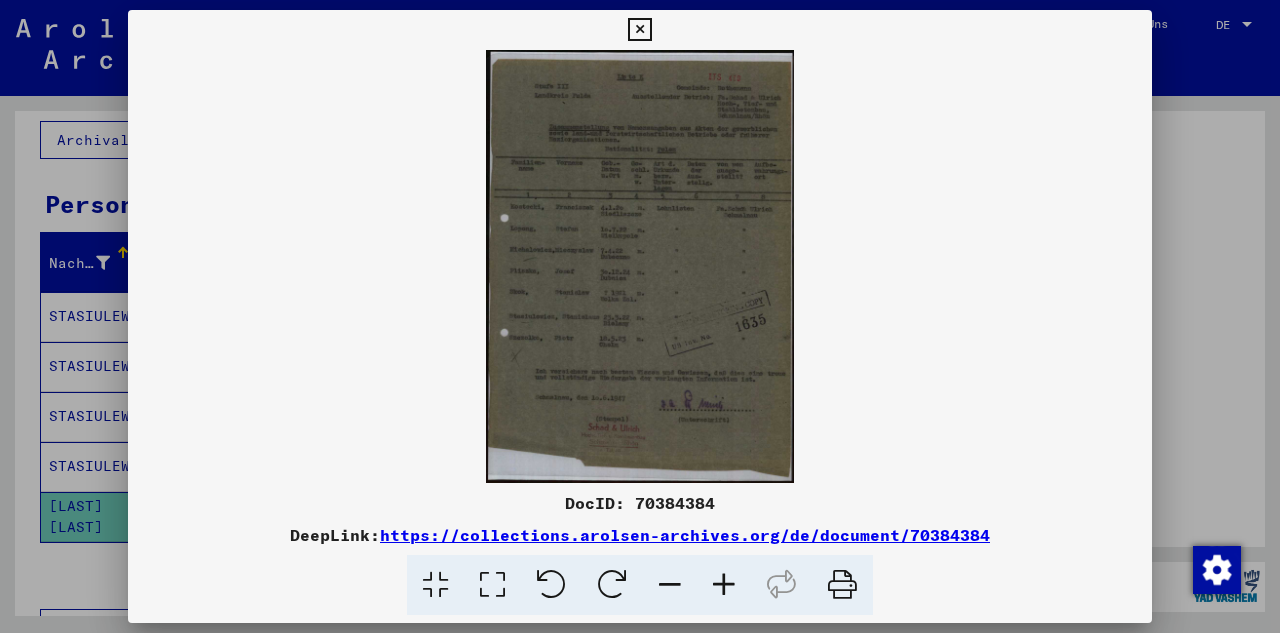 click at bounding box center (639, 30) 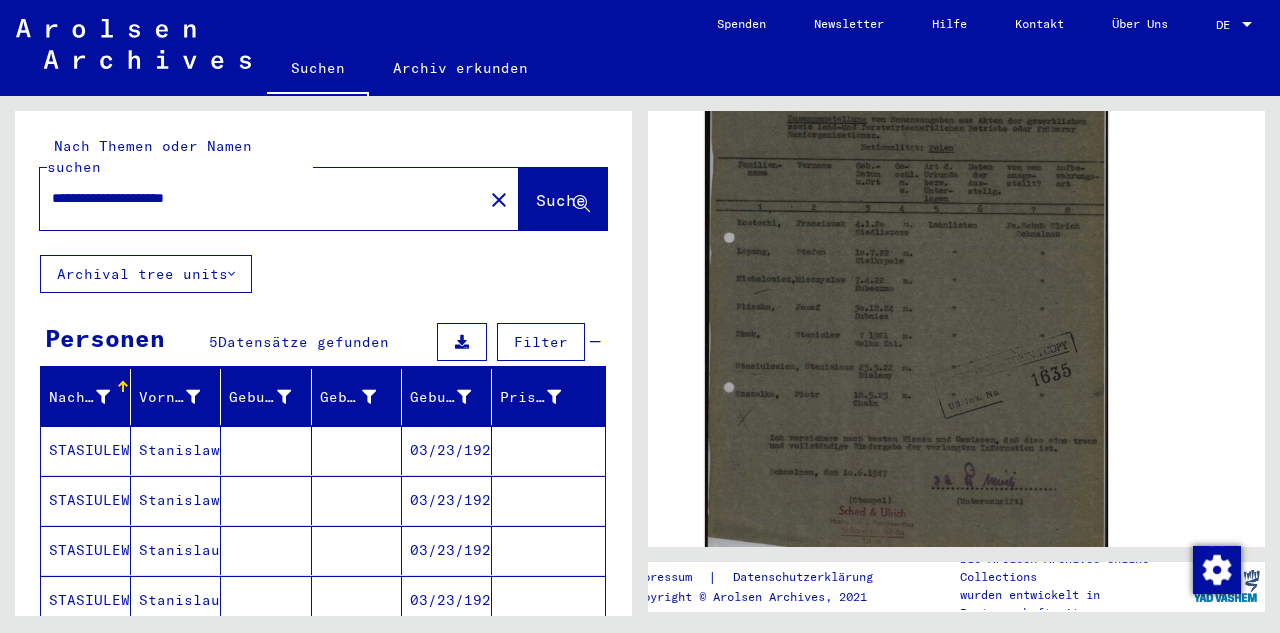 scroll, scrollTop: 0, scrollLeft: 0, axis: both 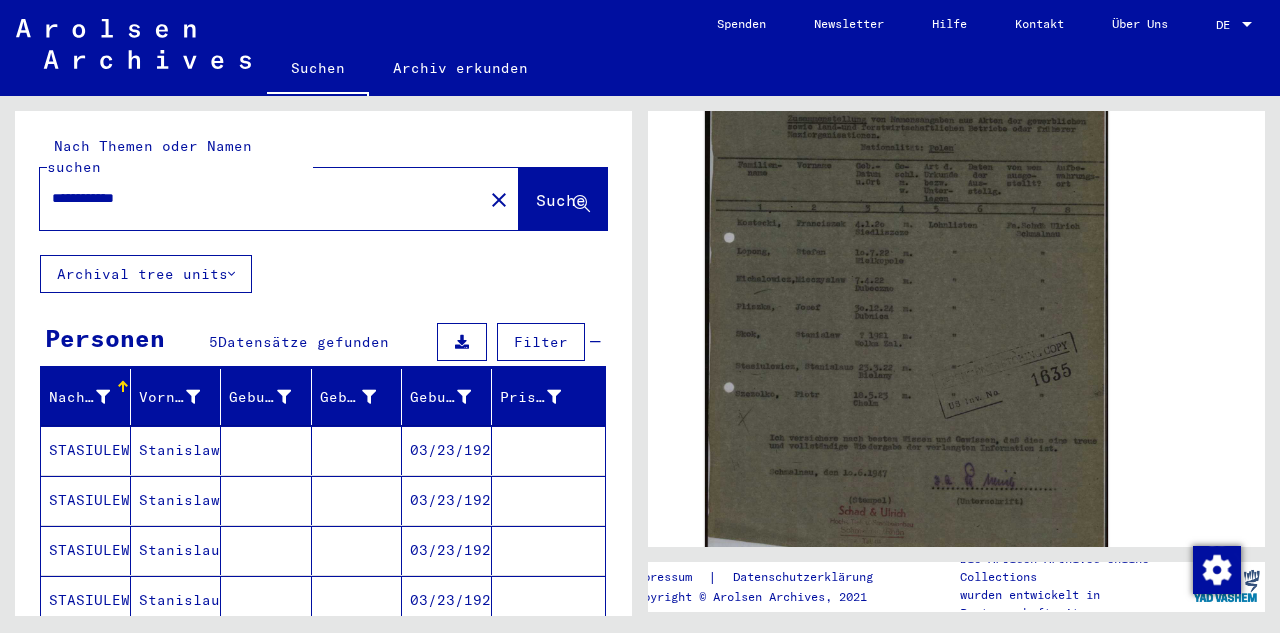 click on "Suche" 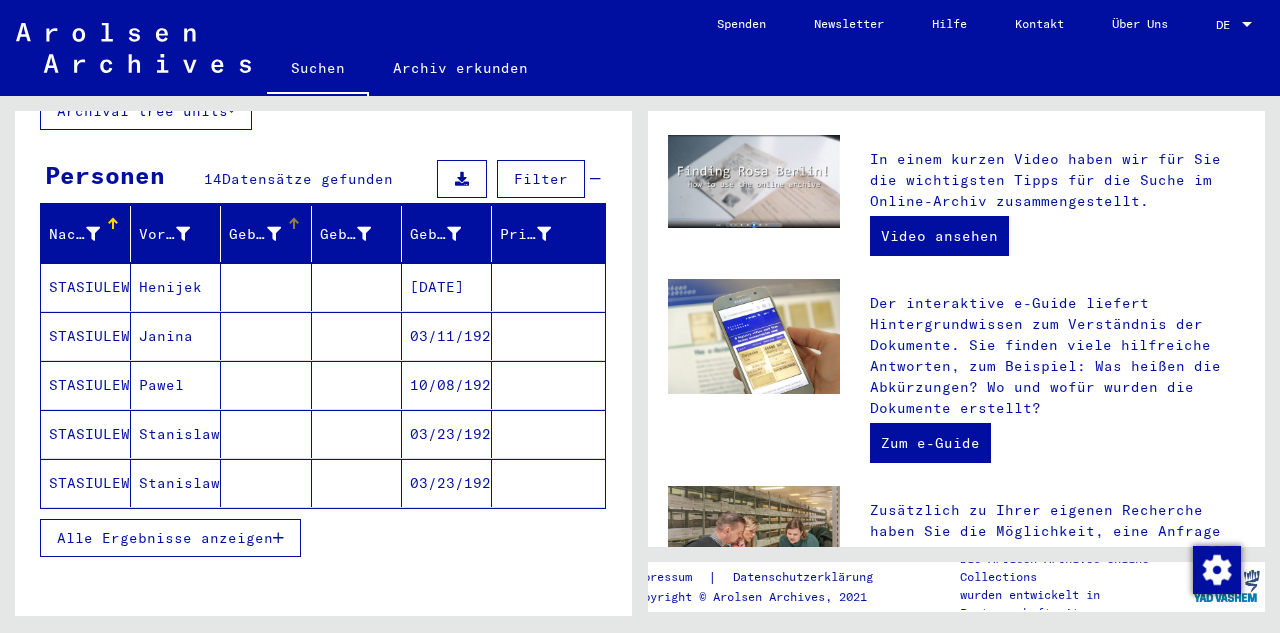 scroll, scrollTop: 165, scrollLeft: 0, axis: vertical 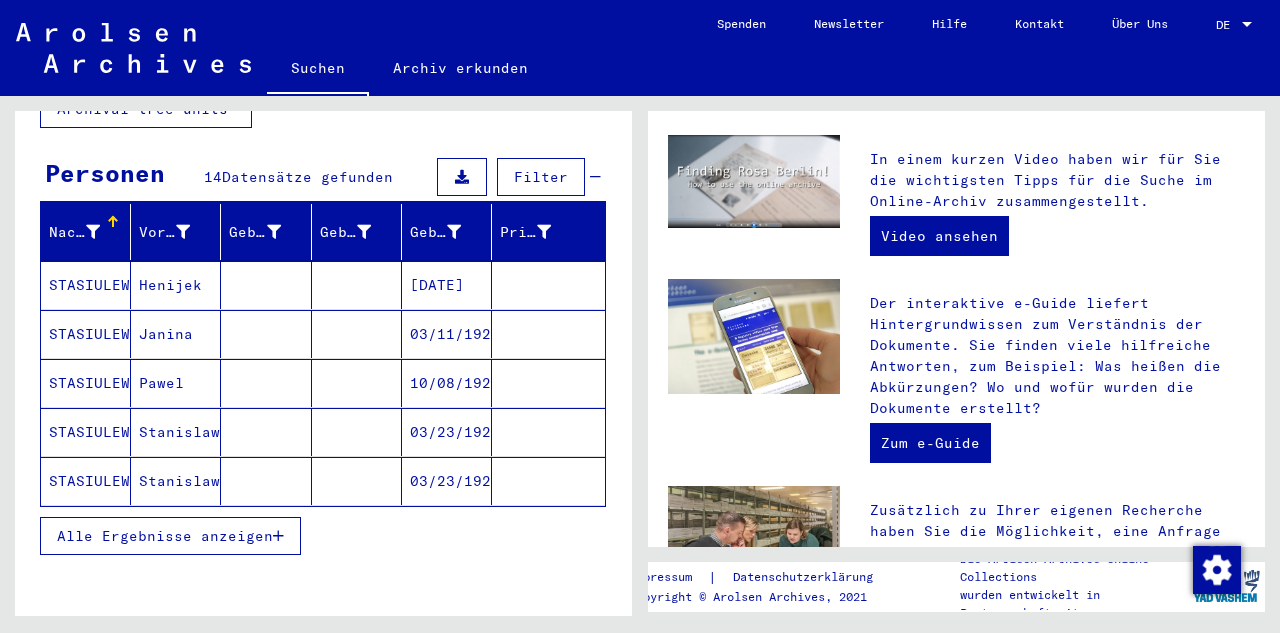 click on "STASIULEWICZ" at bounding box center (86, 334) 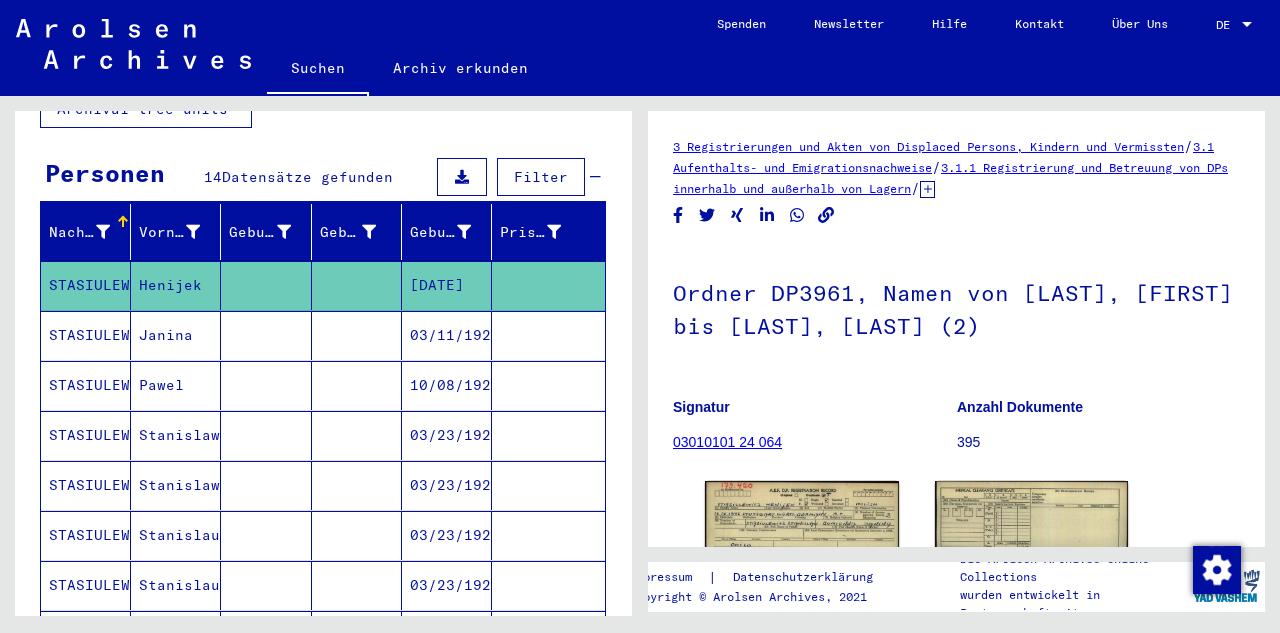 scroll, scrollTop: 0, scrollLeft: 0, axis: both 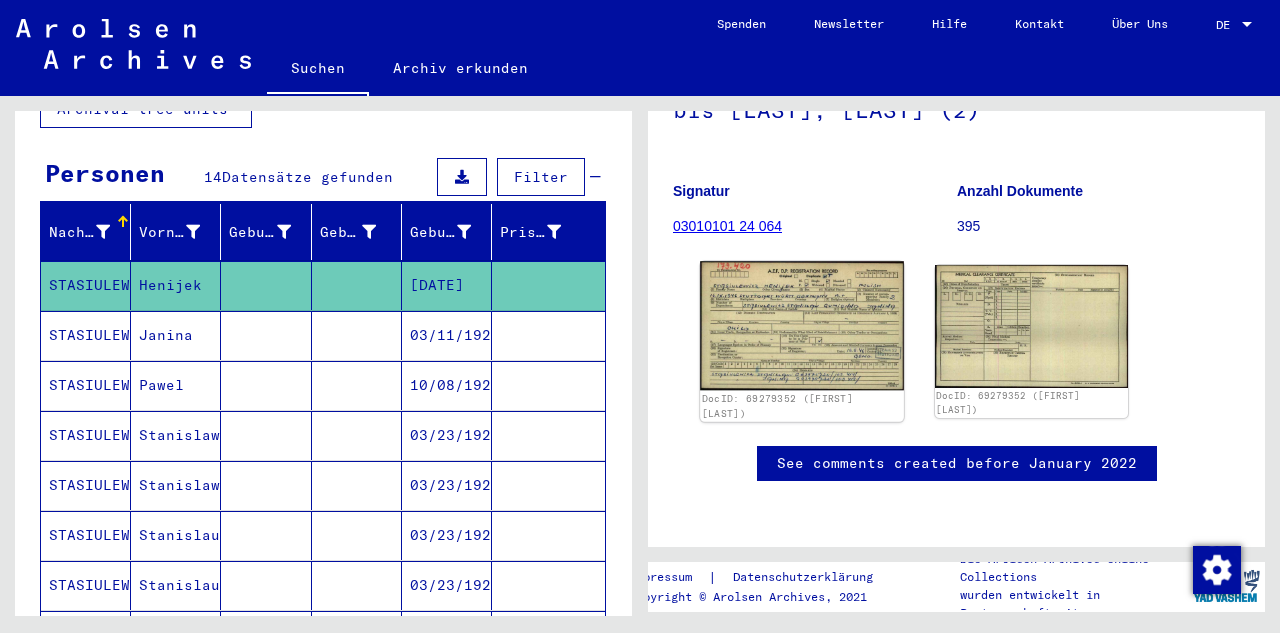 click 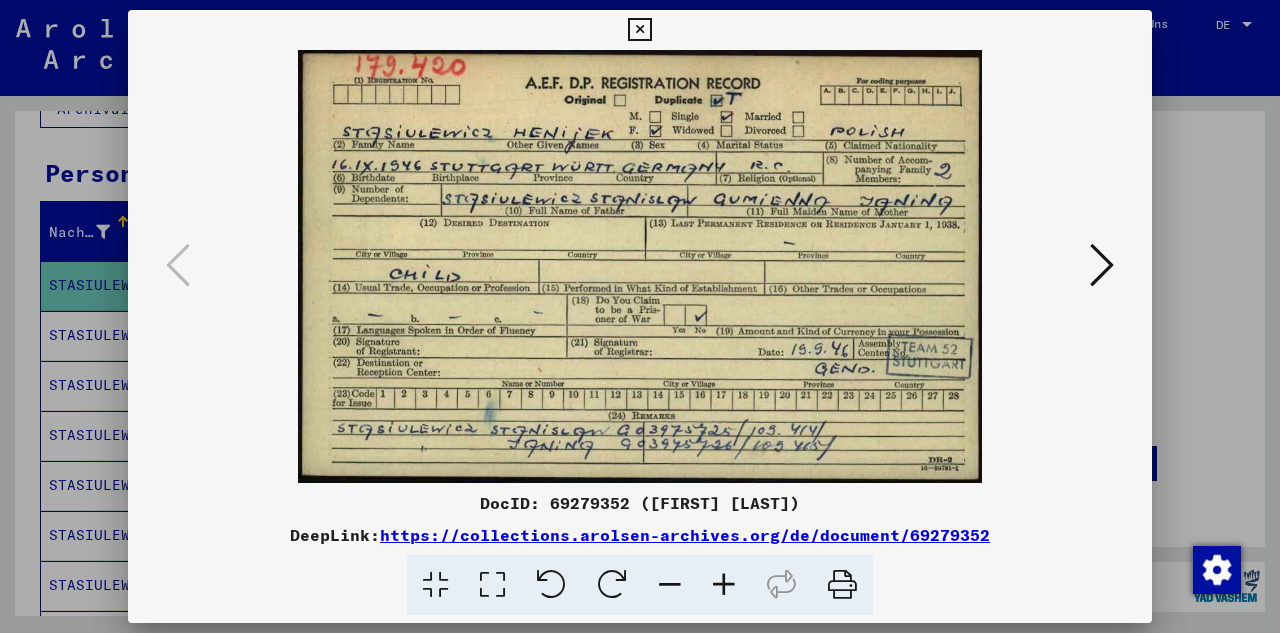 click at bounding box center (639, 30) 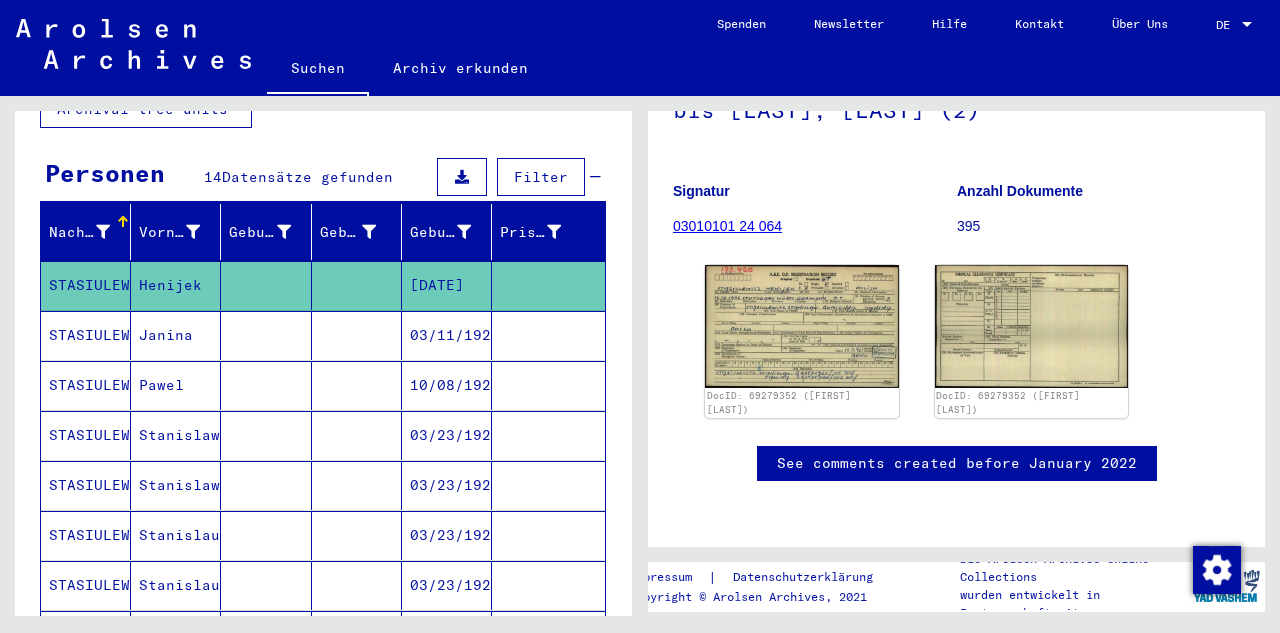 click on "STASIULEWICZ" at bounding box center (86, 385) 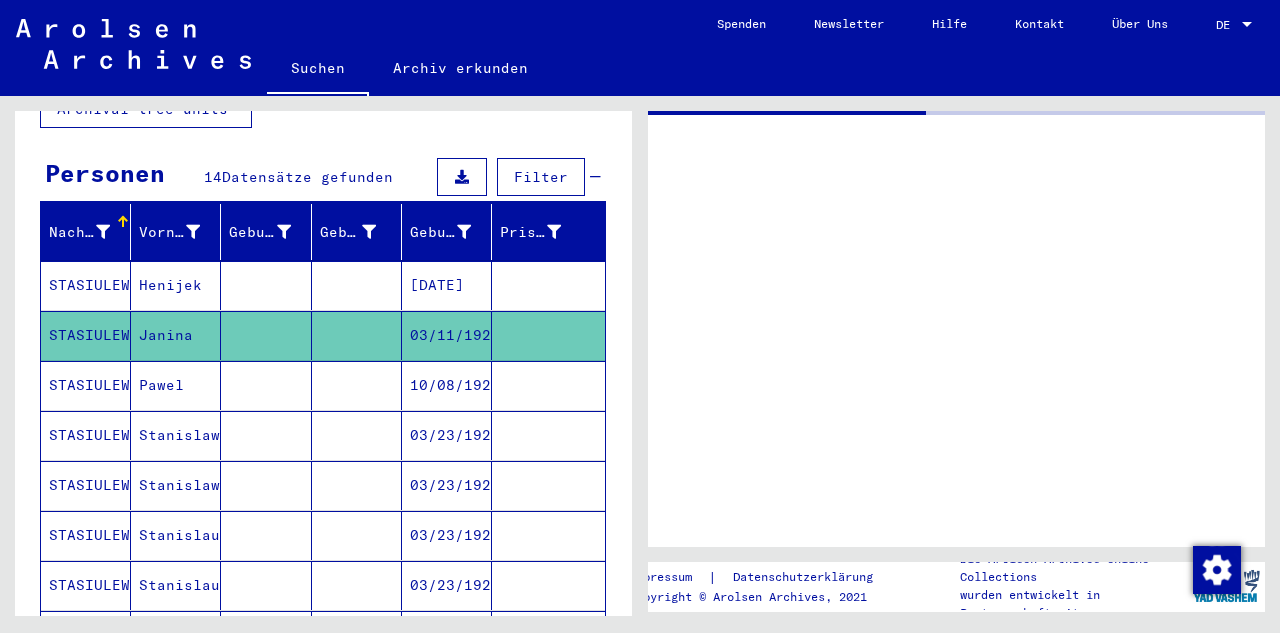 scroll, scrollTop: 0, scrollLeft: 0, axis: both 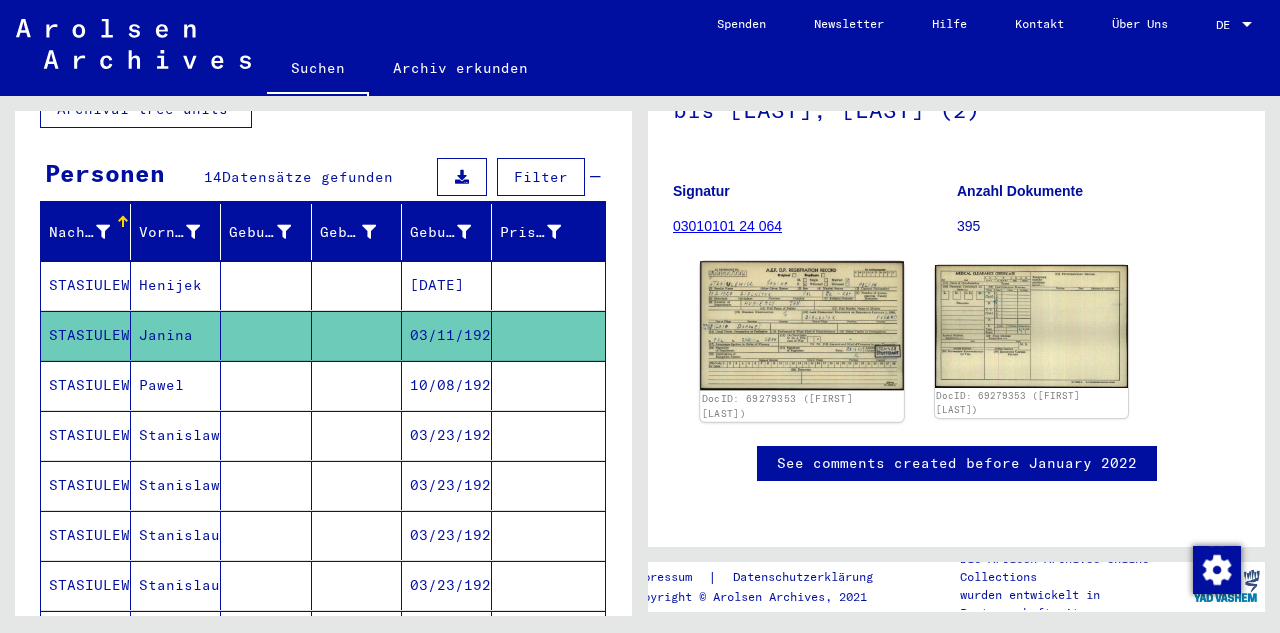 click 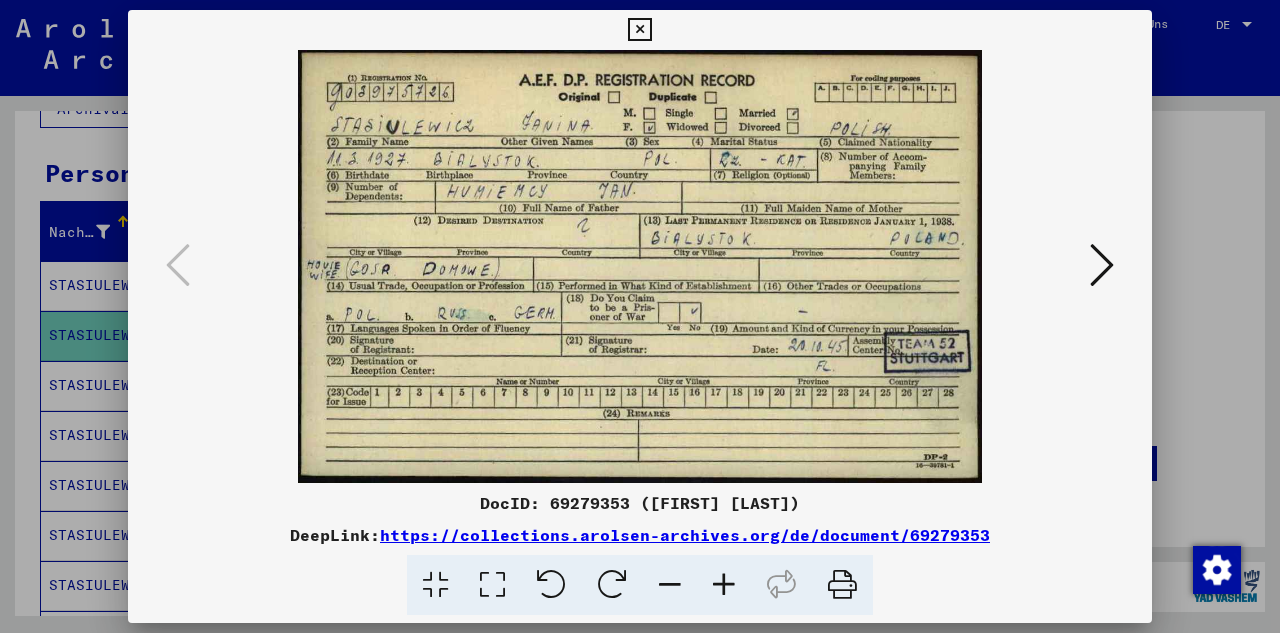 click at bounding box center [639, 30] 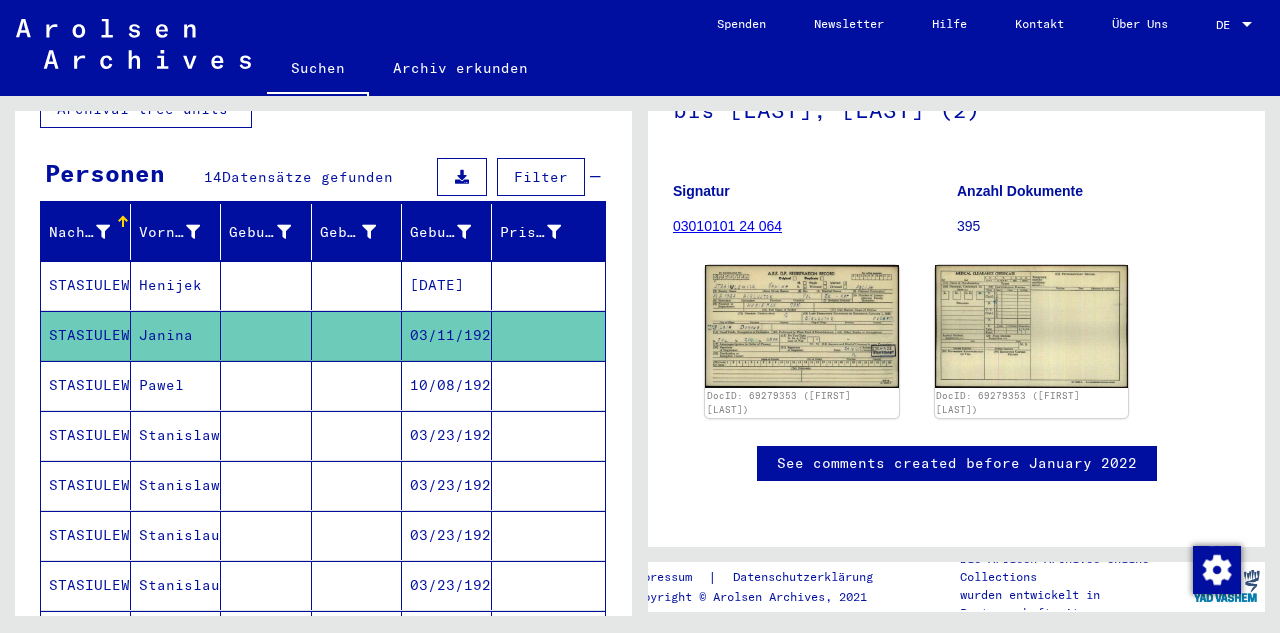 click on "STASIULEWICZ" at bounding box center (86, 435) 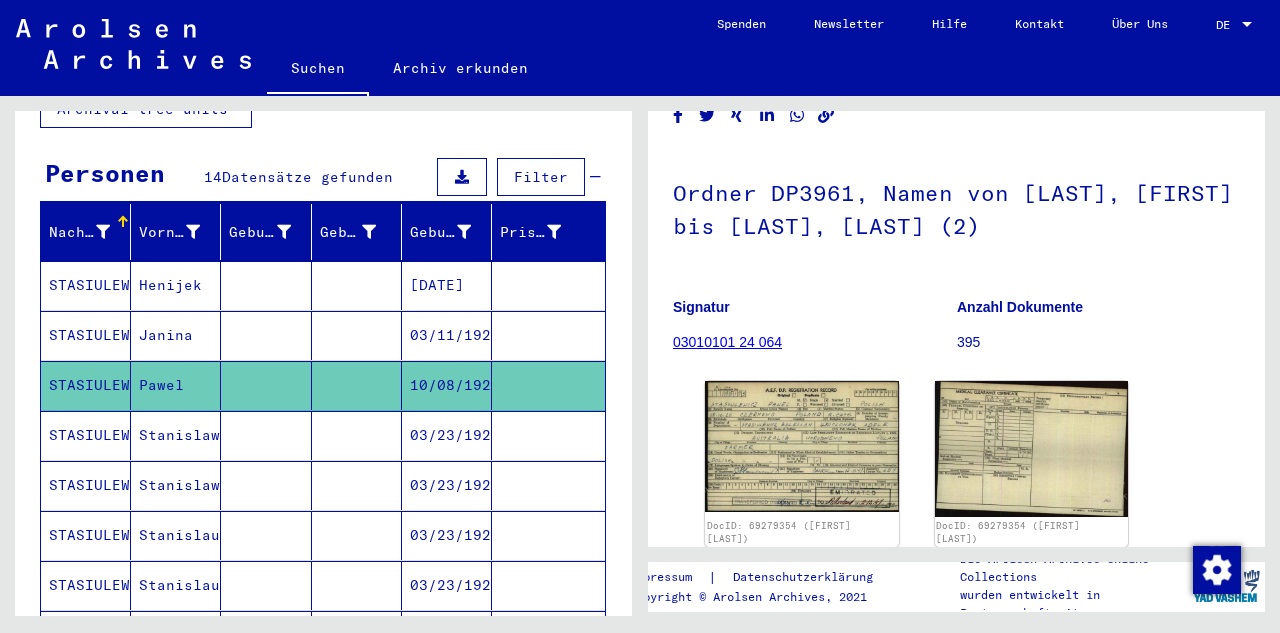scroll, scrollTop: 203, scrollLeft: 0, axis: vertical 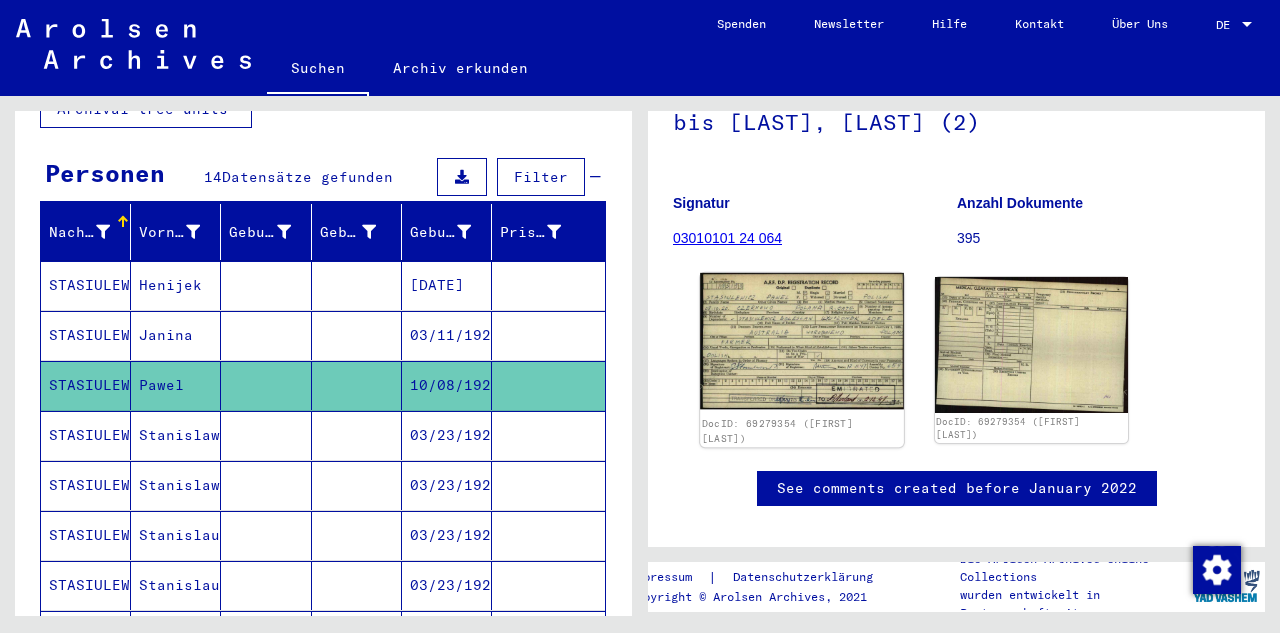 click 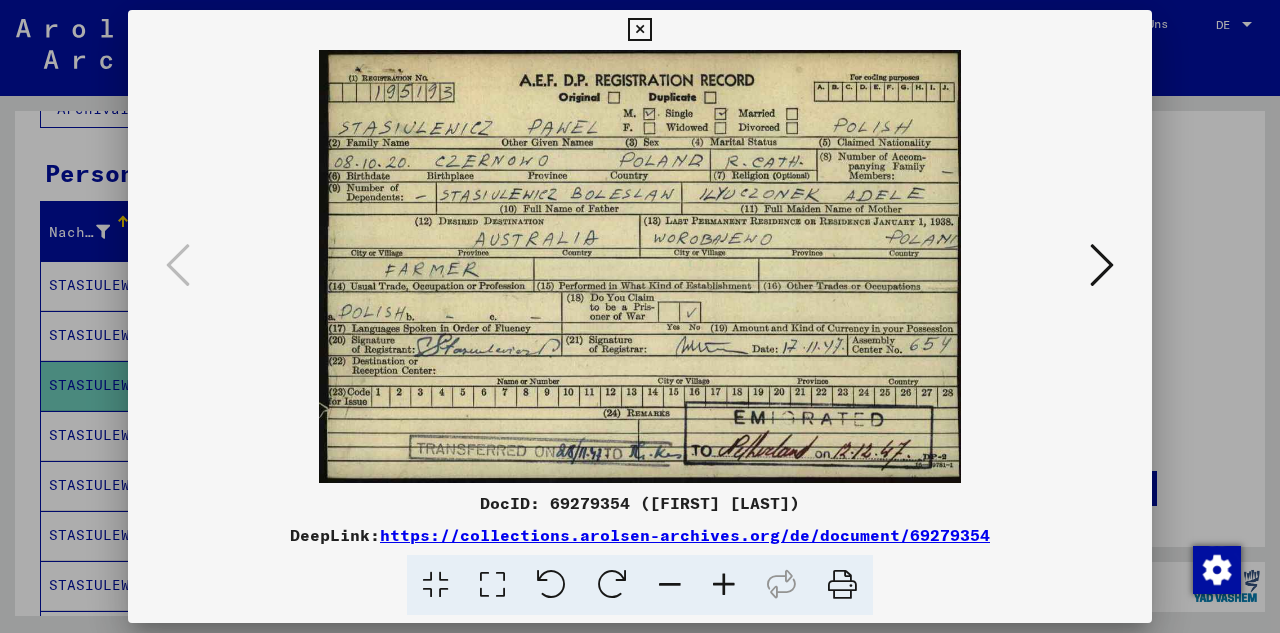 click at bounding box center [639, 30] 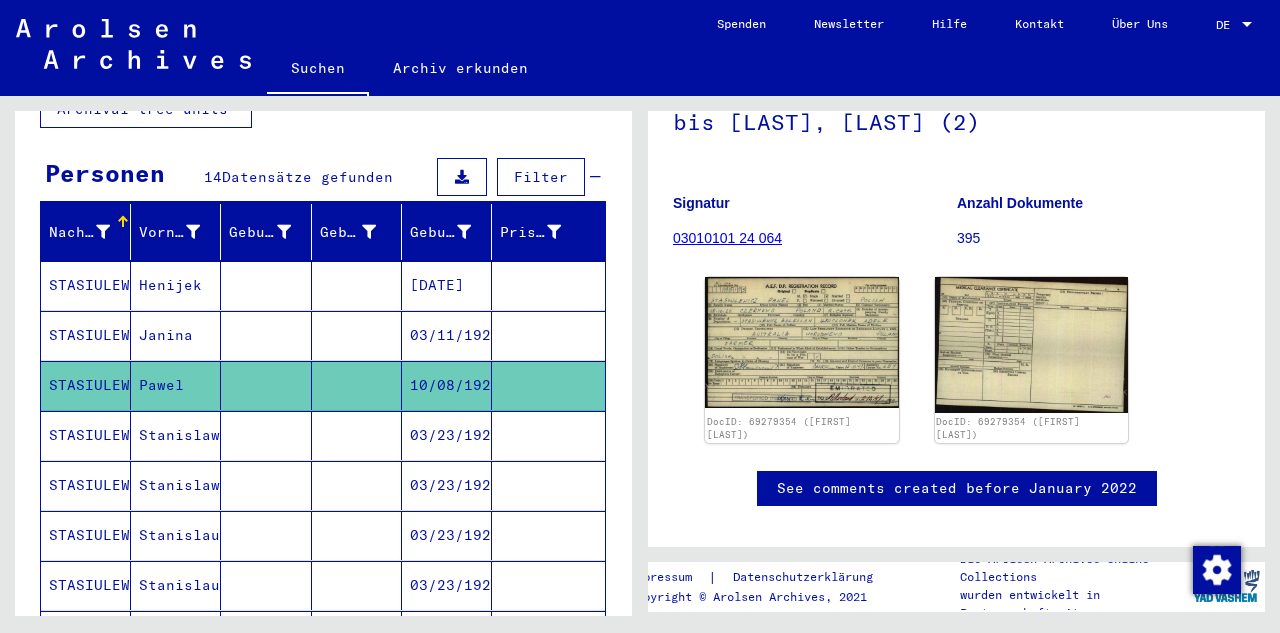 scroll, scrollTop: 0, scrollLeft: 0, axis: both 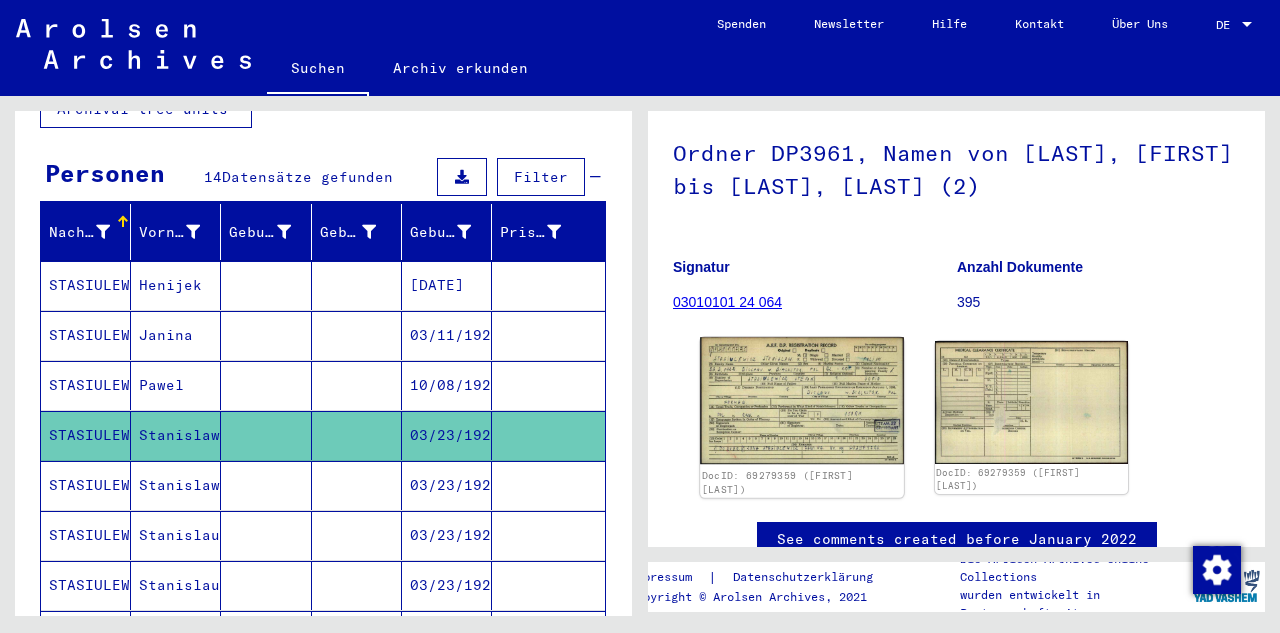 click 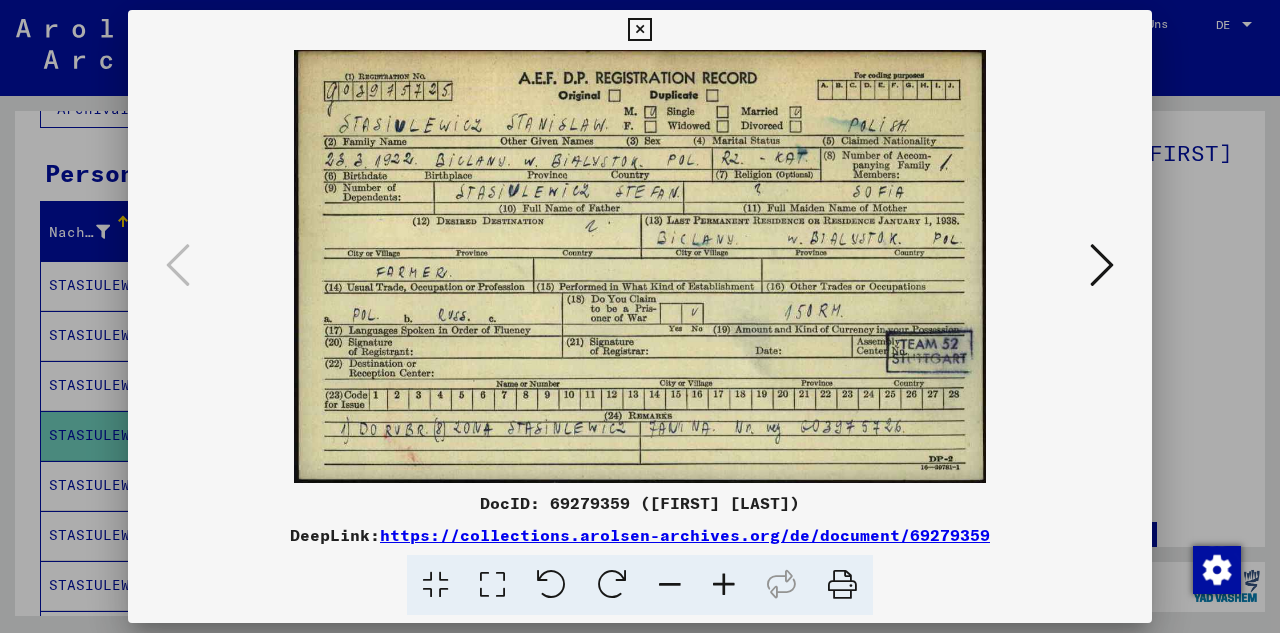 click at bounding box center (639, 30) 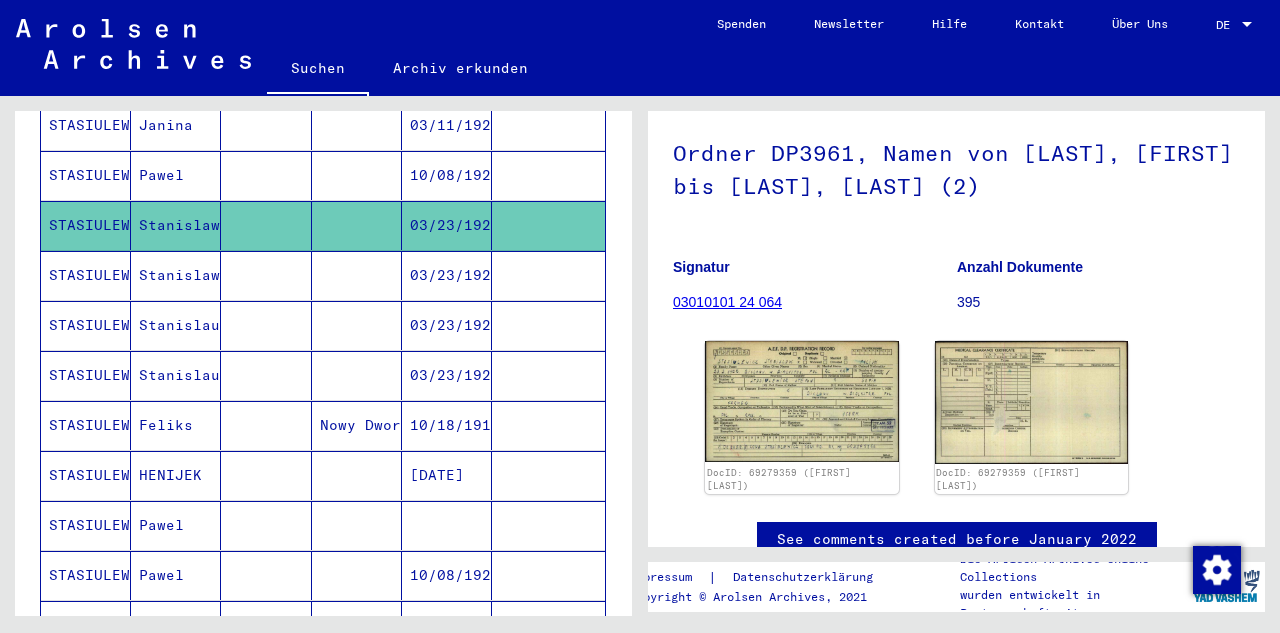 scroll, scrollTop: 465, scrollLeft: 0, axis: vertical 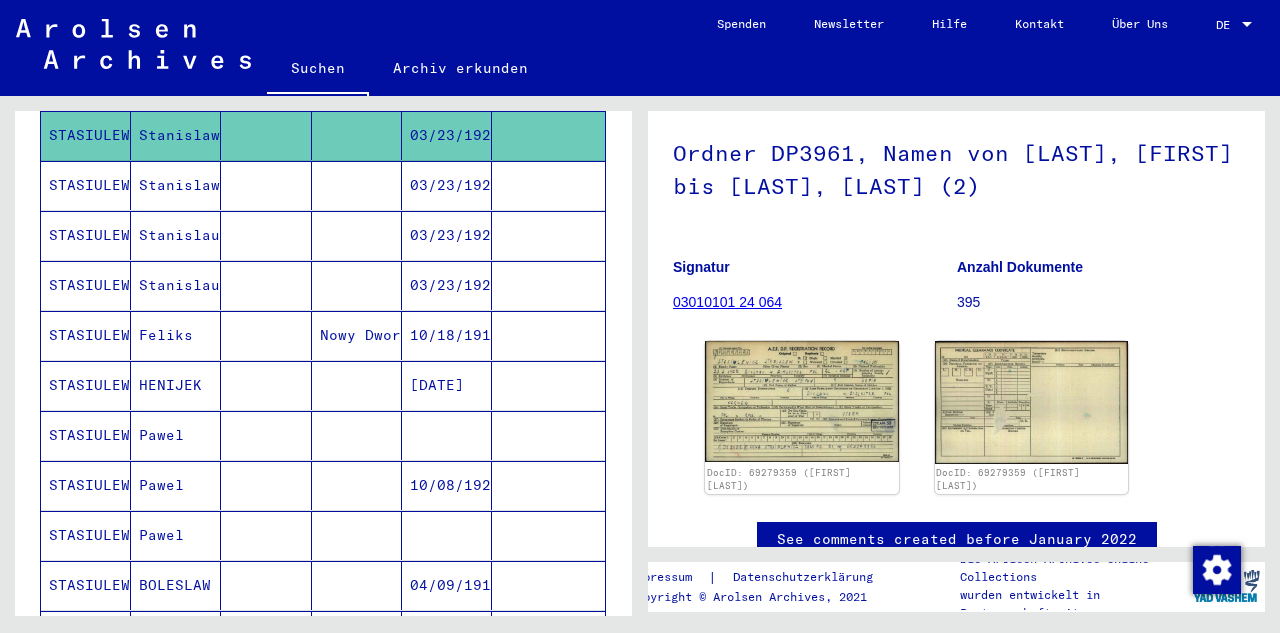 click on "STASIULEWICZ" at bounding box center (86, 385) 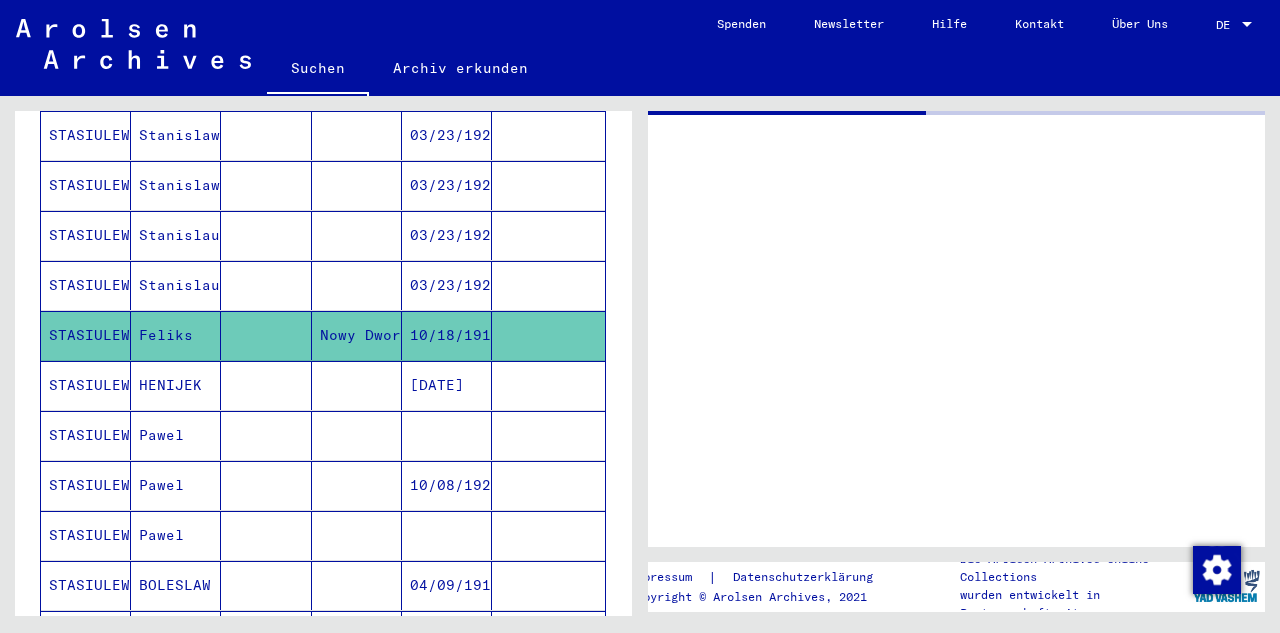 scroll, scrollTop: 0, scrollLeft: 0, axis: both 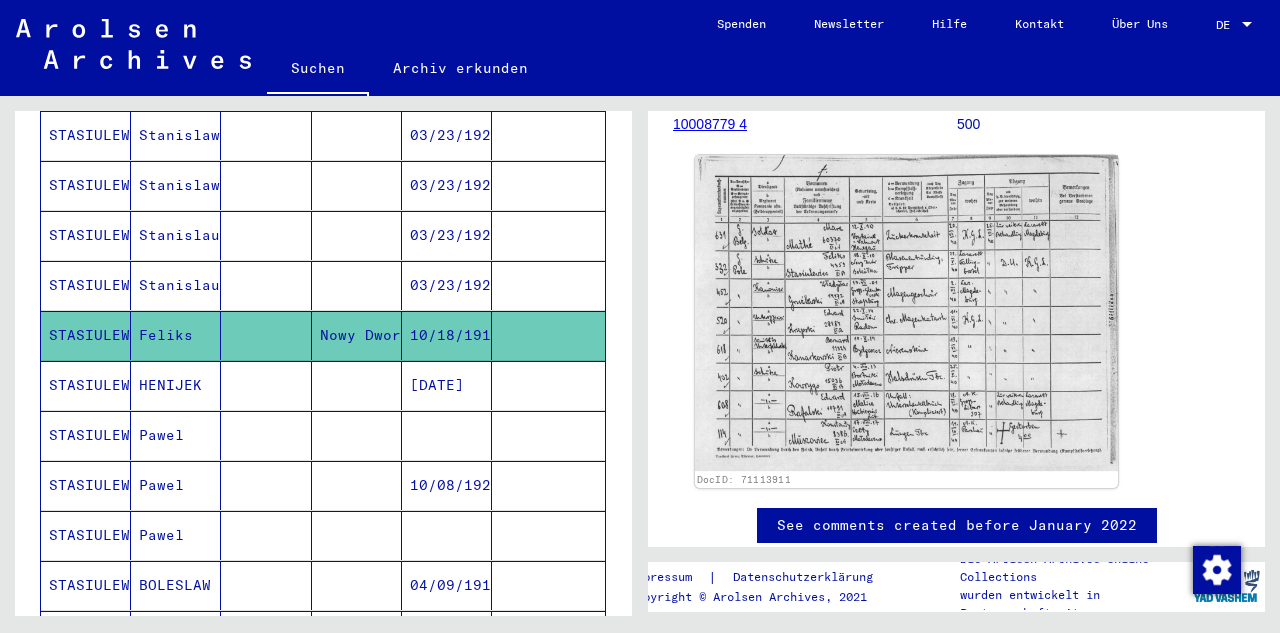 click 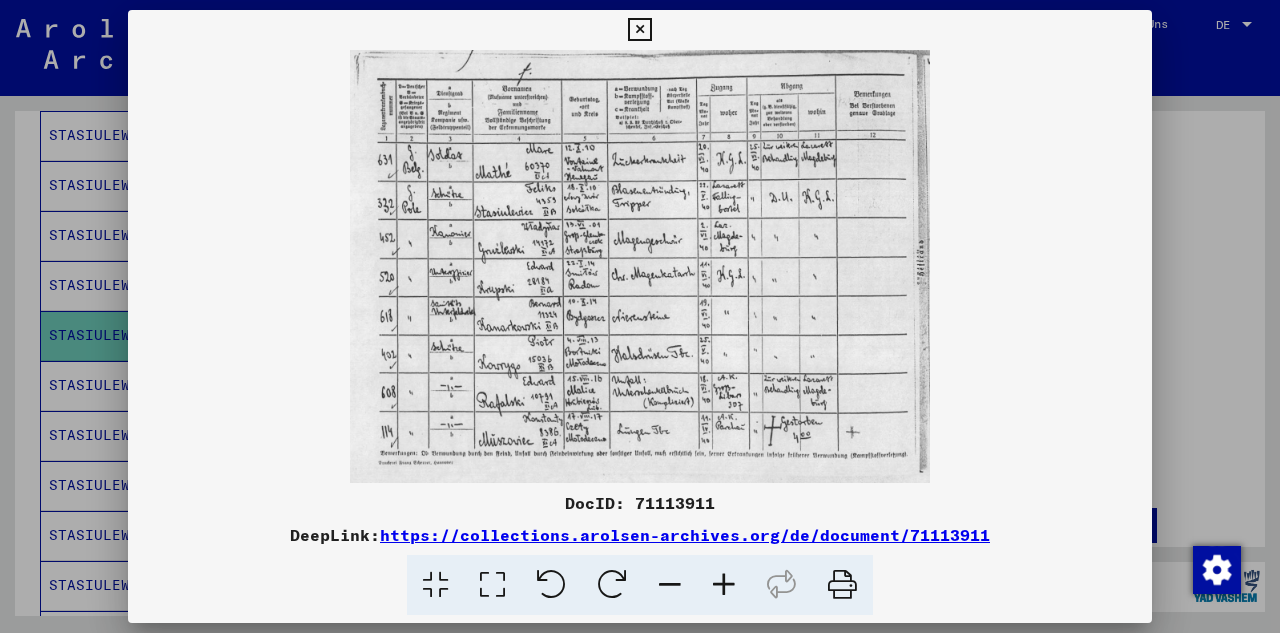 click at bounding box center [639, 30] 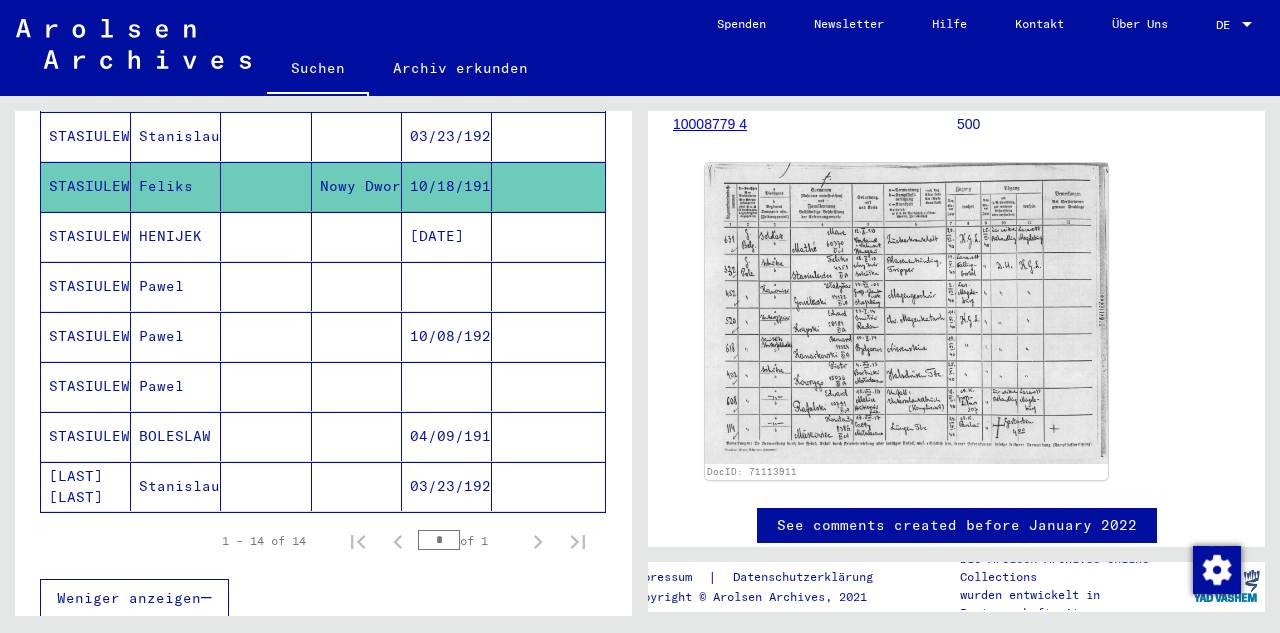 scroll, scrollTop: 617, scrollLeft: 0, axis: vertical 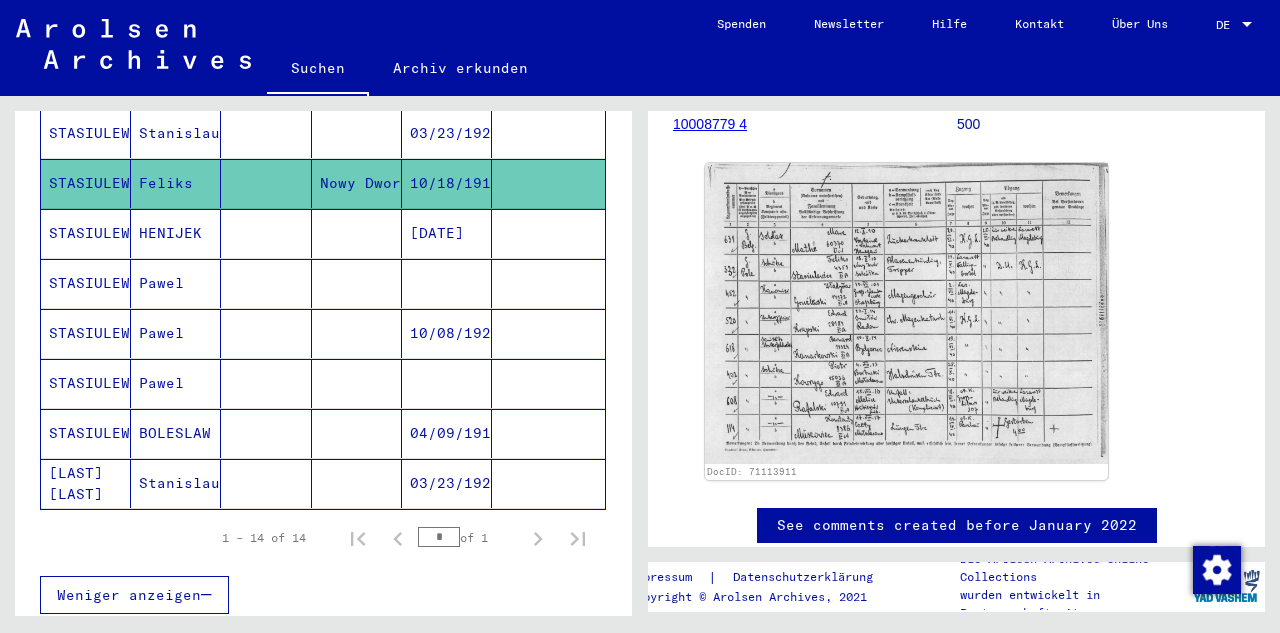 click on "STASIULEWICZ" at bounding box center (86, 283) 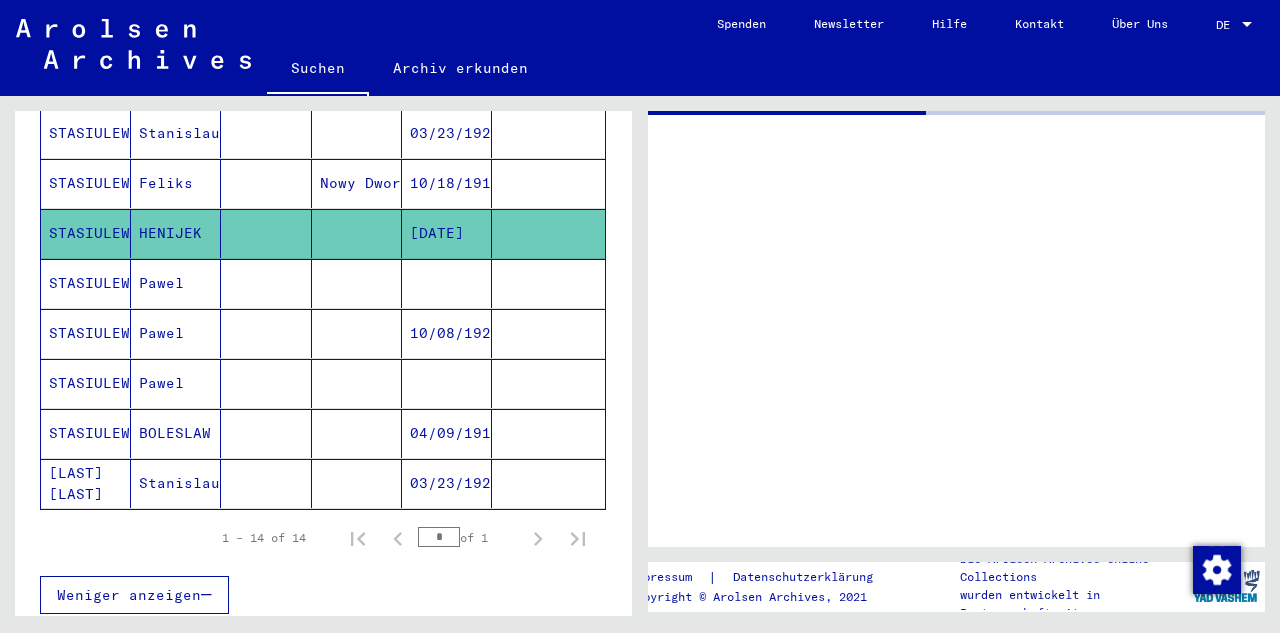 scroll, scrollTop: 0, scrollLeft: 0, axis: both 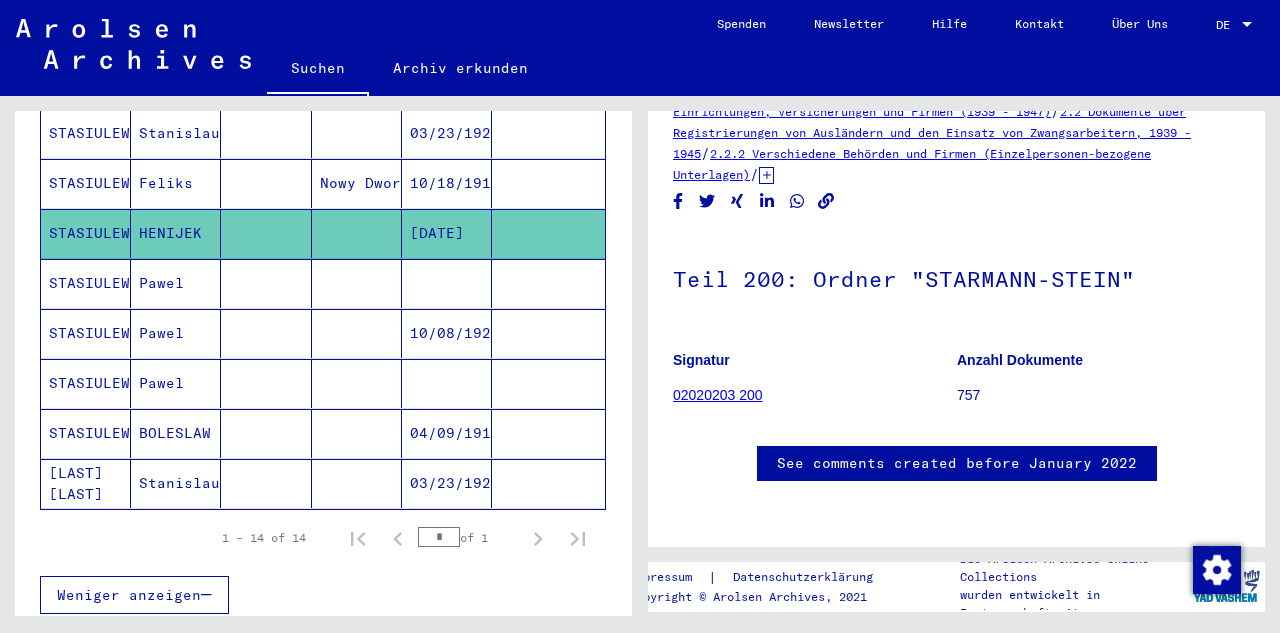 click on "STASIULEWICZ" at bounding box center [86, 483] 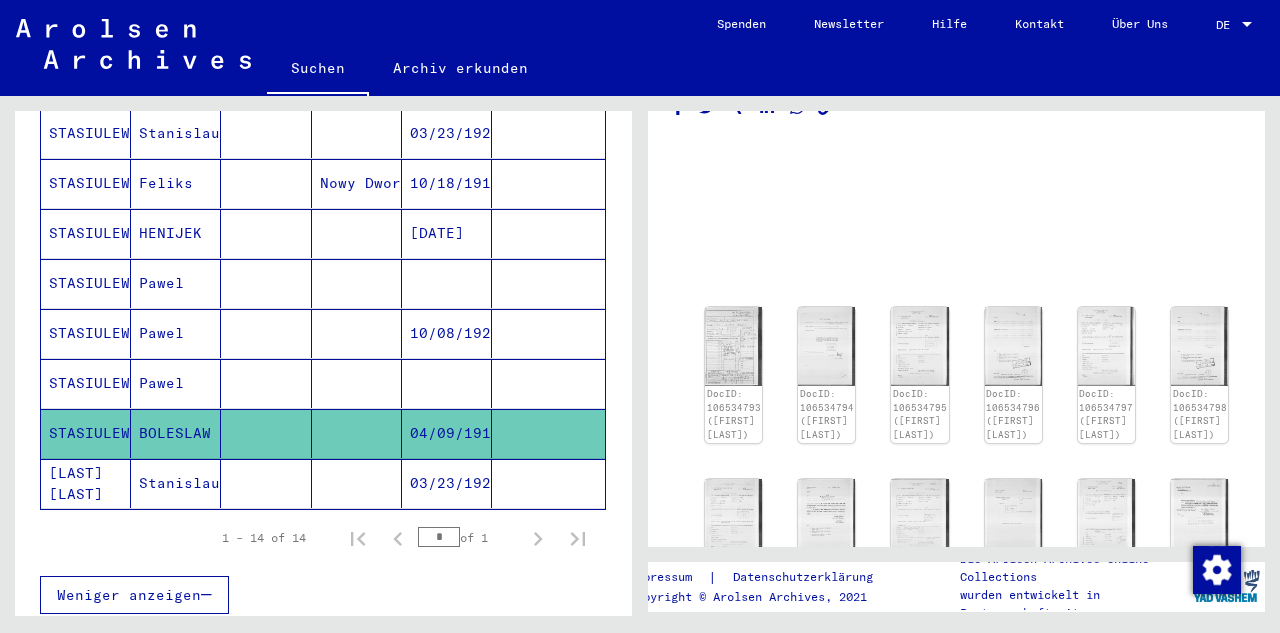 scroll, scrollTop: 50, scrollLeft: 0, axis: vertical 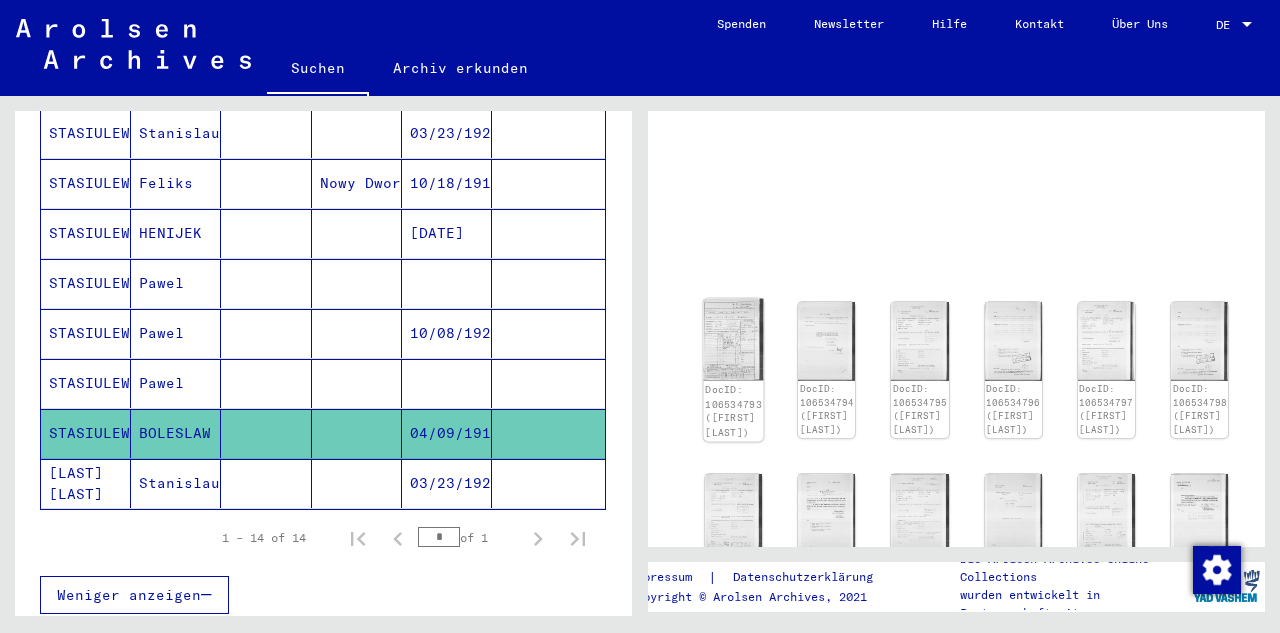 click 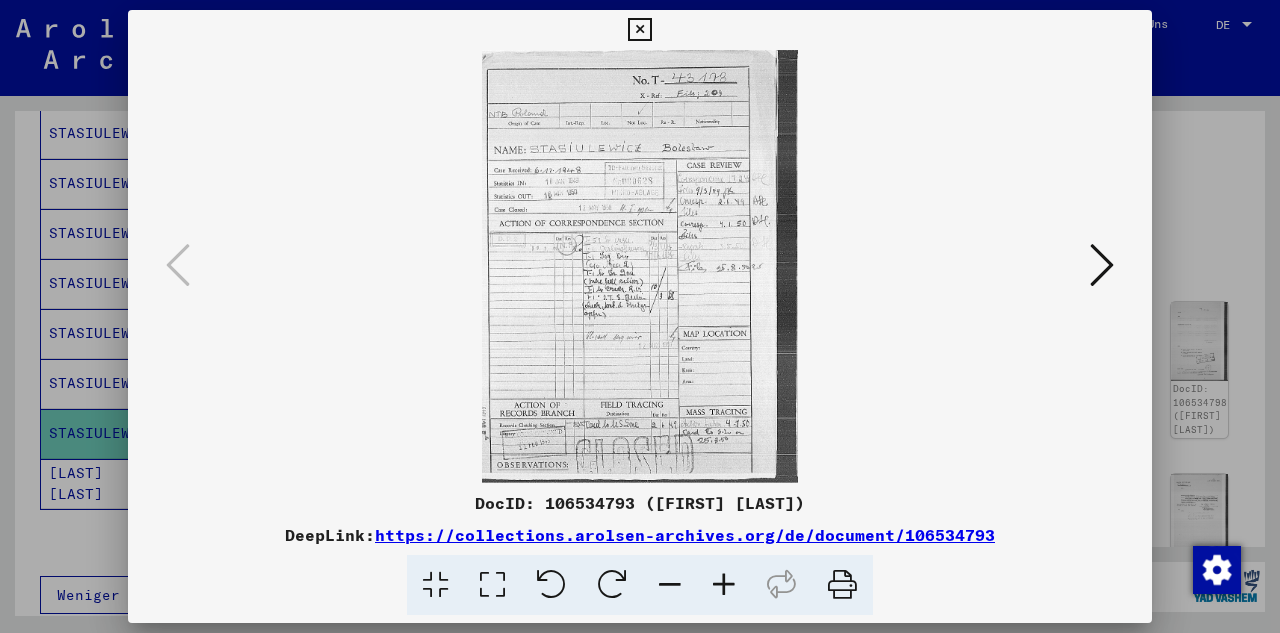 click at bounding box center [1102, 265] 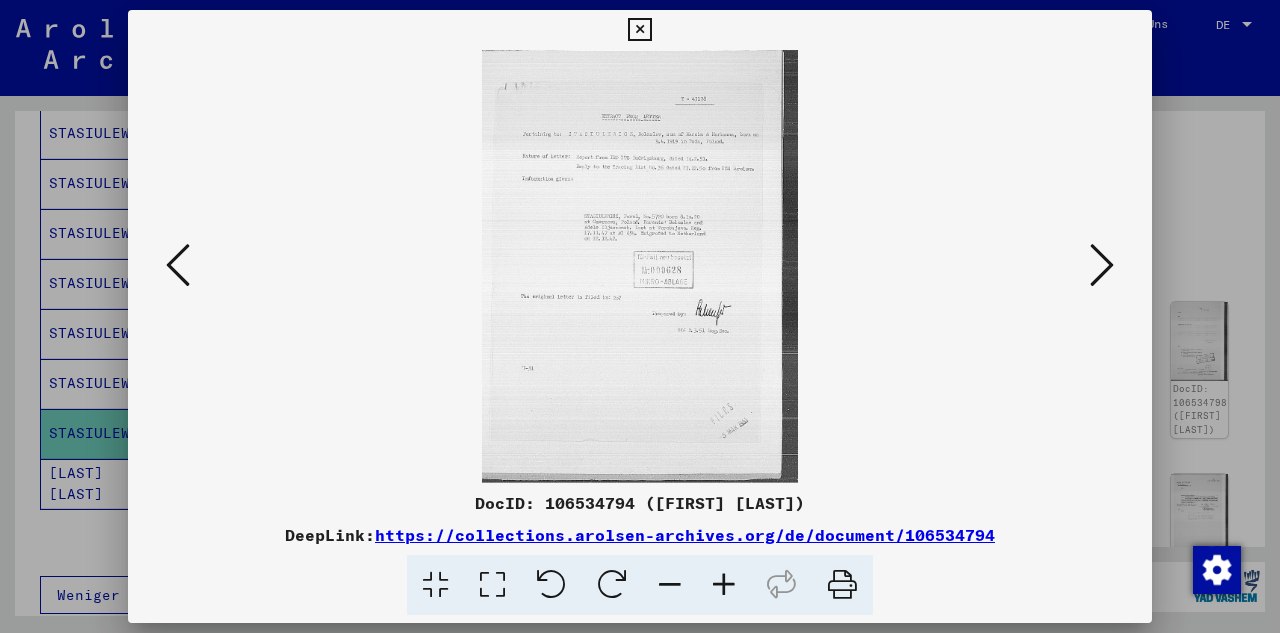 click at bounding box center (1102, 265) 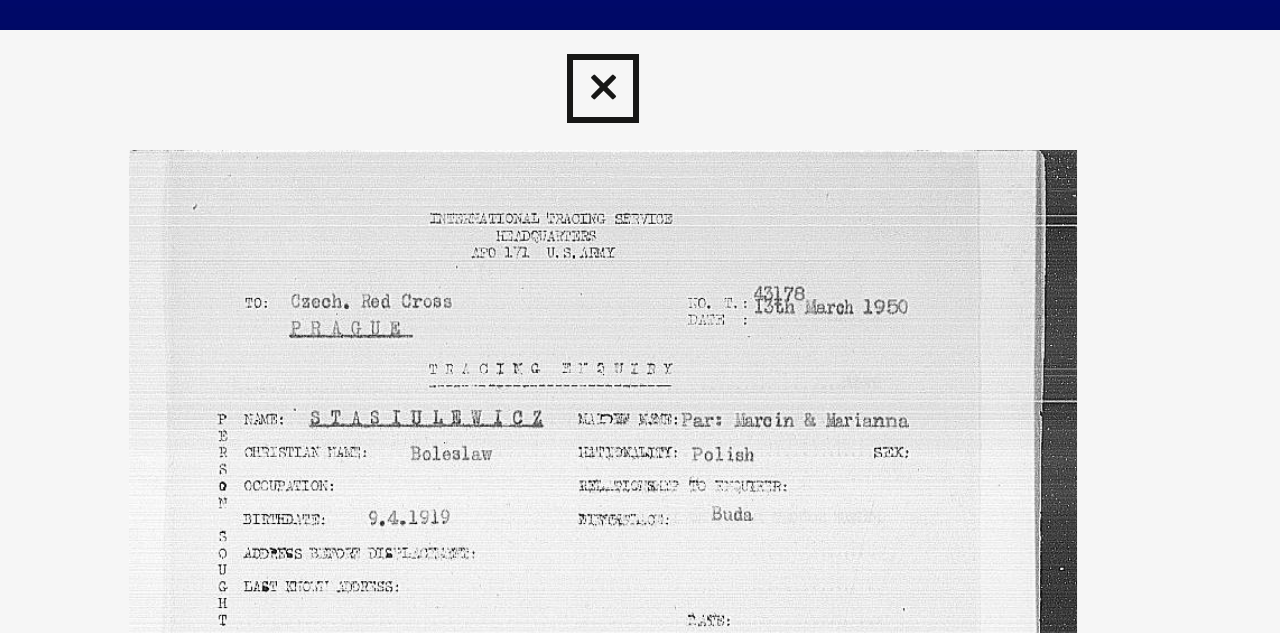 scroll, scrollTop: 0, scrollLeft: 0, axis: both 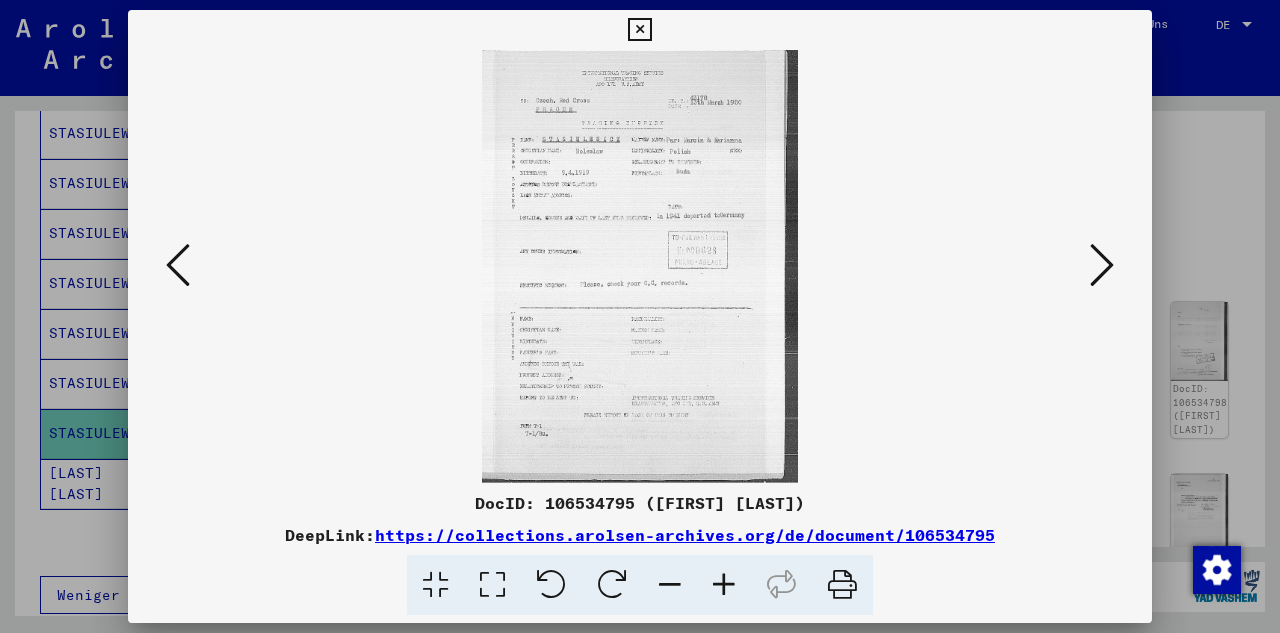 click at bounding box center [1102, 265] 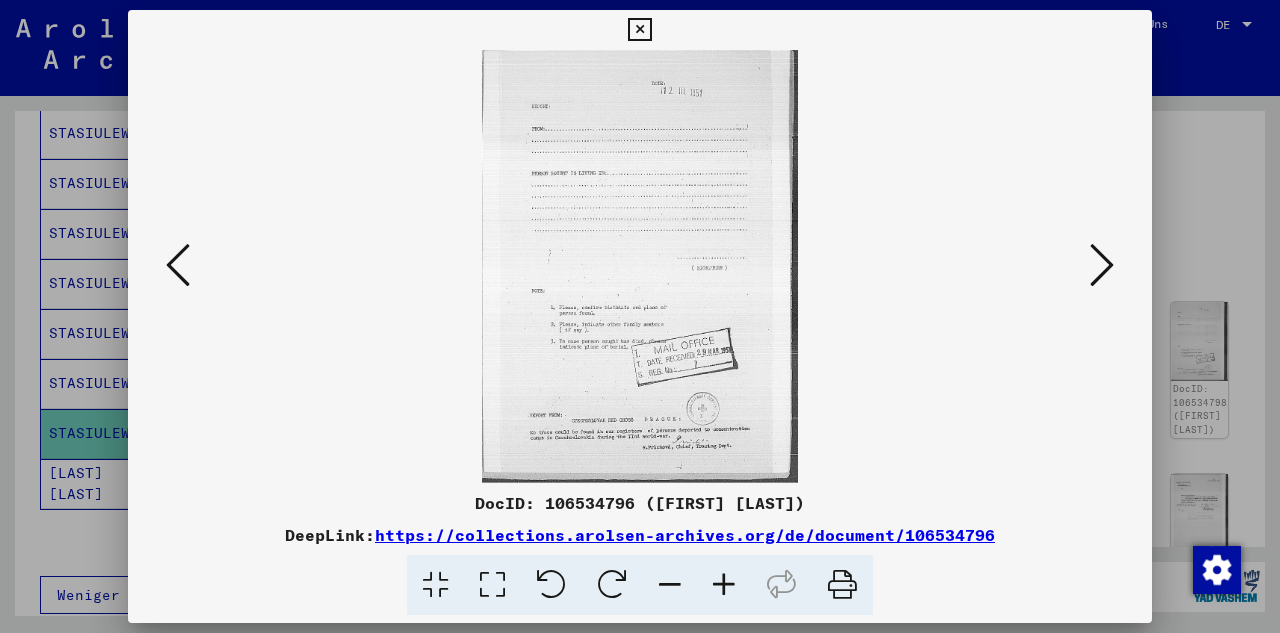 click at bounding box center (1102, 265) 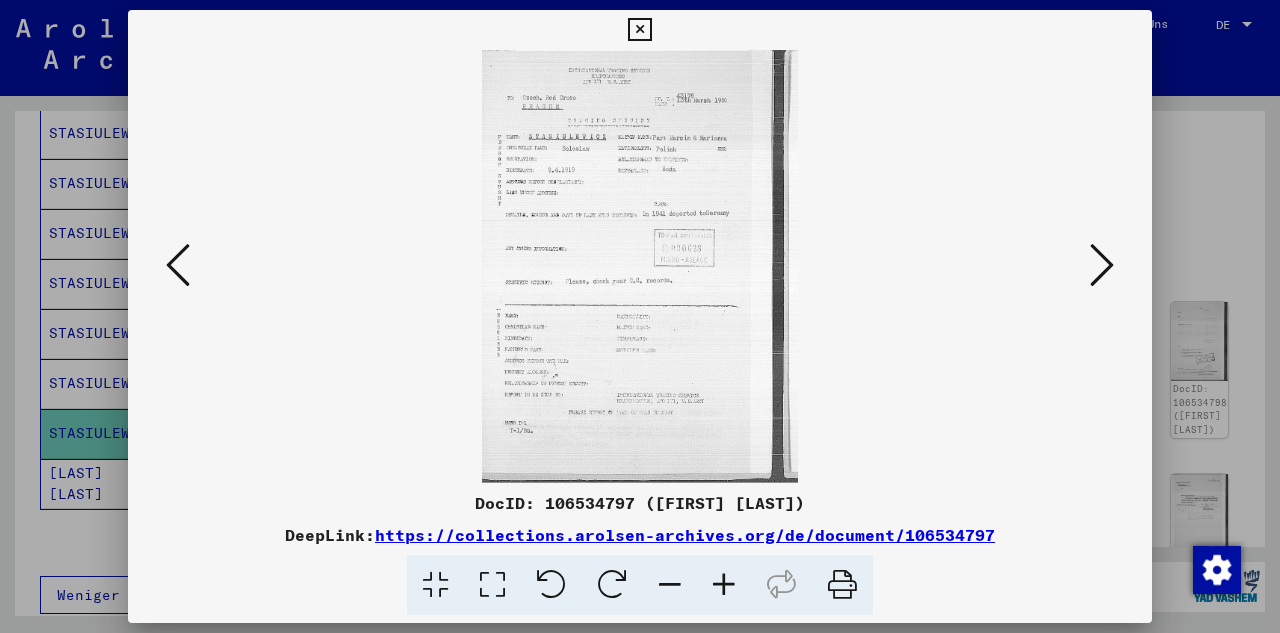 click at bounding box center (1102, 265) 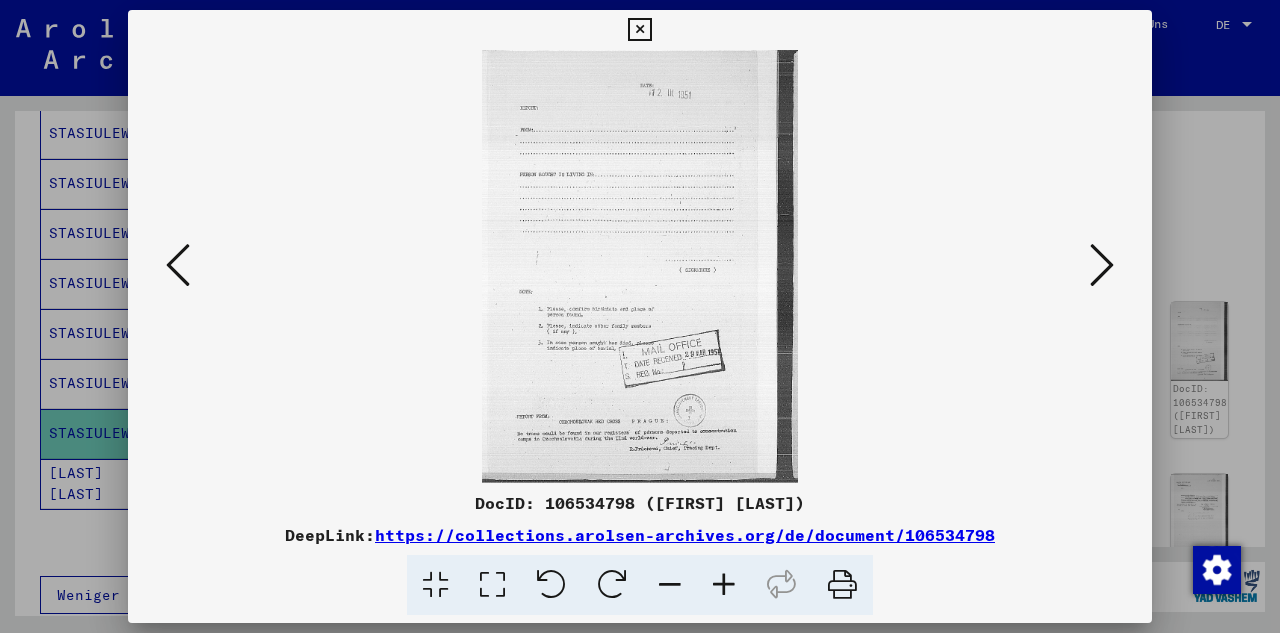 click at bounding box center [1102, 265] 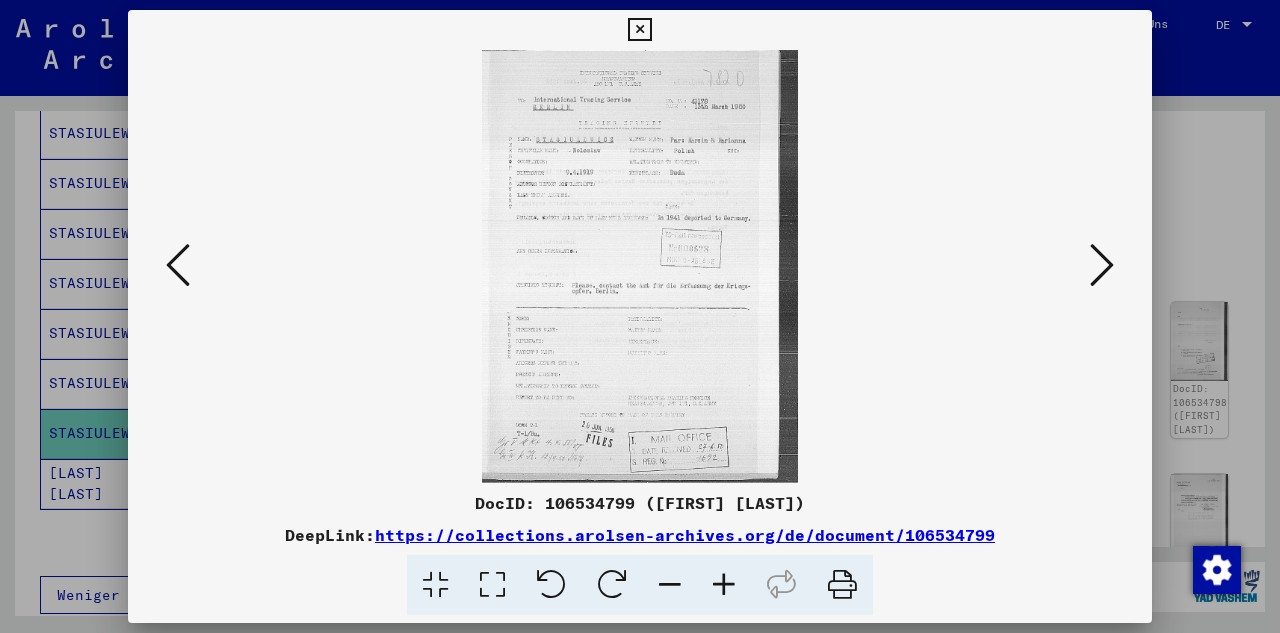 click at bounding box center (1102, 265) 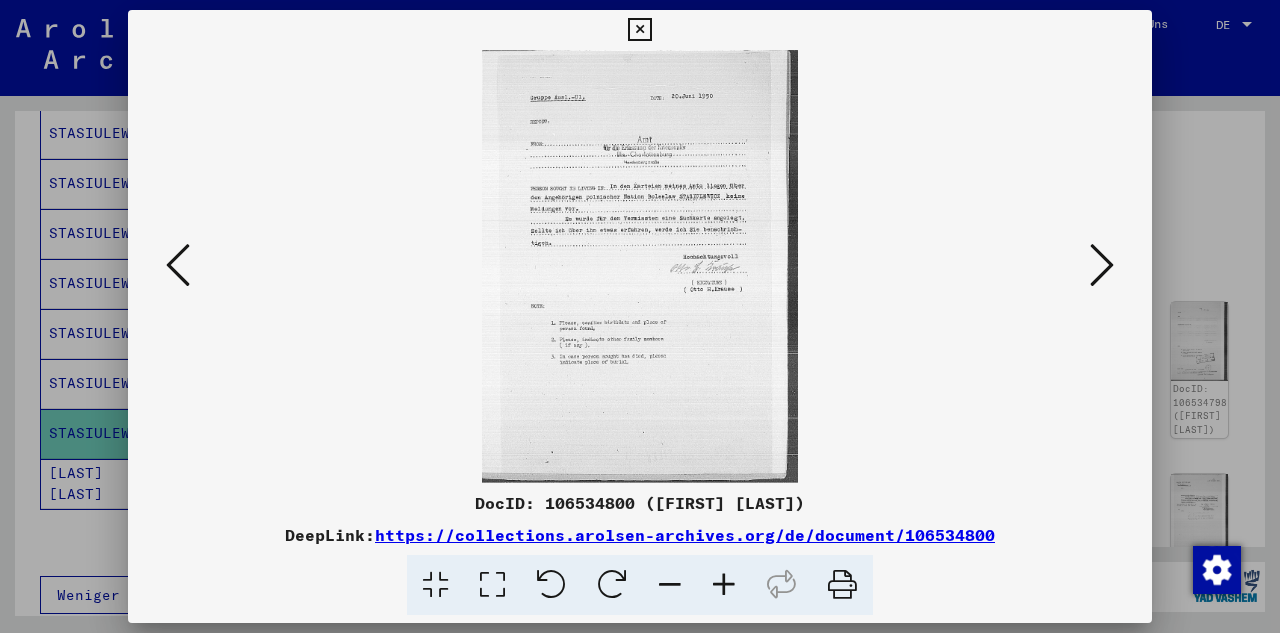 click at bounding box center [1102, 265] 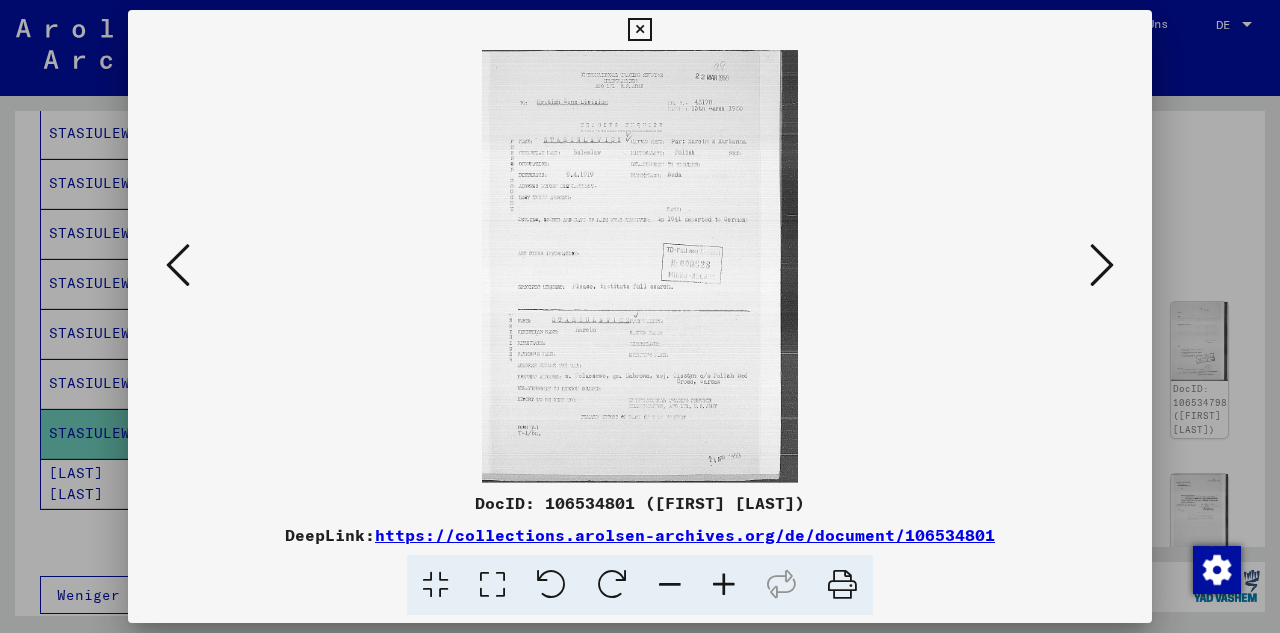 click at bounding box center (1102, 265) 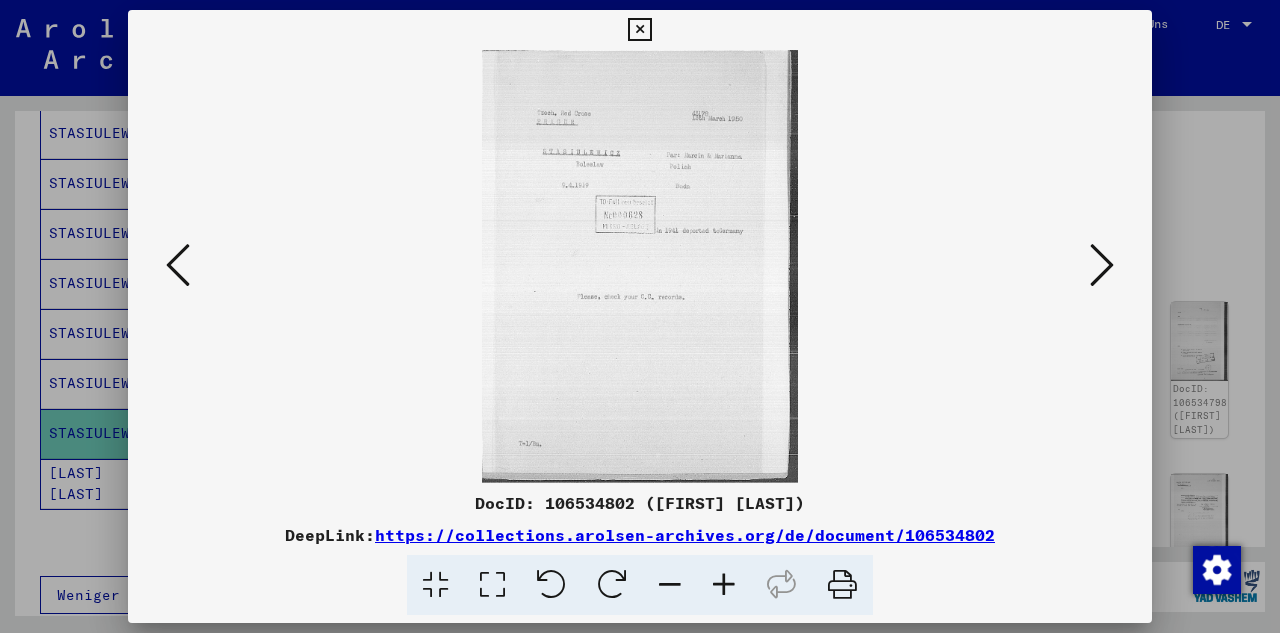 click at bounding box center [1102, 265] 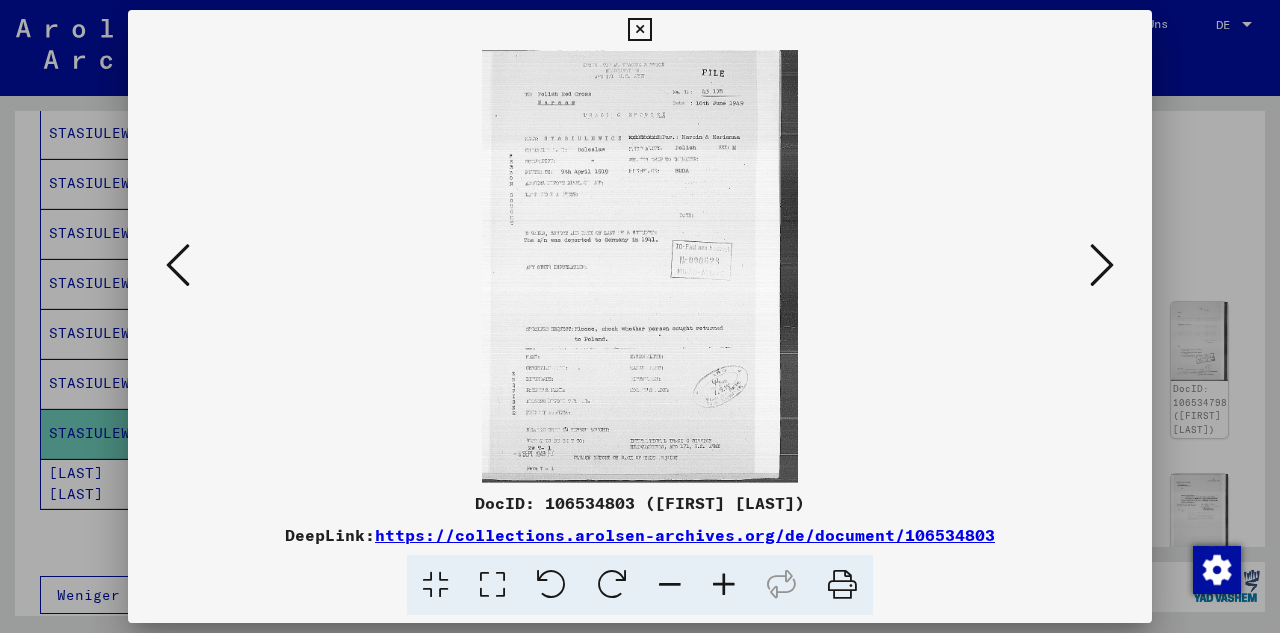 click at bounding box center (639, 30) 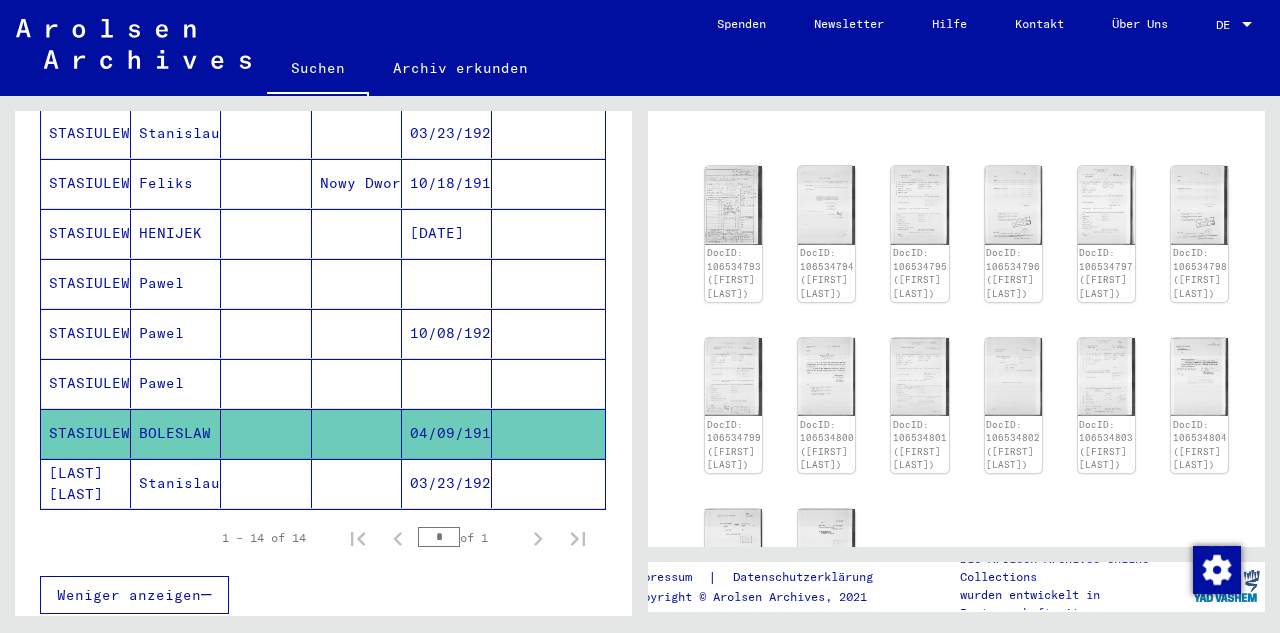 scroll, scrollTop: 228, scrollLeft: 0, axis: vertical 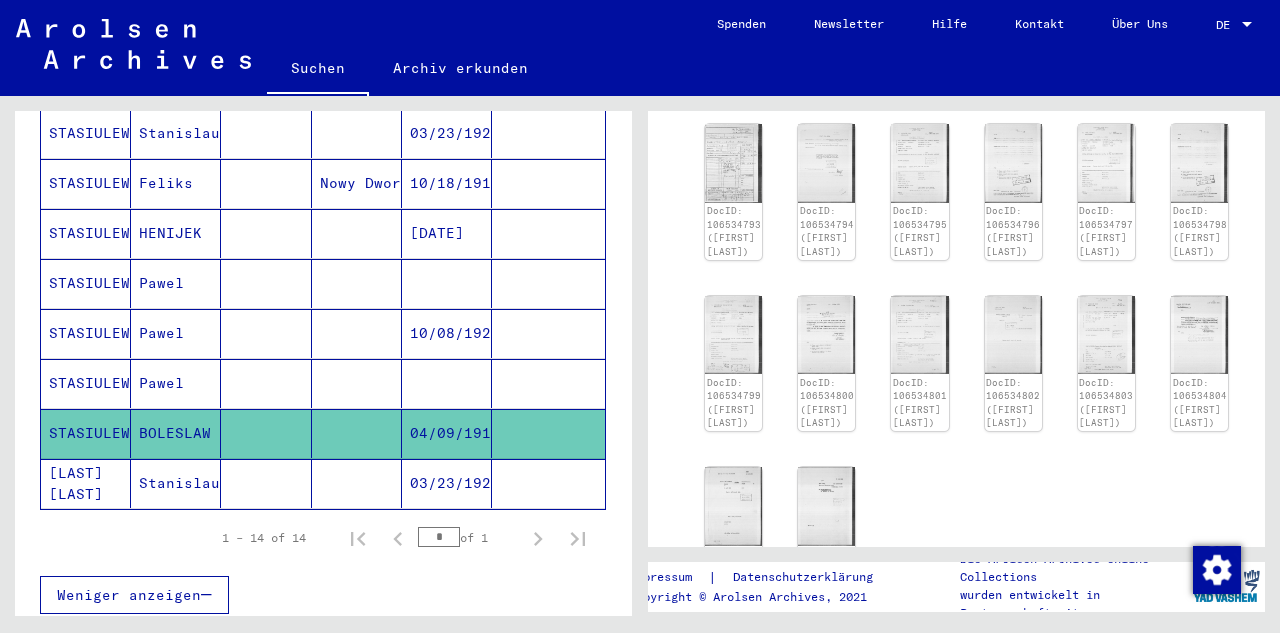 click on "[LAST] [LAST]" 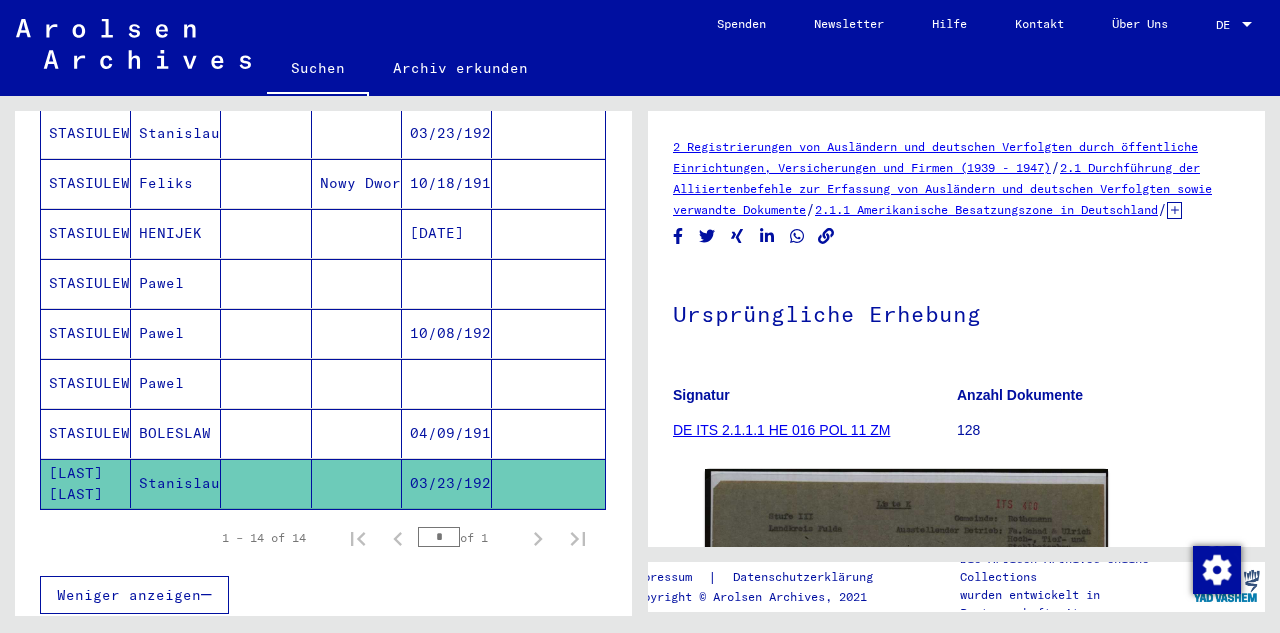 scroll, scrollTop: 0, scrollLeft: 0, axis: both 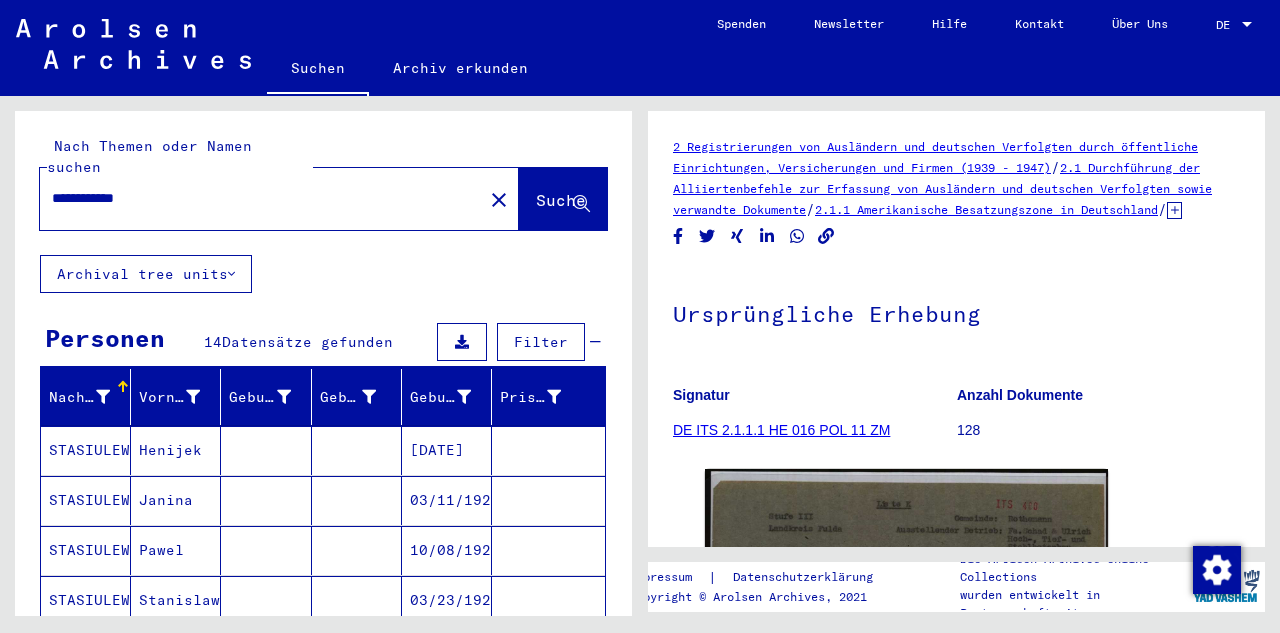 click on "**********" at bounding box center (261, 198) 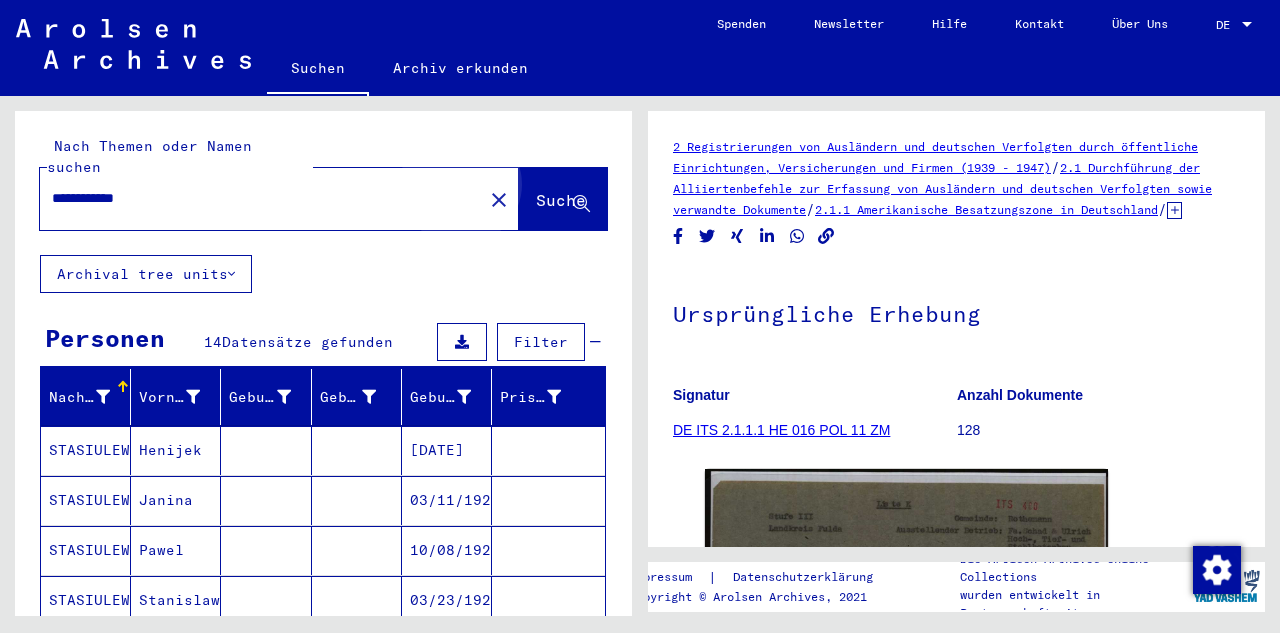 click on "Suche" 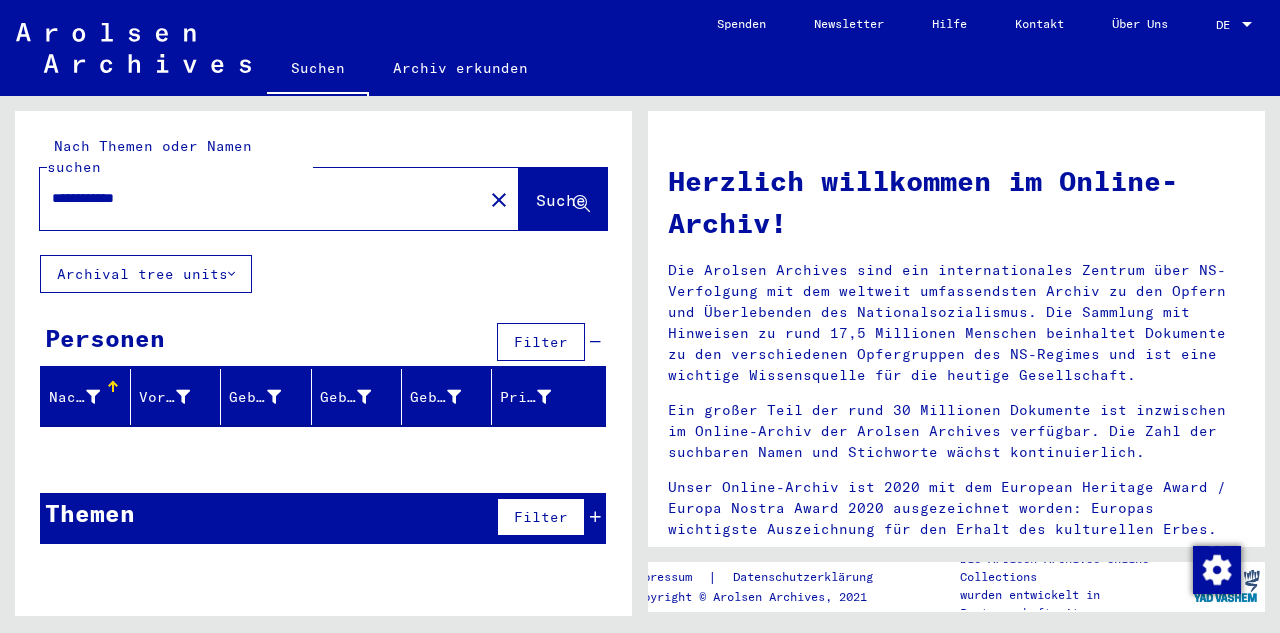 click on "**********" at bounding box center (255, 198) 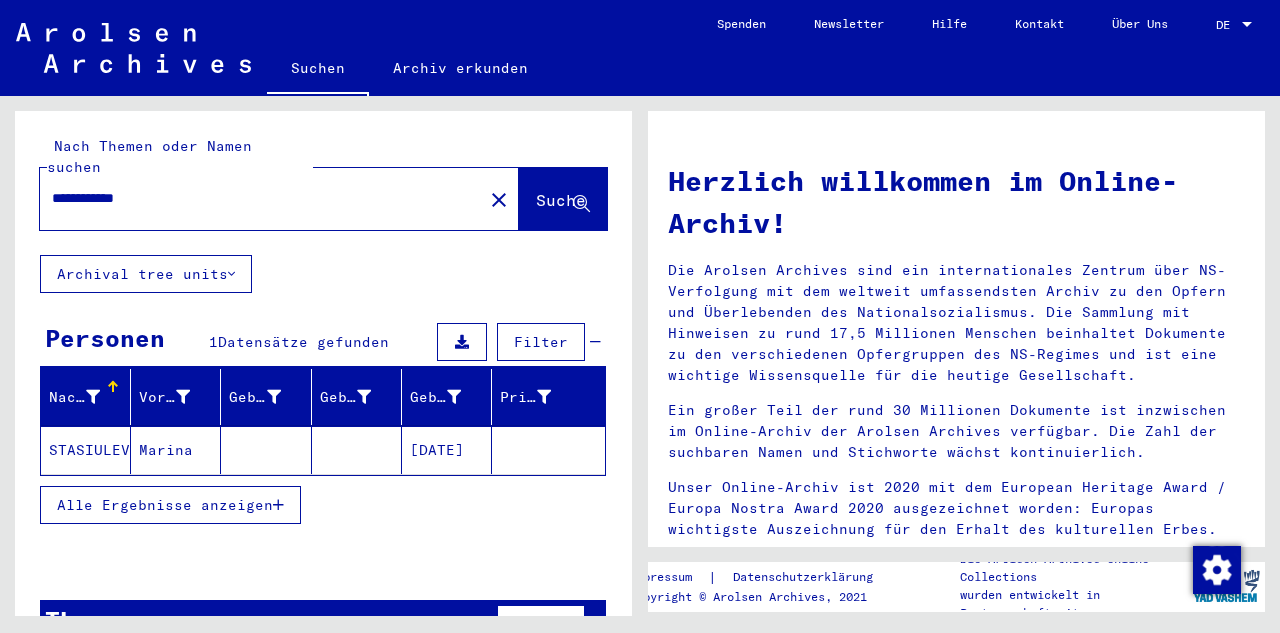 click on "STASIULEVICH" 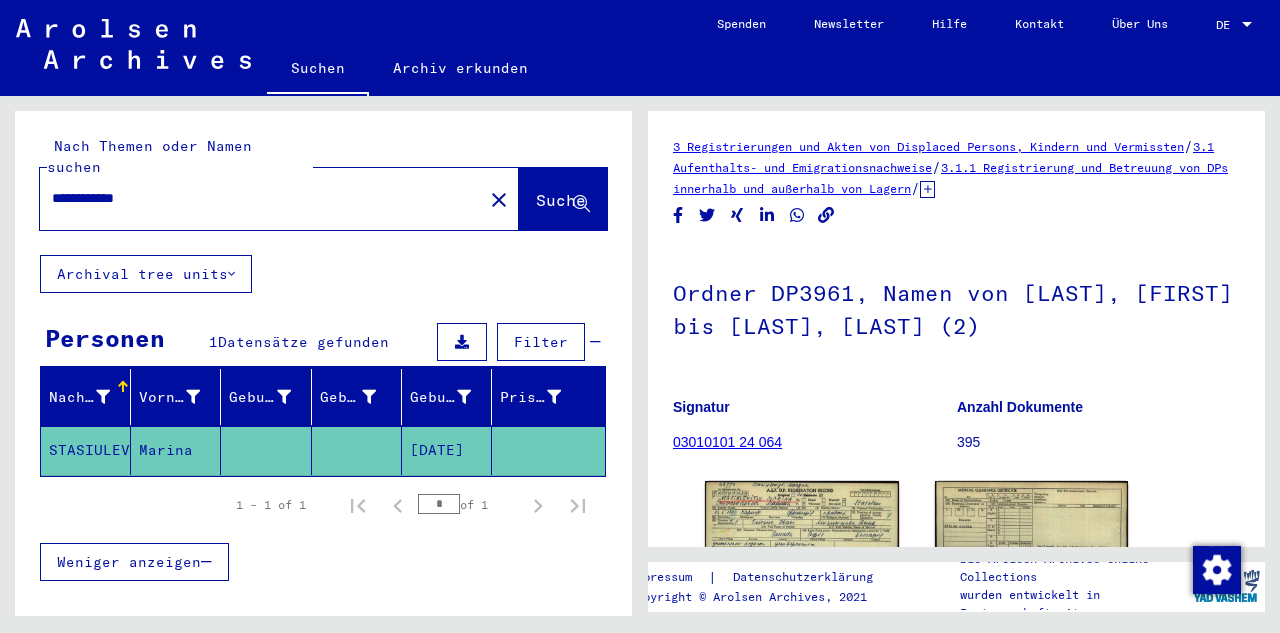 scroll, scrollTop: 0, scrollLeft: 0, axis: both 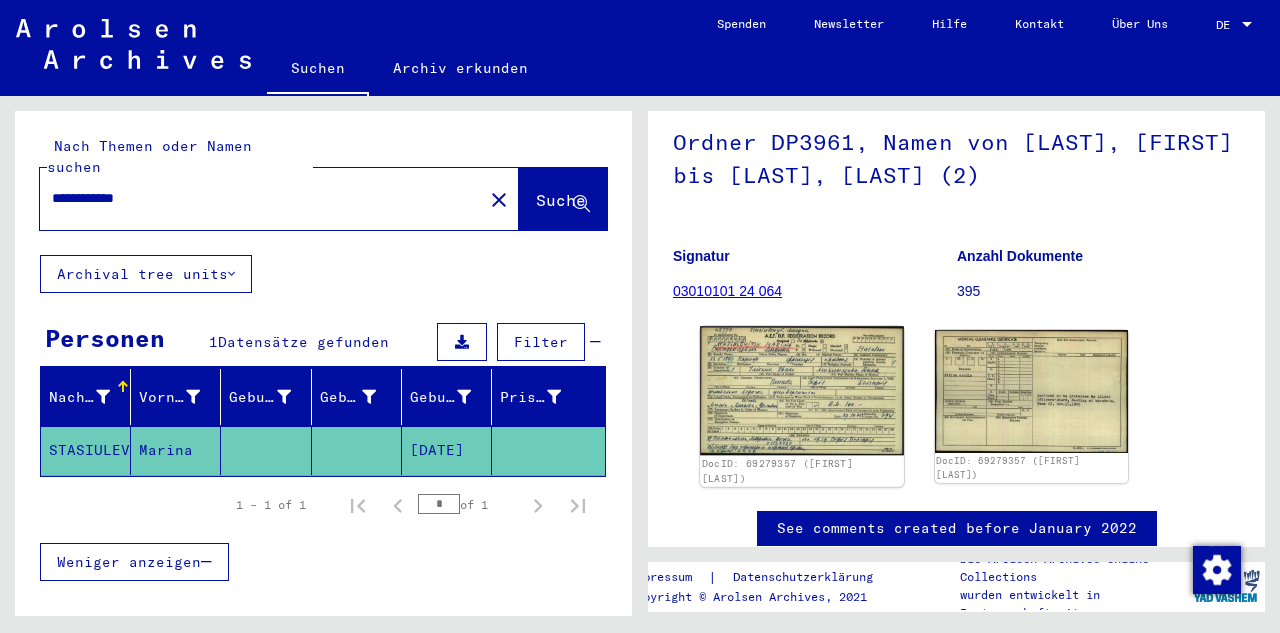 click 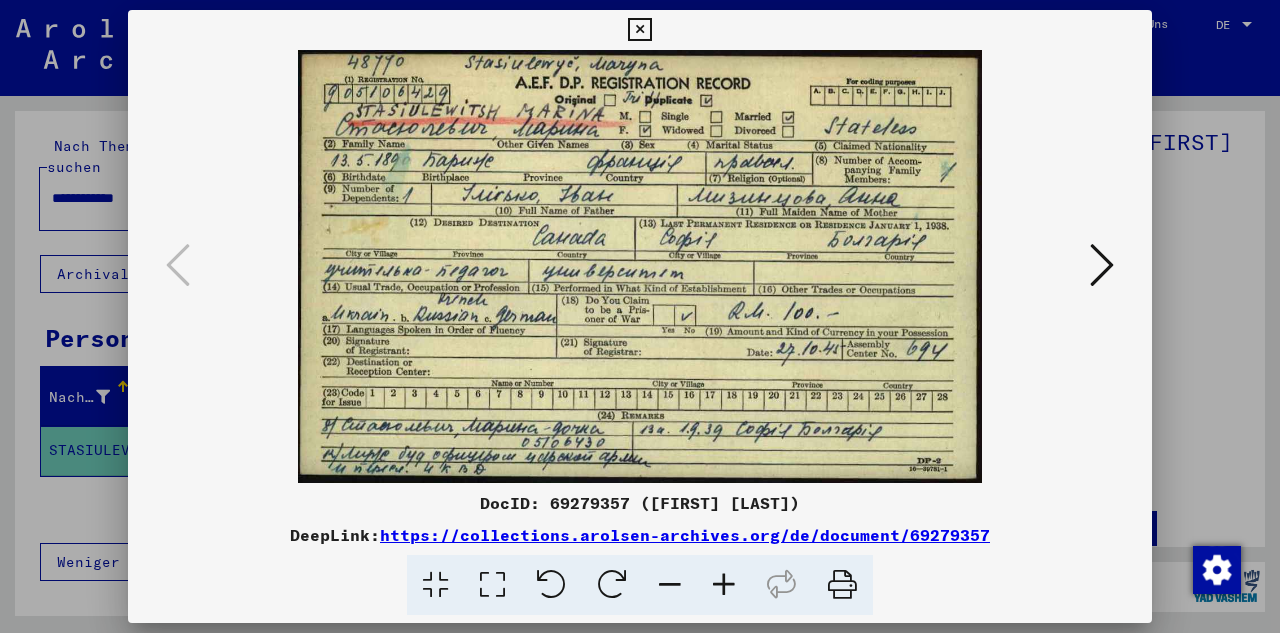 click at bounding box center (639, 30) 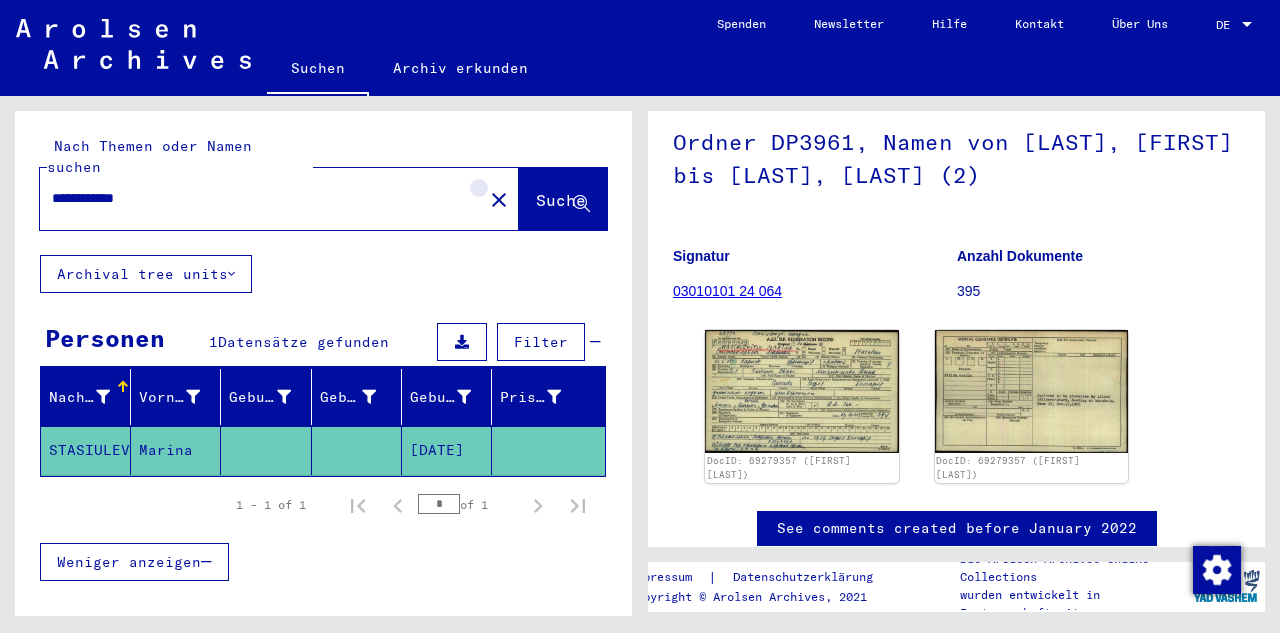click on "close" 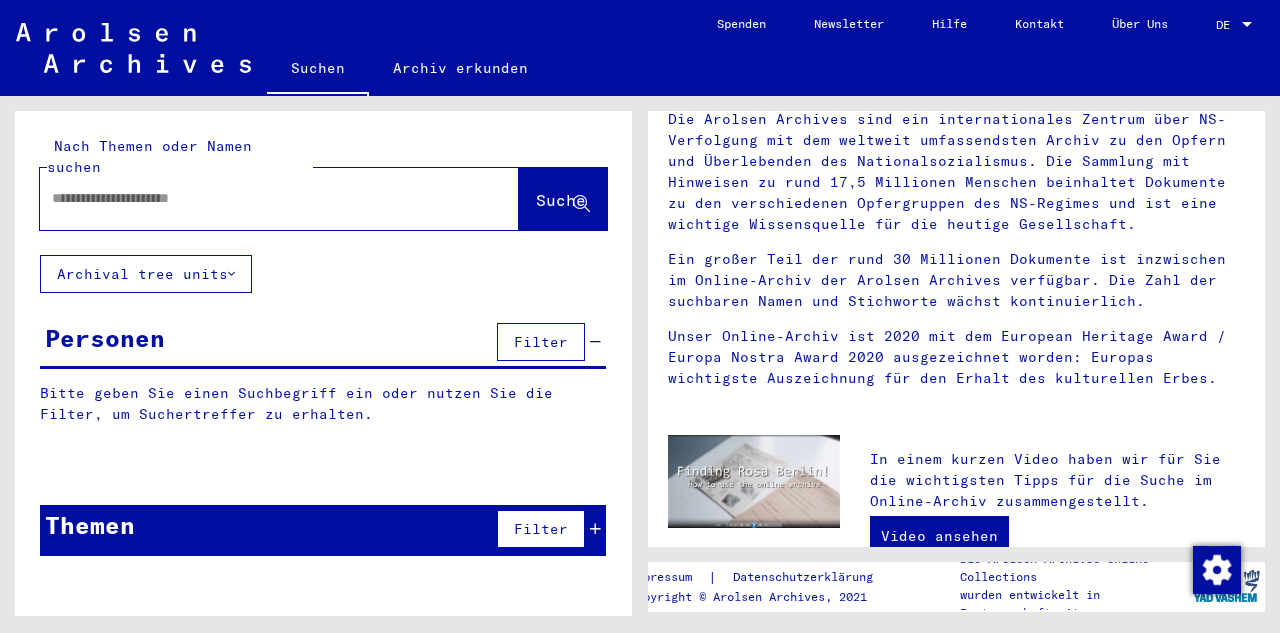 click at bounding box center [255, 198] 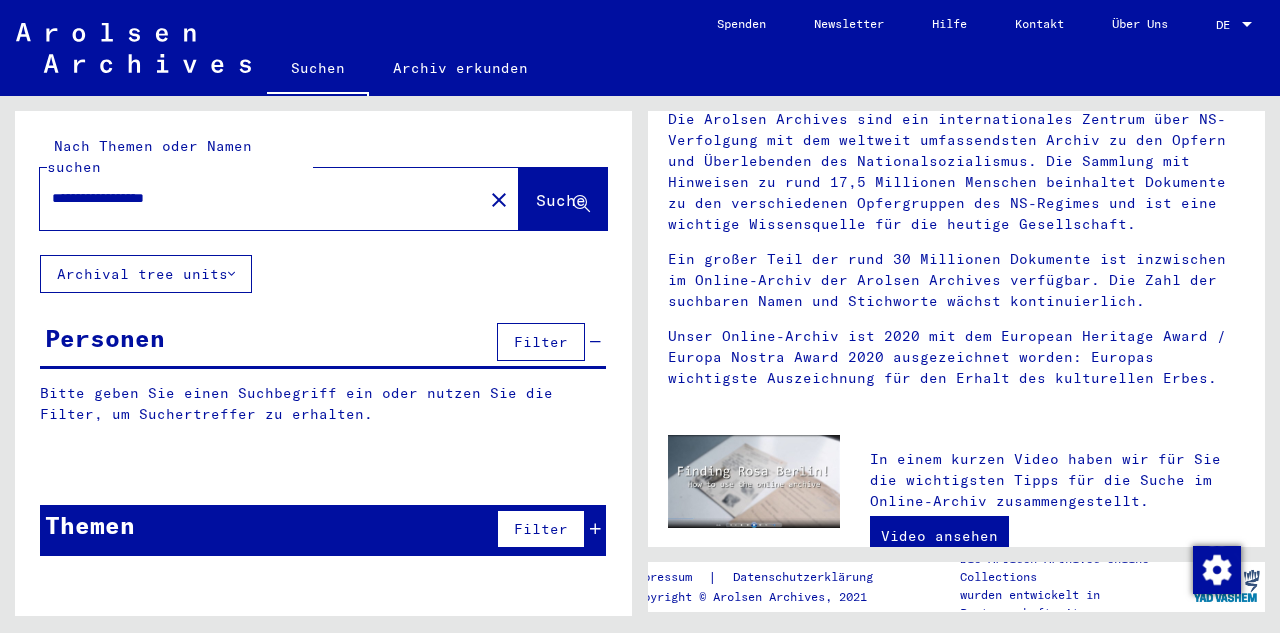 type on "**********" 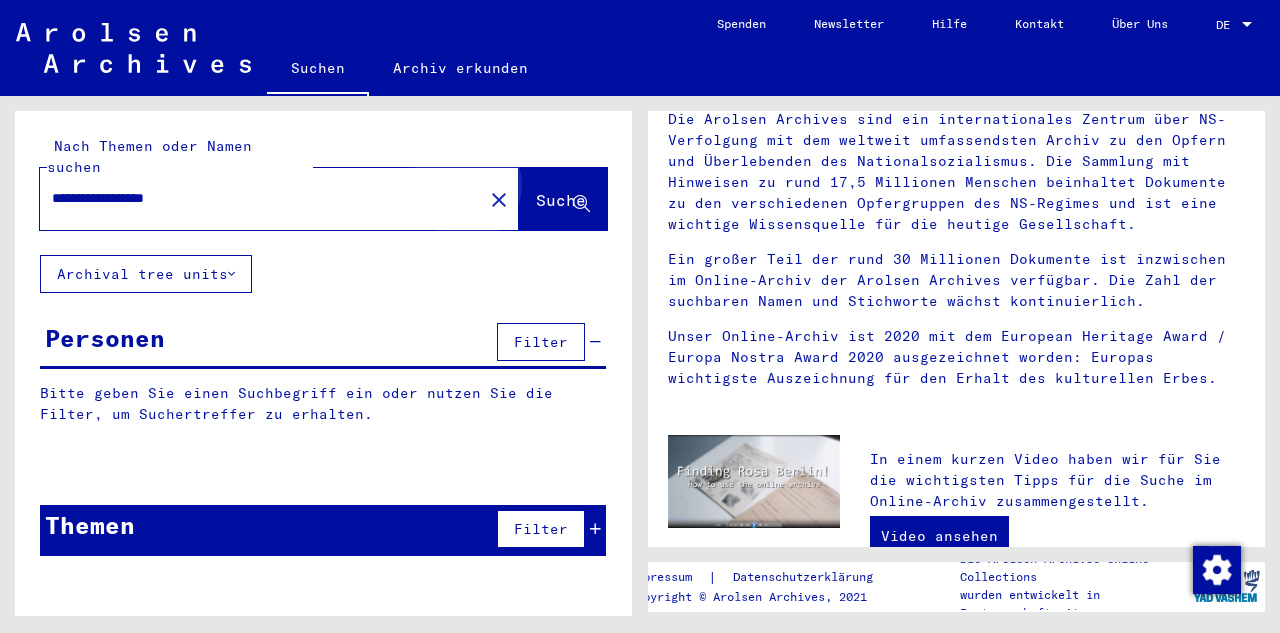 click on "Suche" 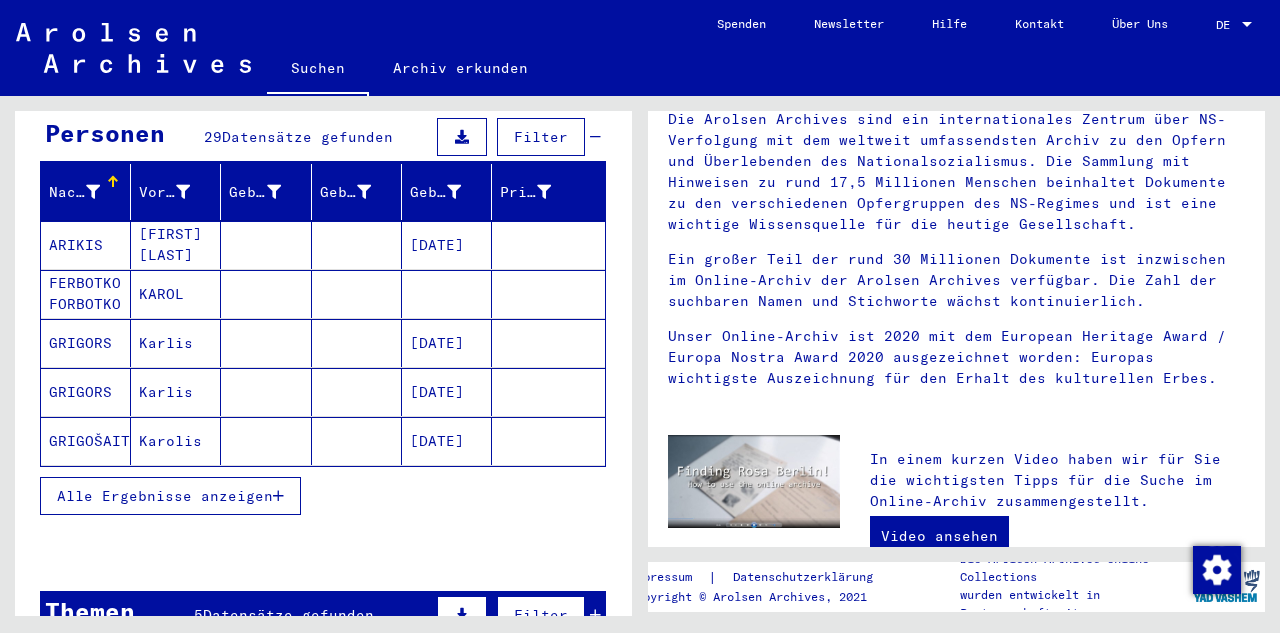 scroll, scrollTop: 212, scrollLeft: 0, axis: vertical 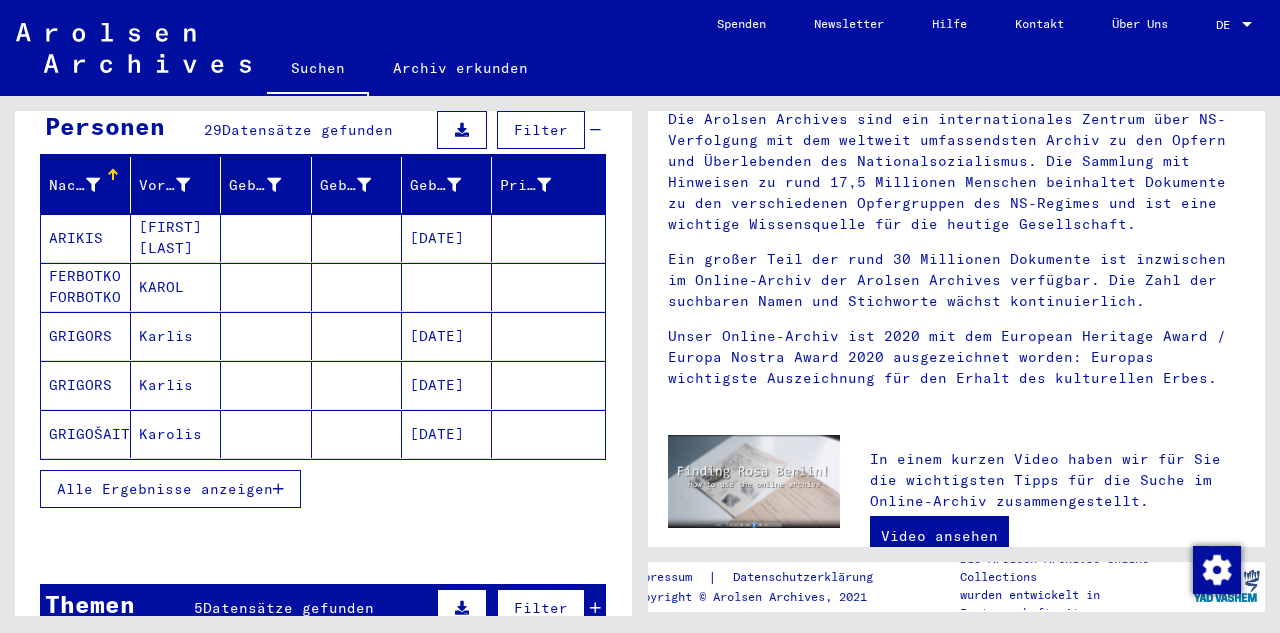 click on "Alle Ergebnisse anzeigen" at bounding box center (165, 489) 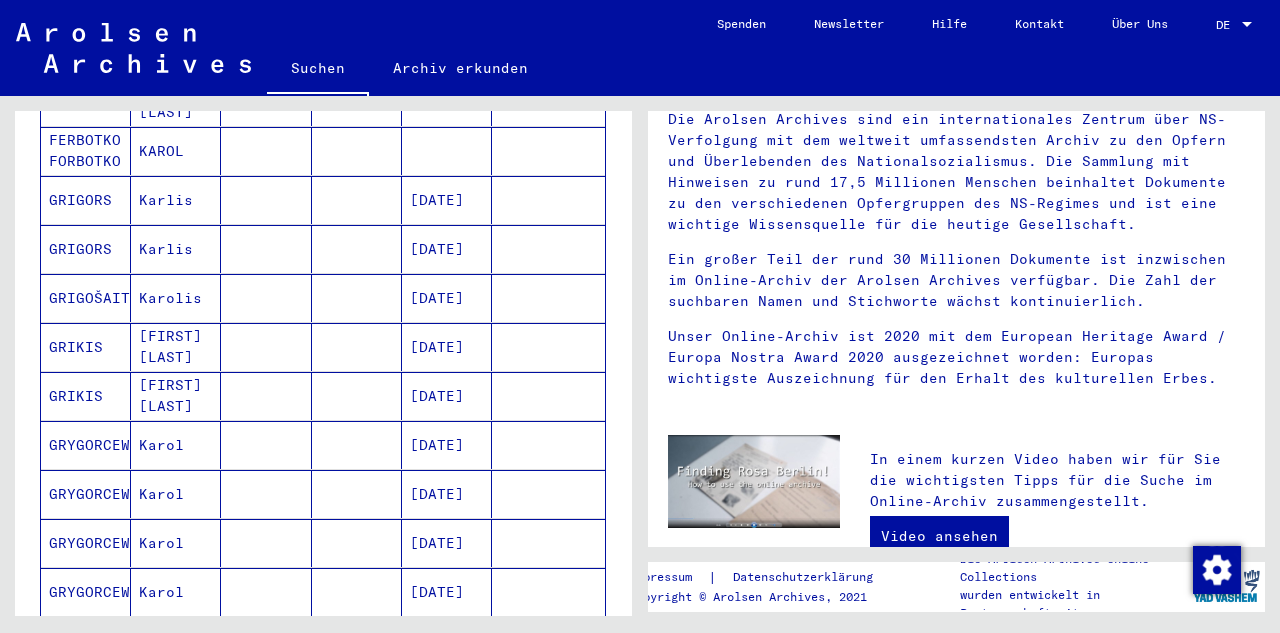 scroll, scrollTop: 357, scrollLeft: 0, axis: vertical 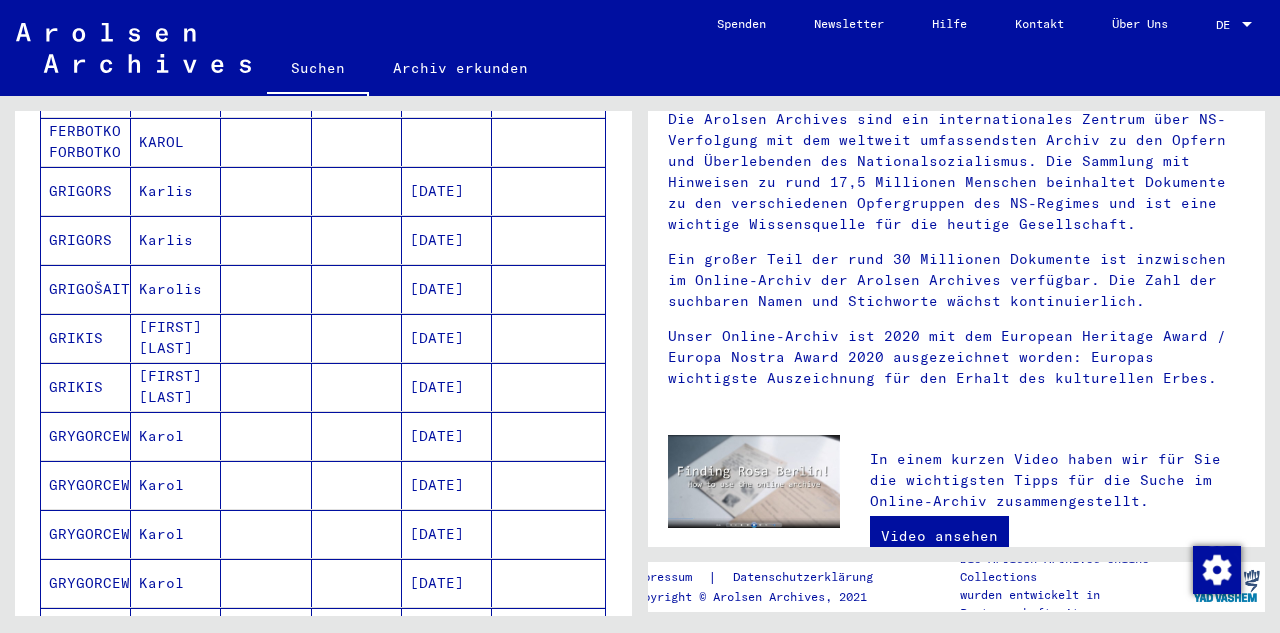 click on "GRYGORCEWICZ" at bounding box center [86, 485] 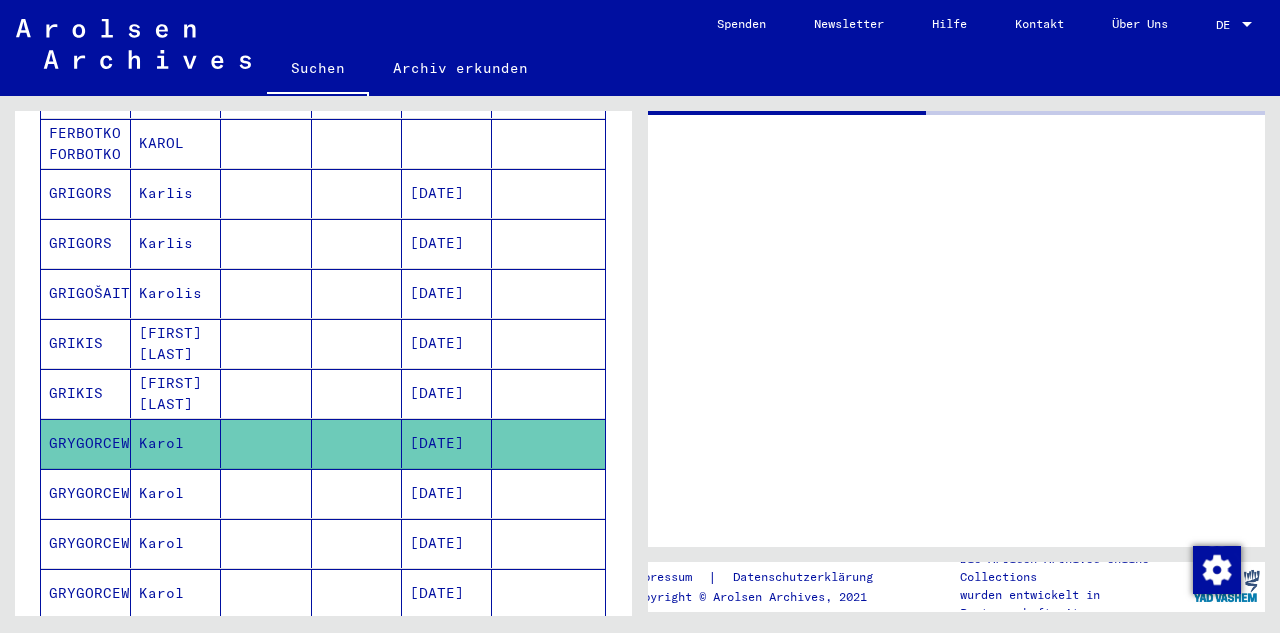scroll, scrollTop: 0, scrollLeft: 0, axis: both 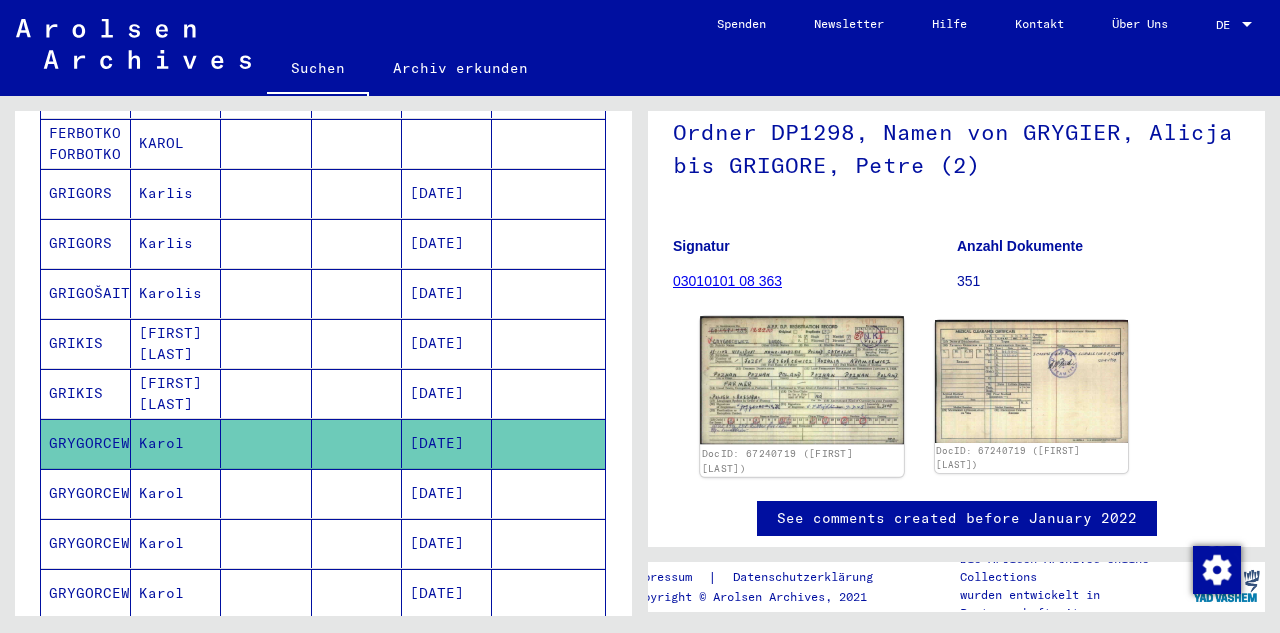 click 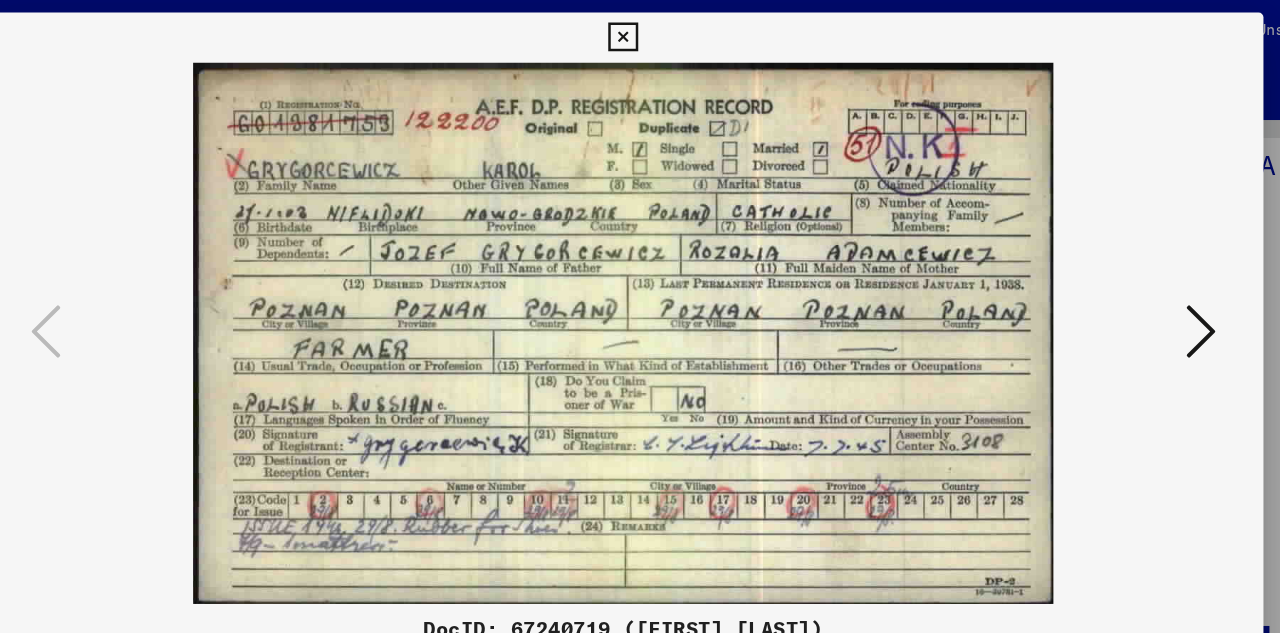 scroll, scrollTop: 0, scrollLeft: 0, axis: both 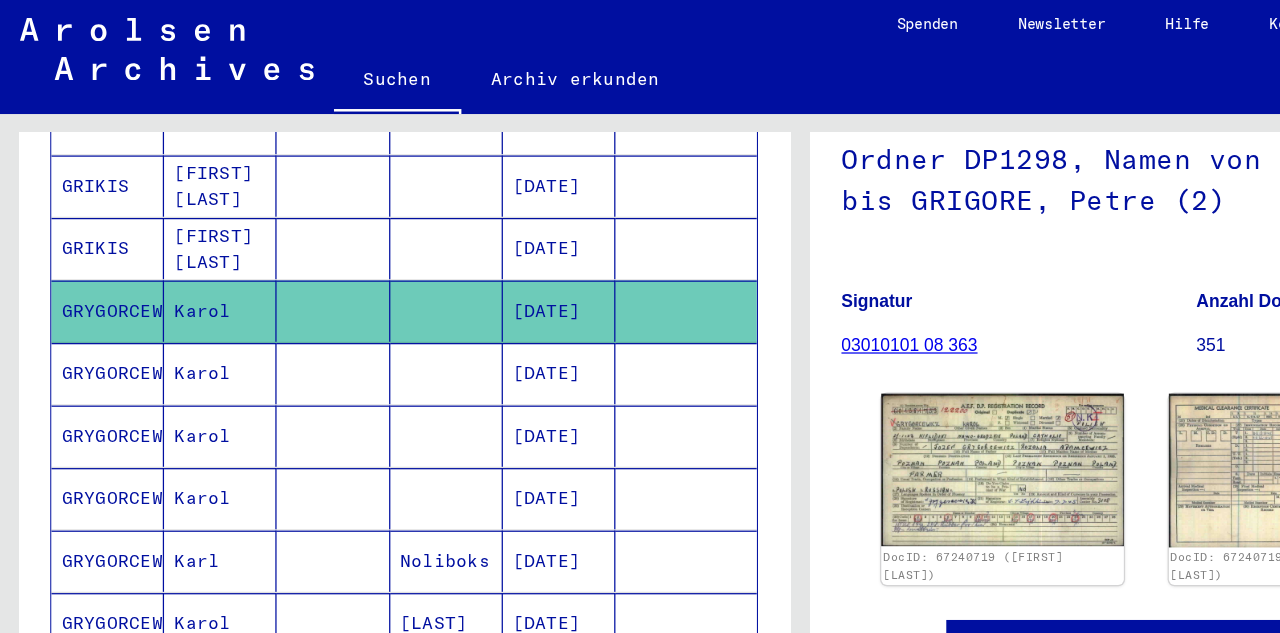 click on "GRYGORCEWICZ" at bounding box center [86, 353] 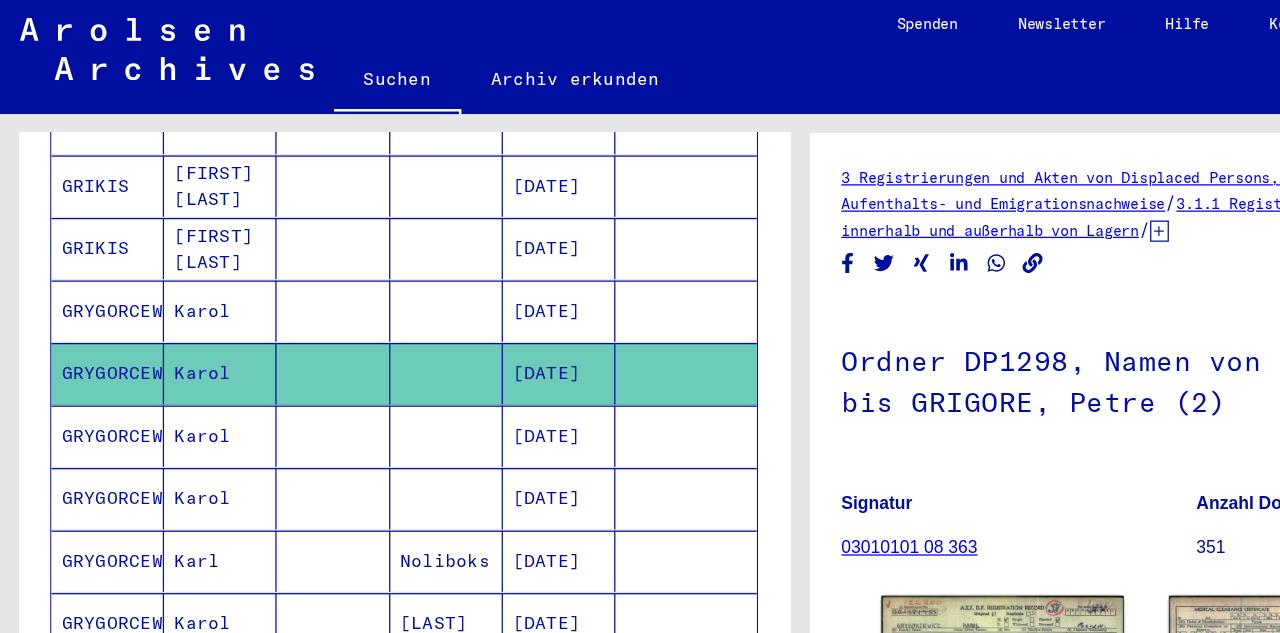 scroll, scrollTop: 0, scrollLeft: 0, axis: both 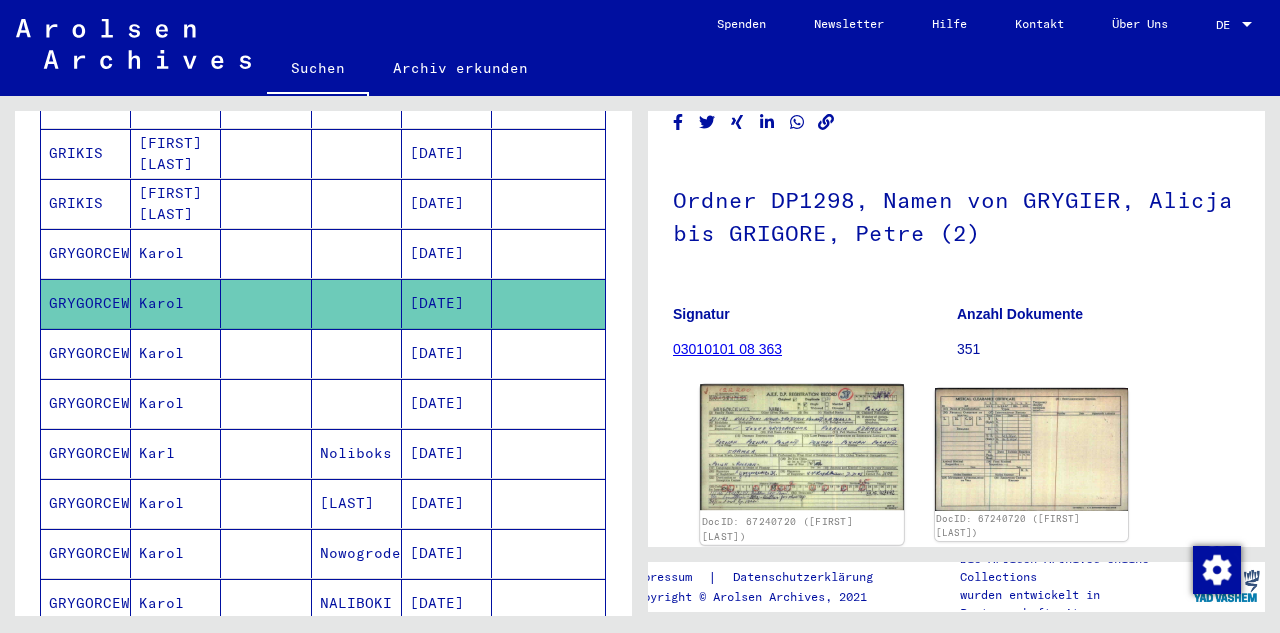 click 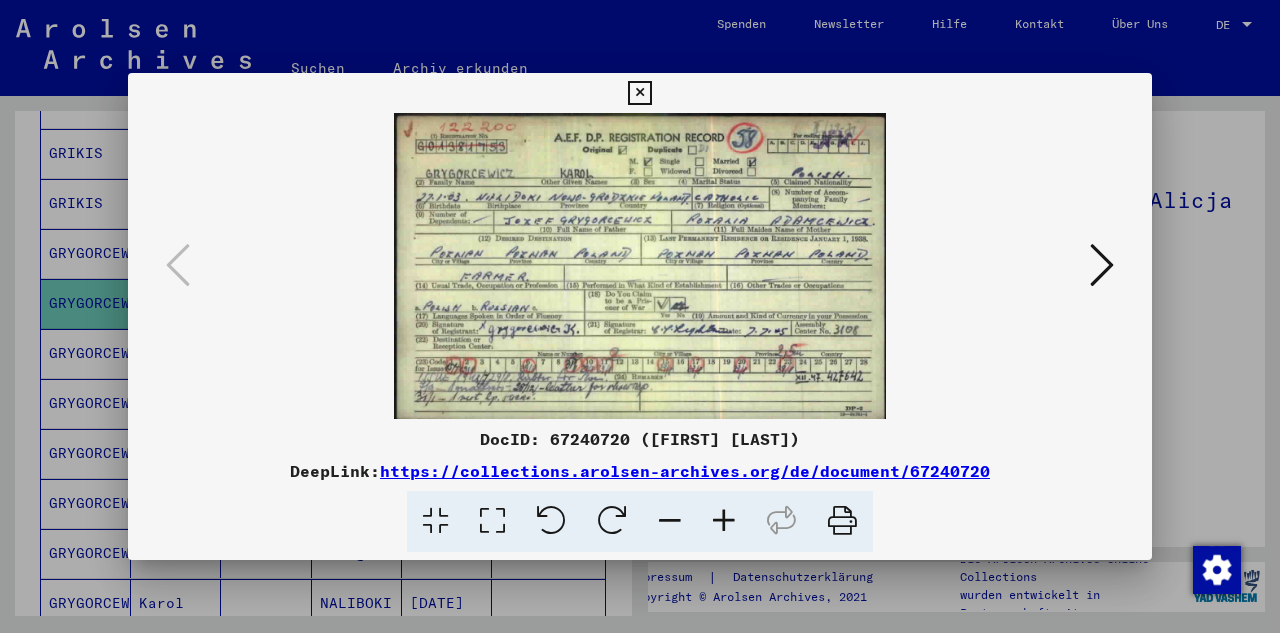 click at bounding box center [639, 93] 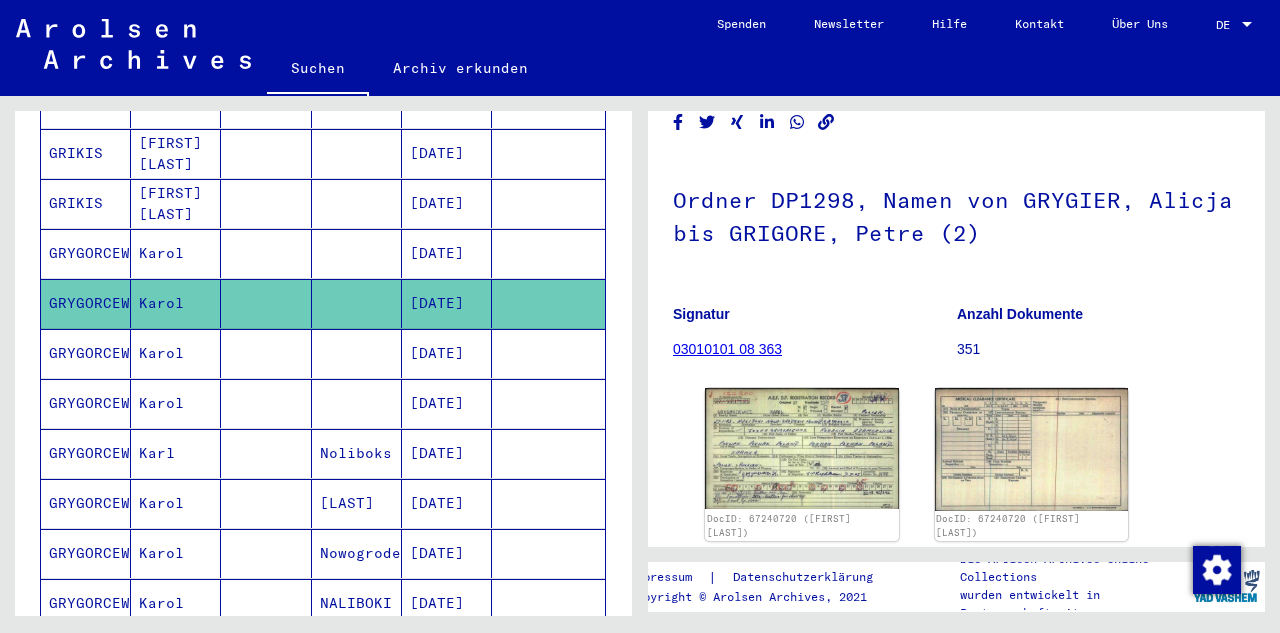 click on "GRYGORCEWICZ" at bounding box center (86, 553) 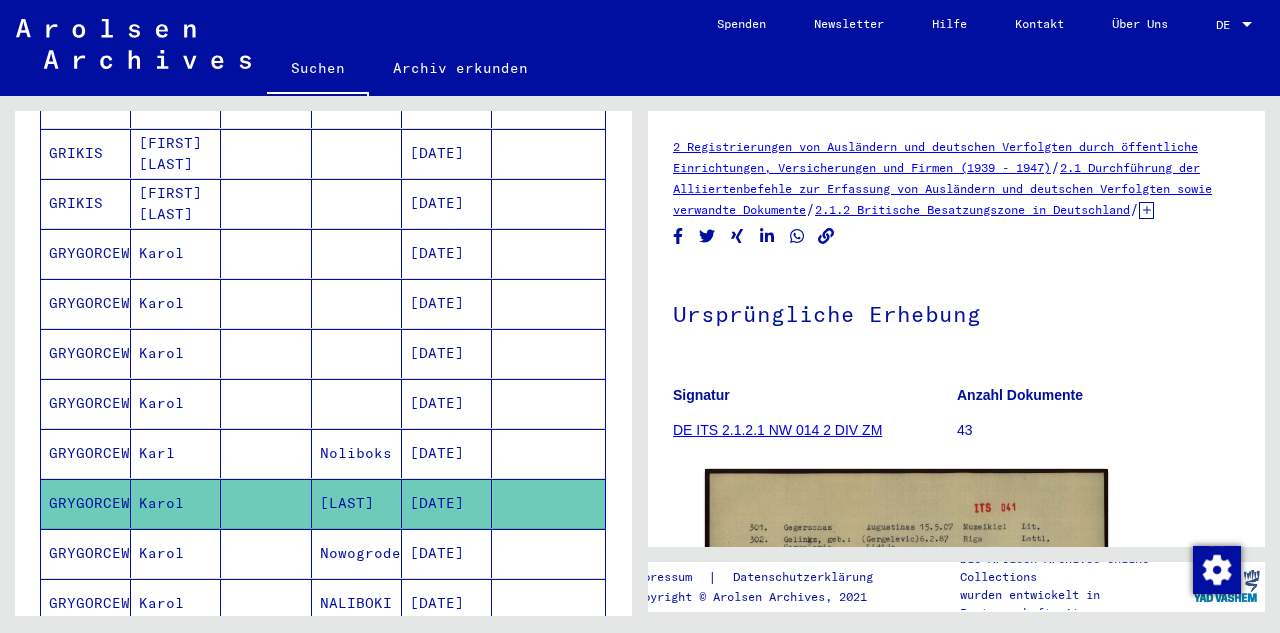 scroll, scrollTop: 0, scrollLeft: 0, axis: both 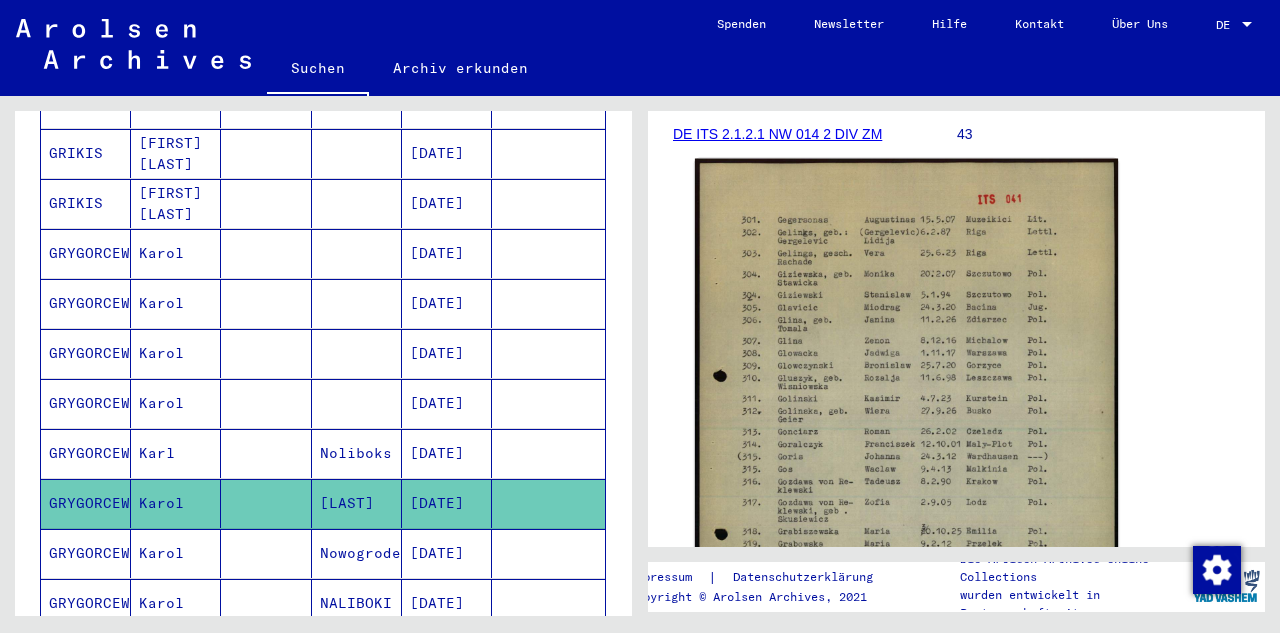click 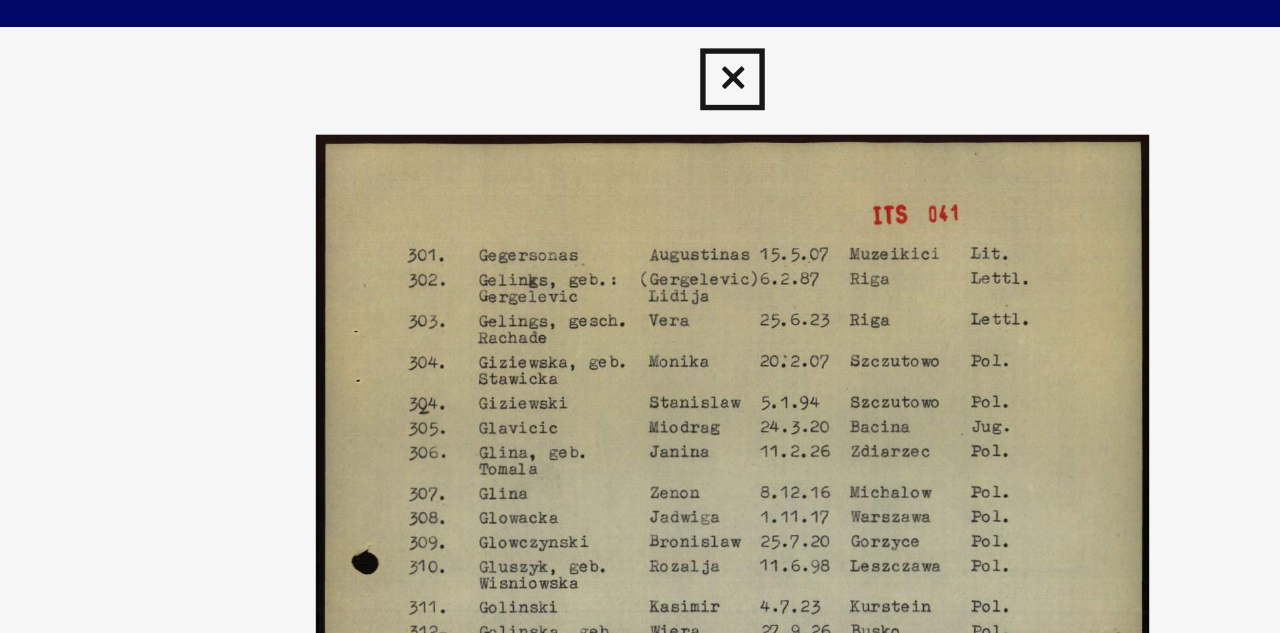 scroll, scrollTop: 0, scrollLeft: 0, axis: both 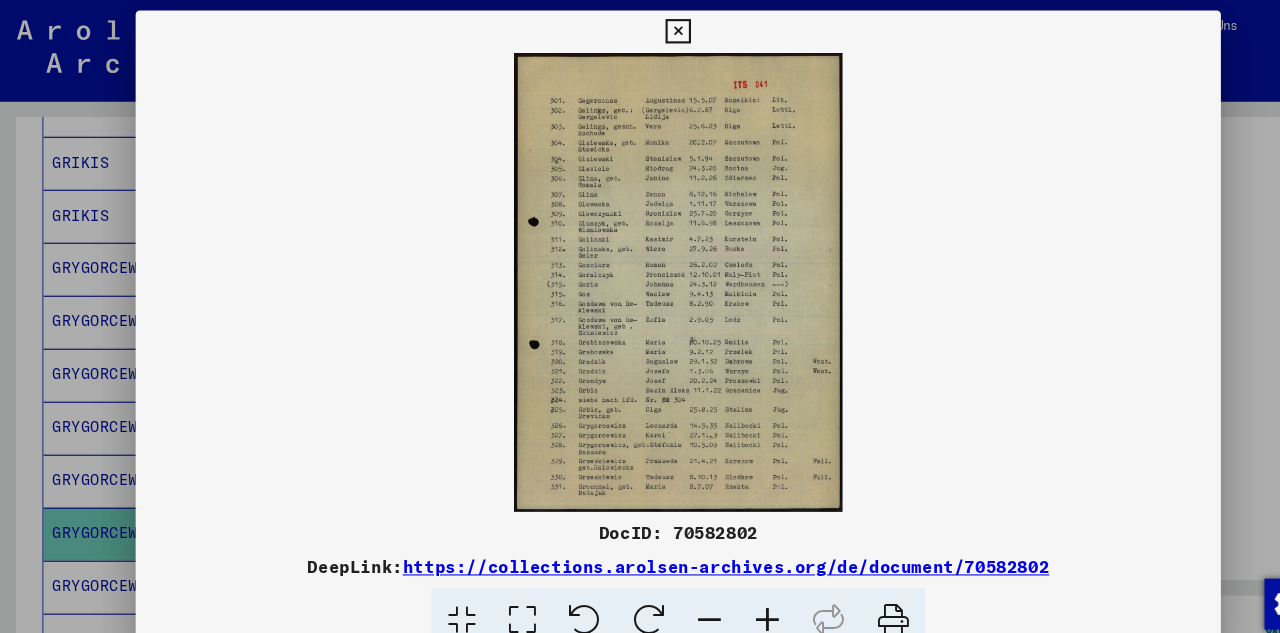 click at bounding box center [639, 30] 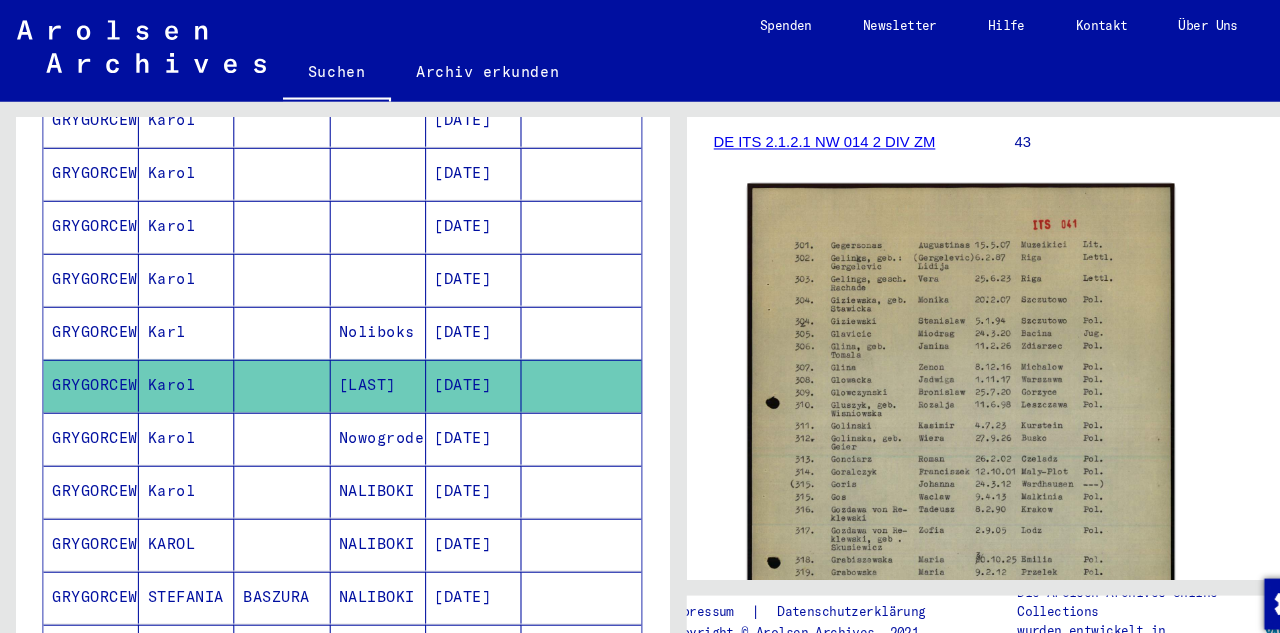 scroll, scrollTop: 690, scrollLeft: 0, axis: vertical 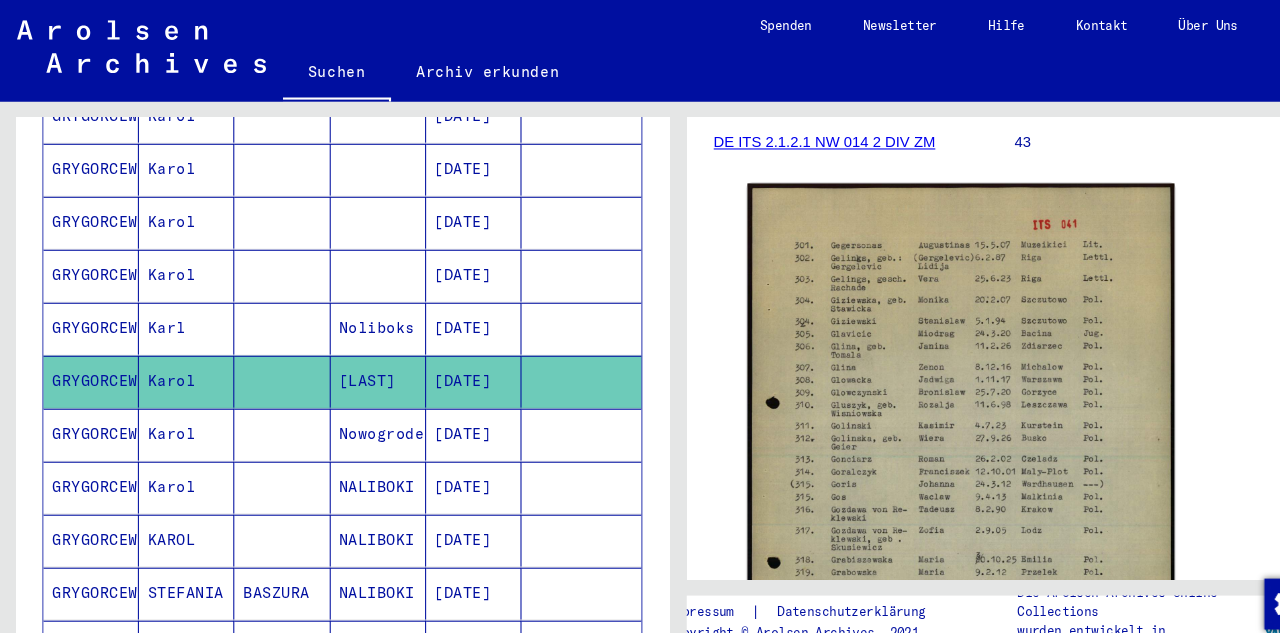 click on "GRYGORCEWICZ" at bounding box center [86, 460] 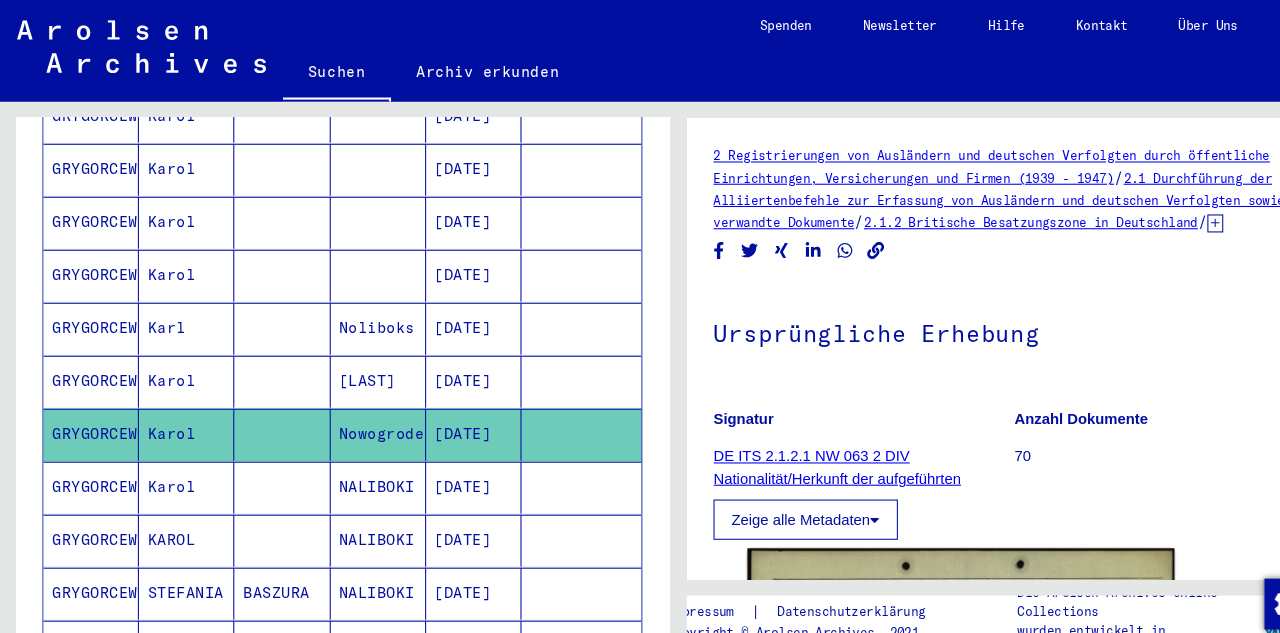 scroll, scrollTop: 0, scrollLeft: 0, axis: both 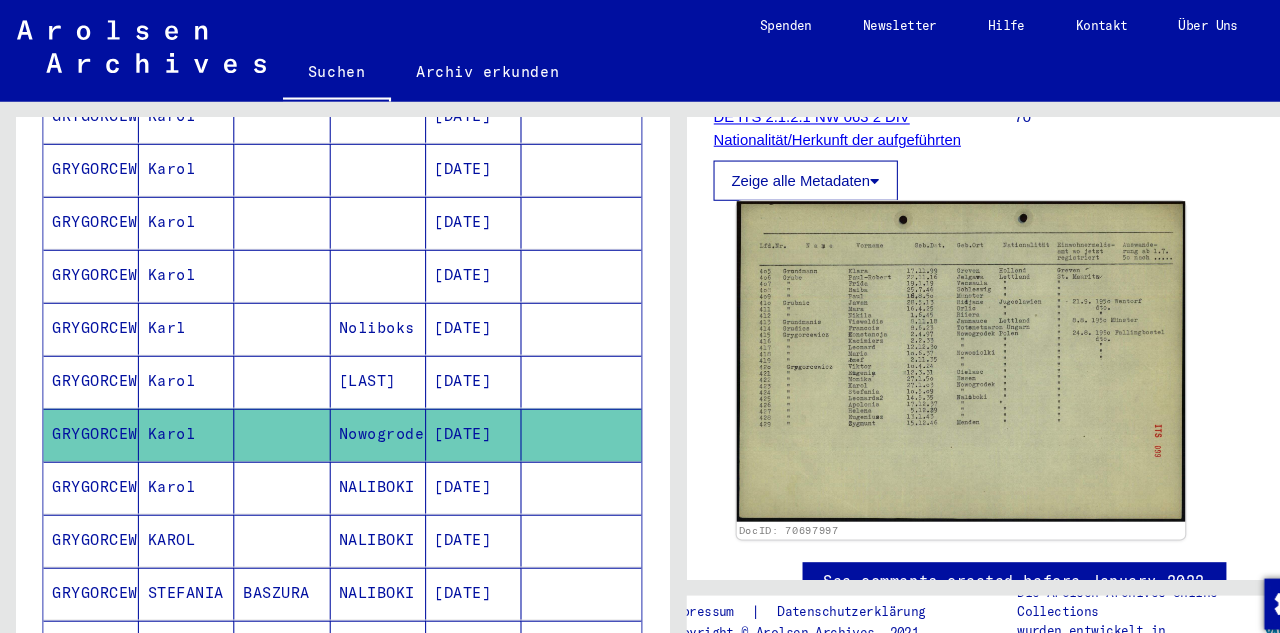 click 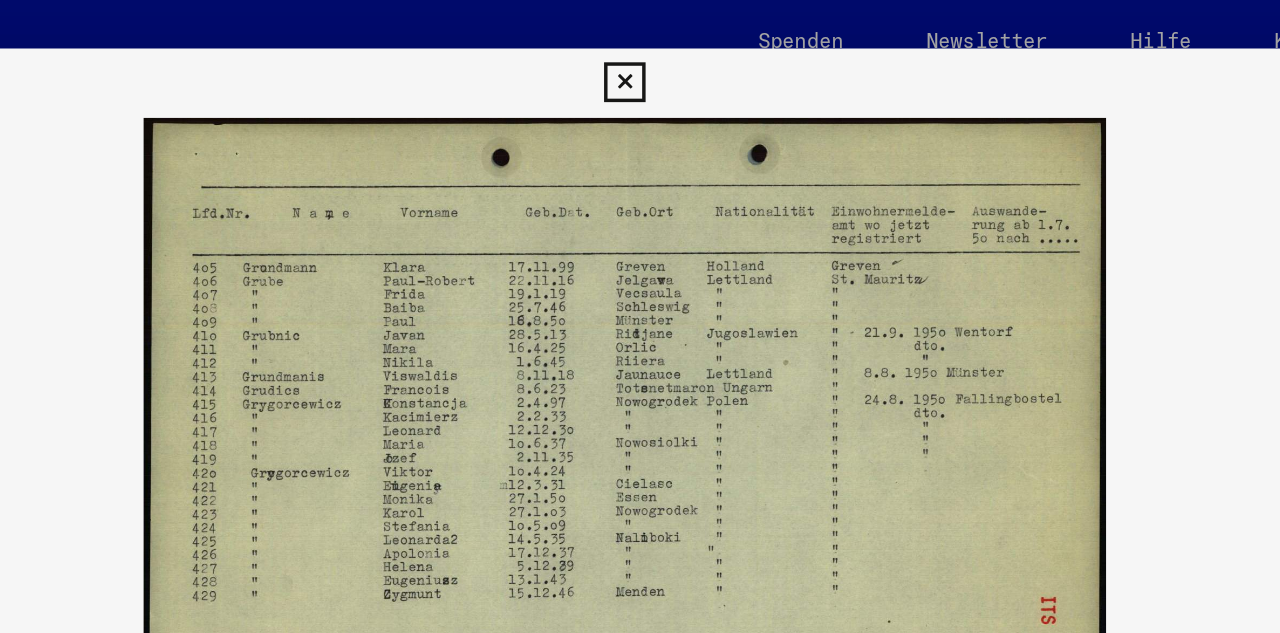 scroll, scrollTop: 0, scrollLeft: 0, axis: both 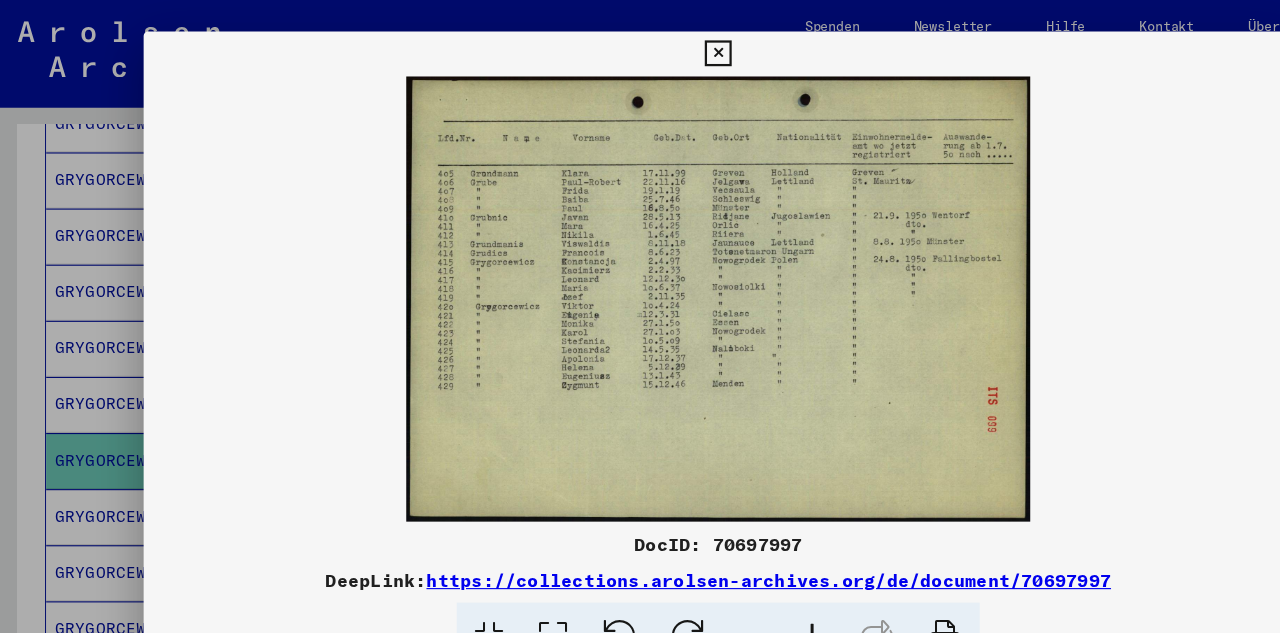click at bounding box center (639, 48) 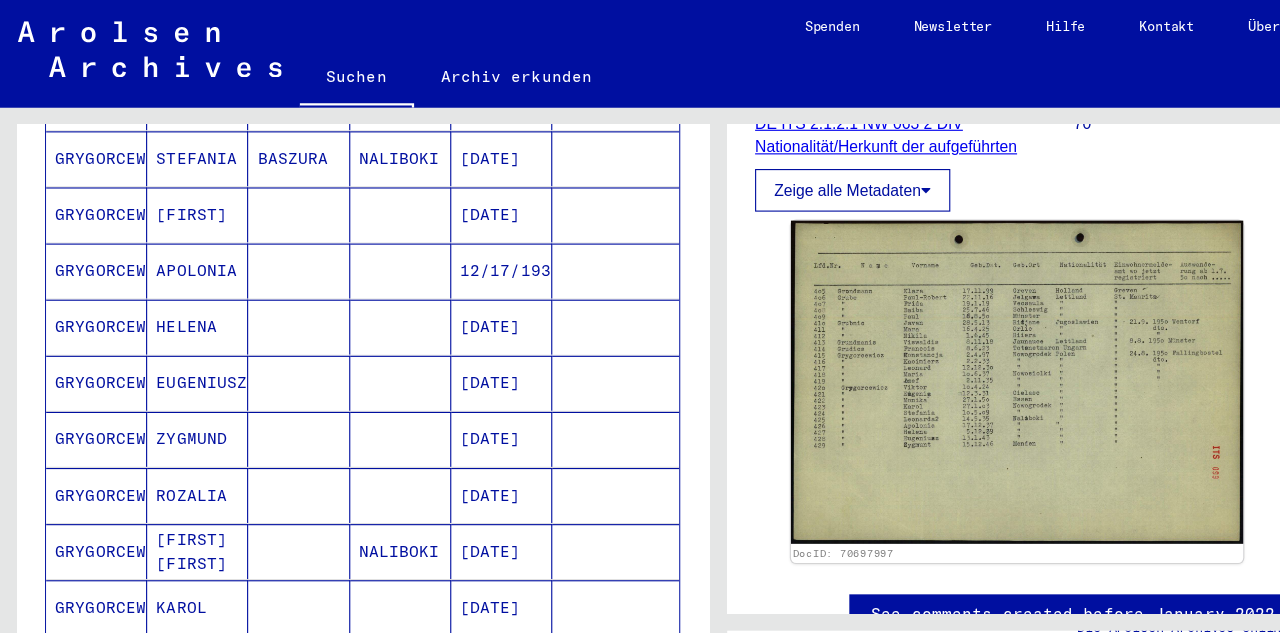 scroll, scrollTop: 1112, scrollLeft: 0, axis: vertical 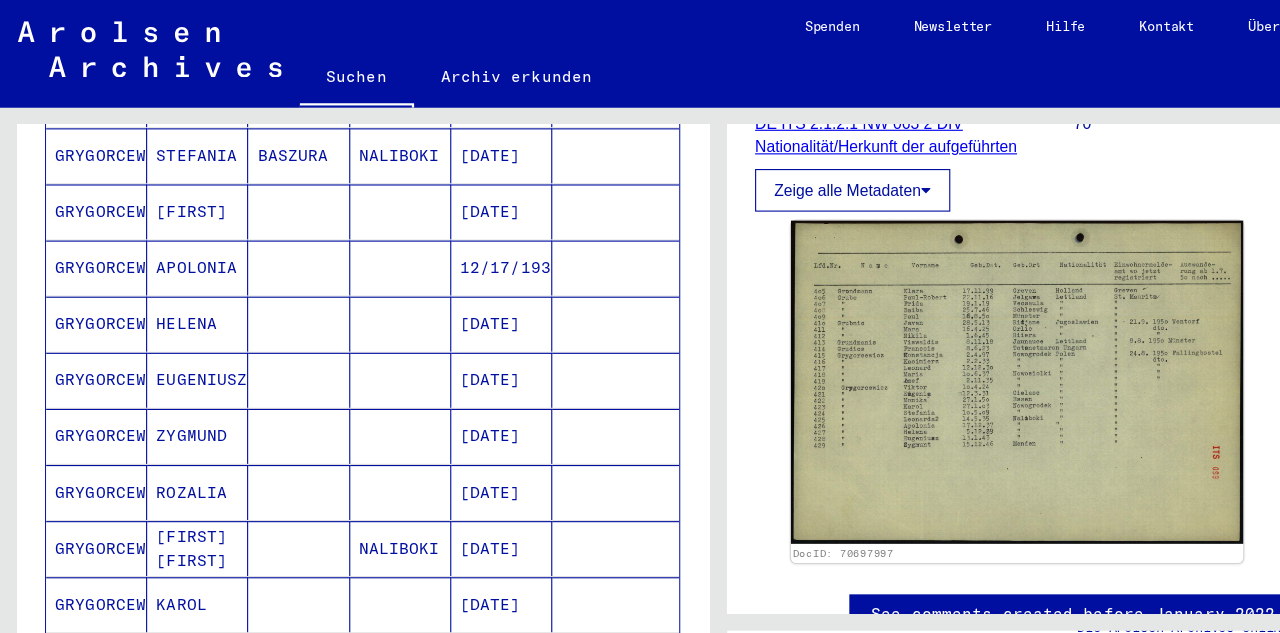 click on "GRYGORCEWICZ" at bounding box center (86, 538) 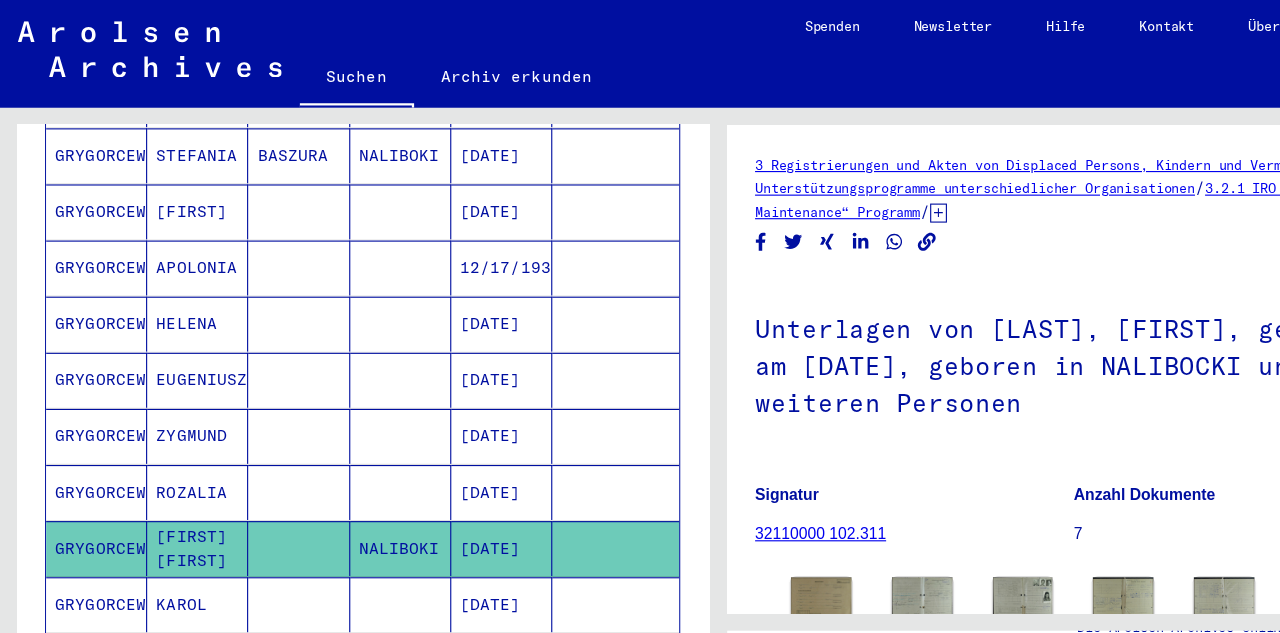 scroll, scrollTop: 0, scrollLeft: 0, axis: both 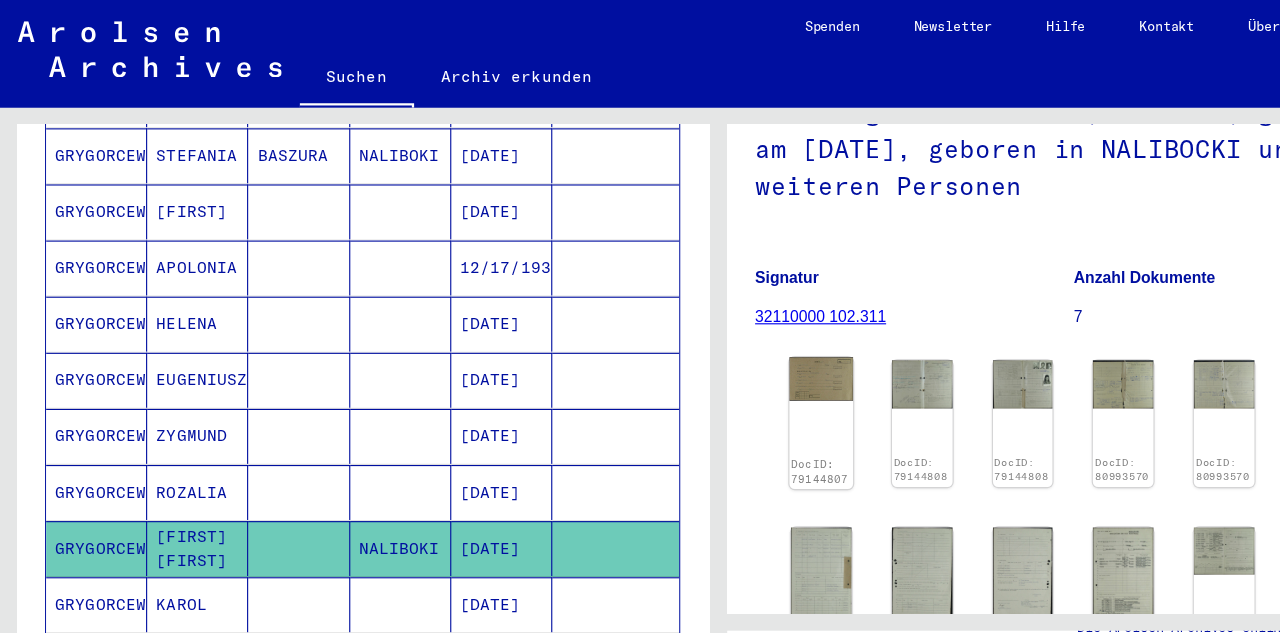 click 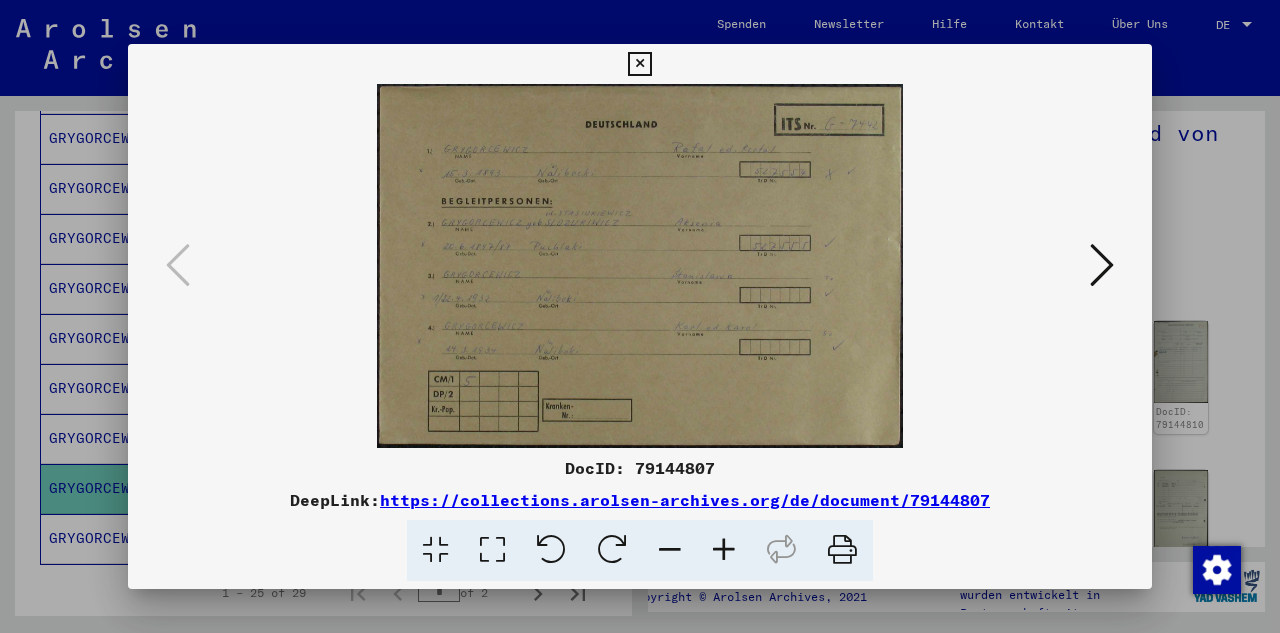 click at bounding box center (1102, 265) 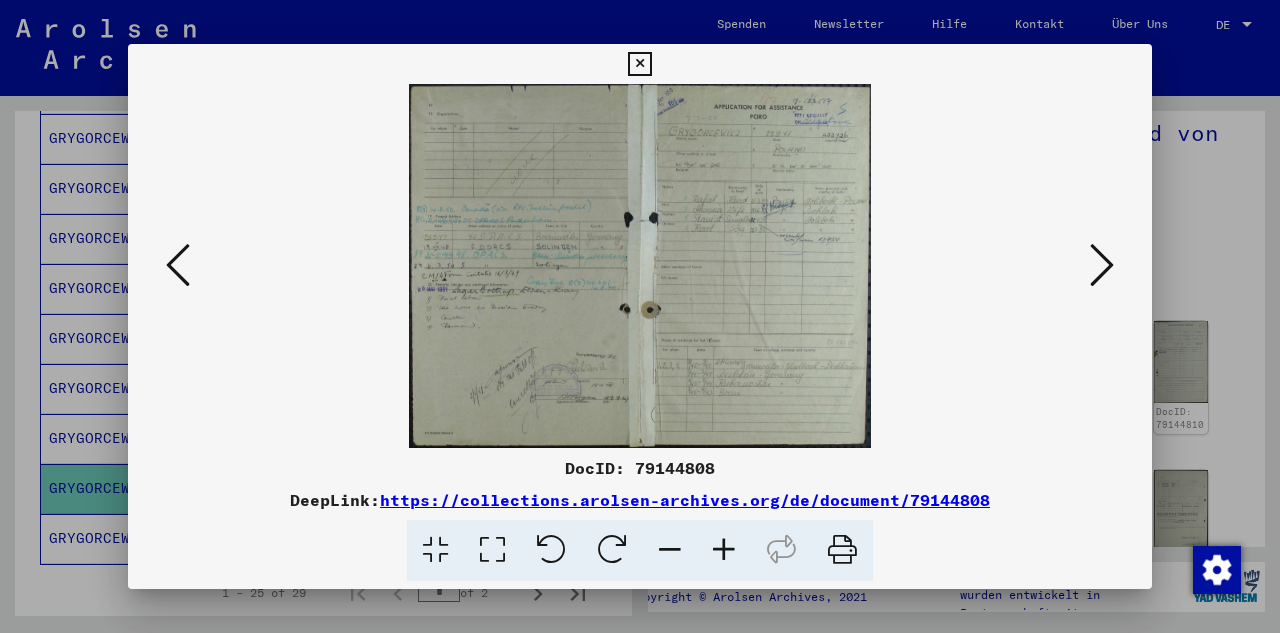 click at bounding box center [1102, 265] 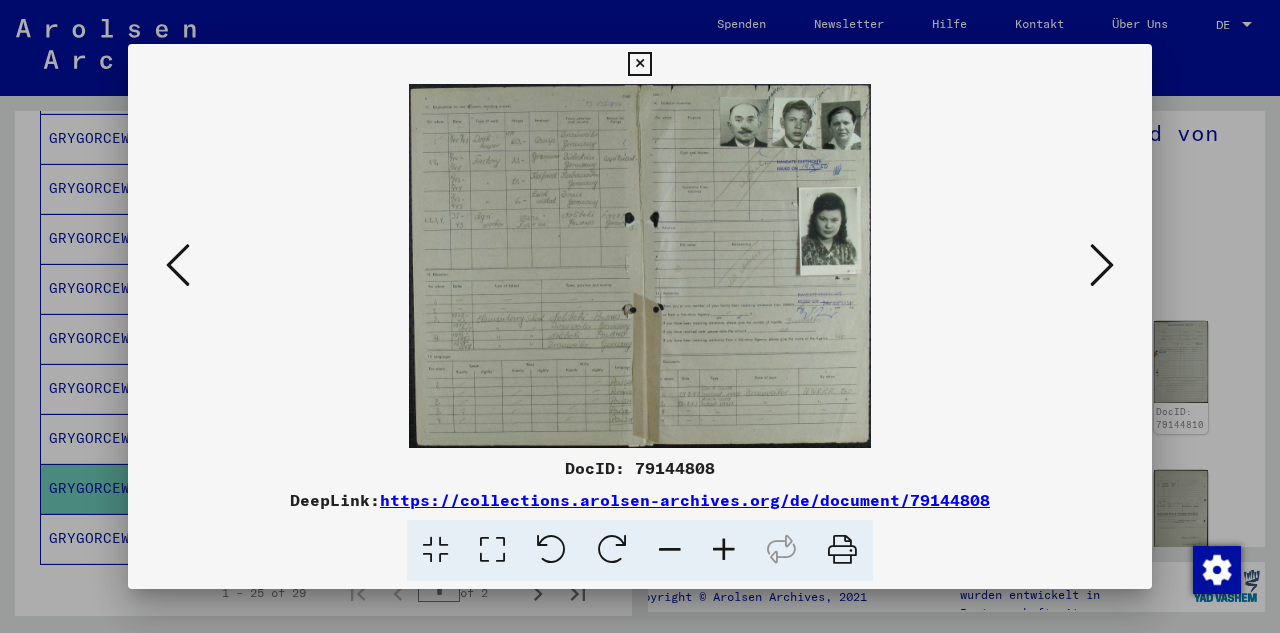 click at bounding box center [1102, 265] 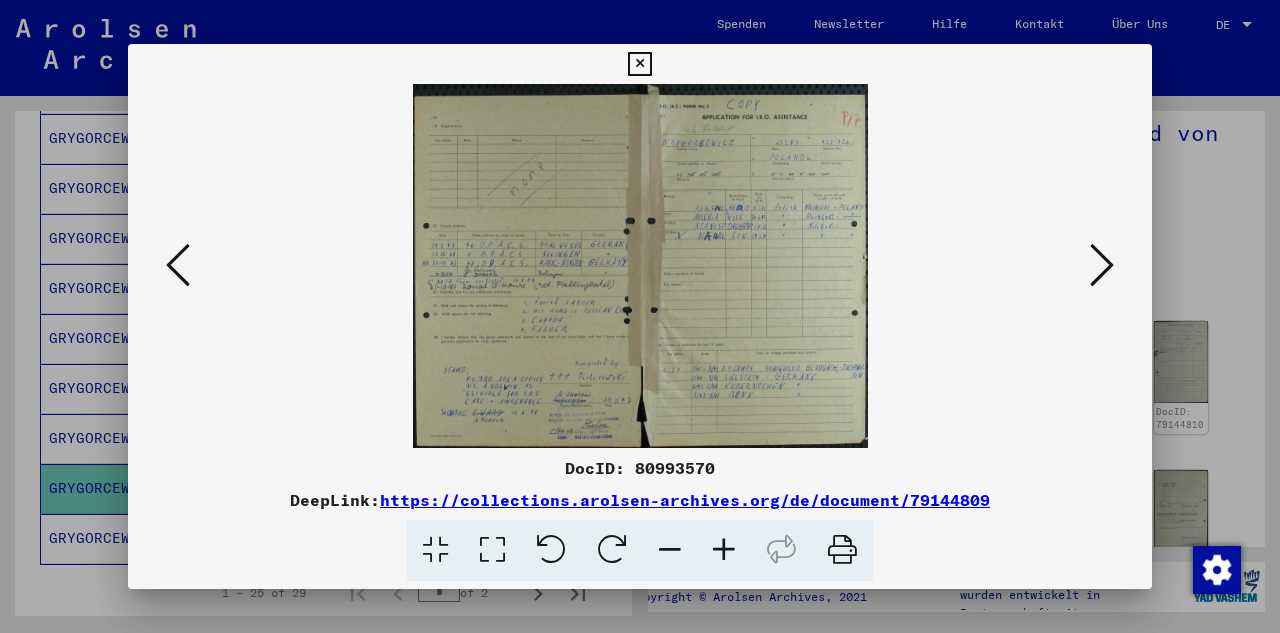 click at bounding box center [1102, 265] 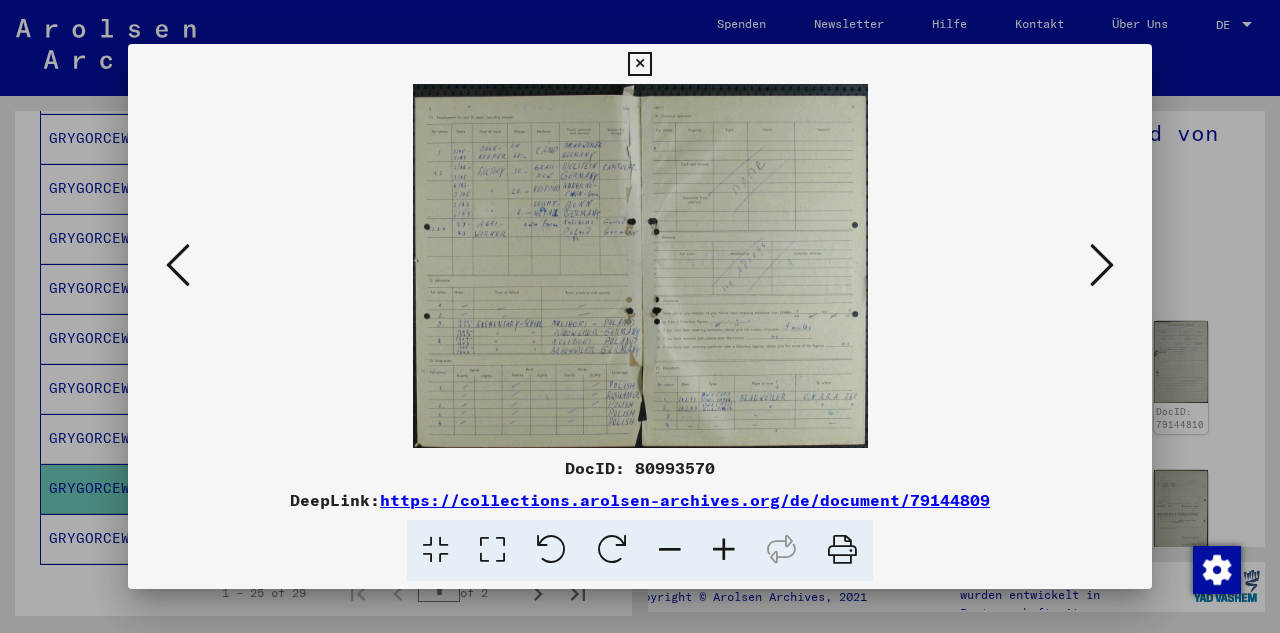 click at bounding box center [1102, 265] 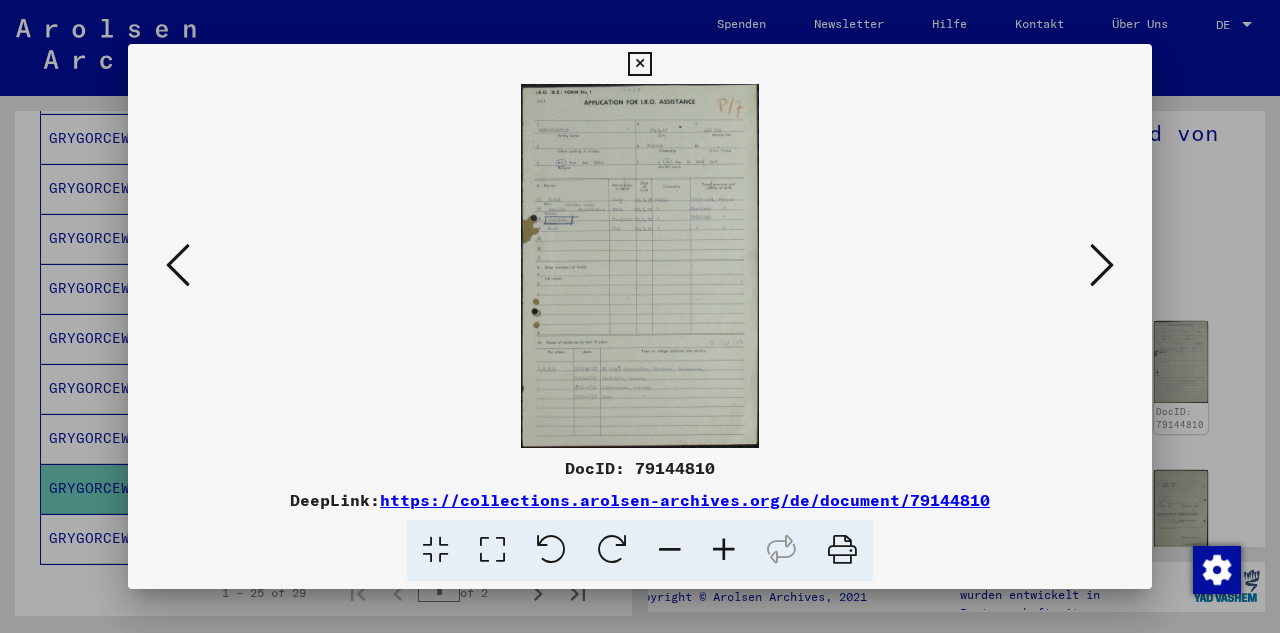 click at bounding box center (1102, 265) 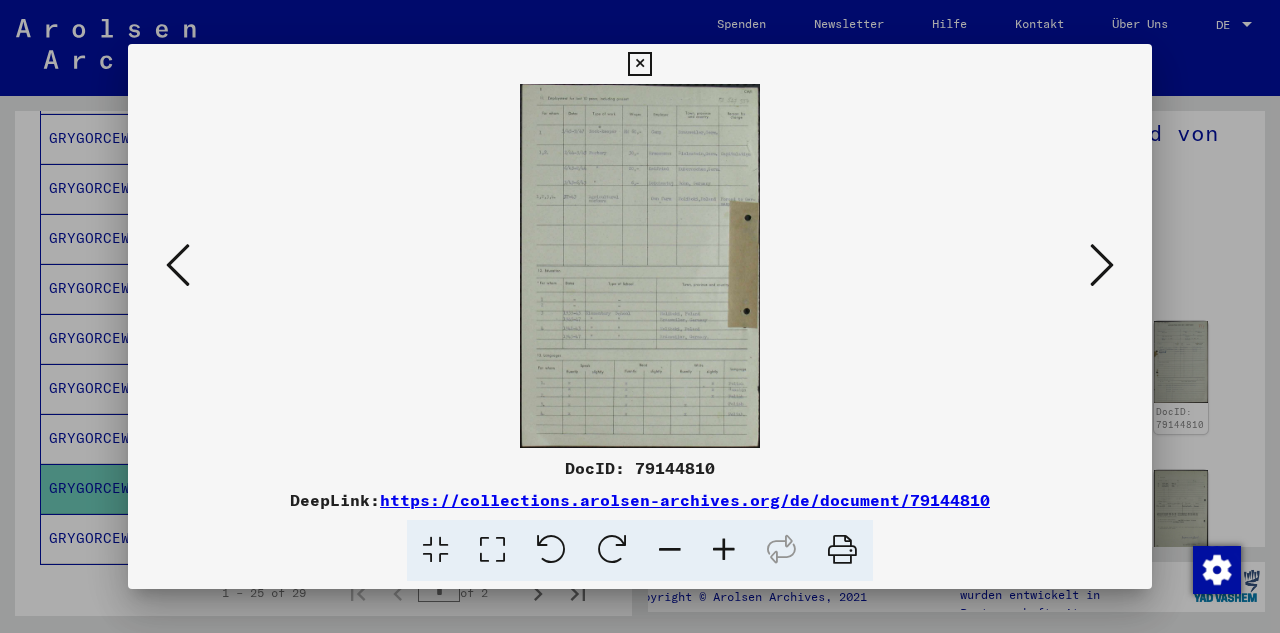 click at bounding box center (1102, 265) 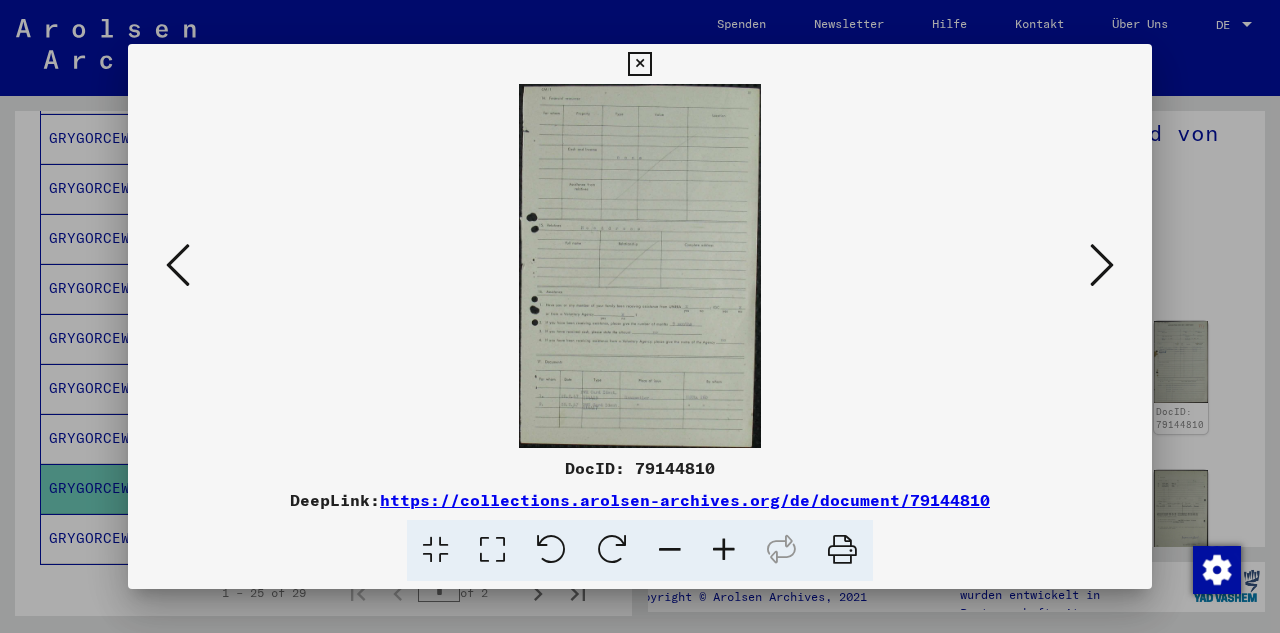 click at bounding box center (178, 265) 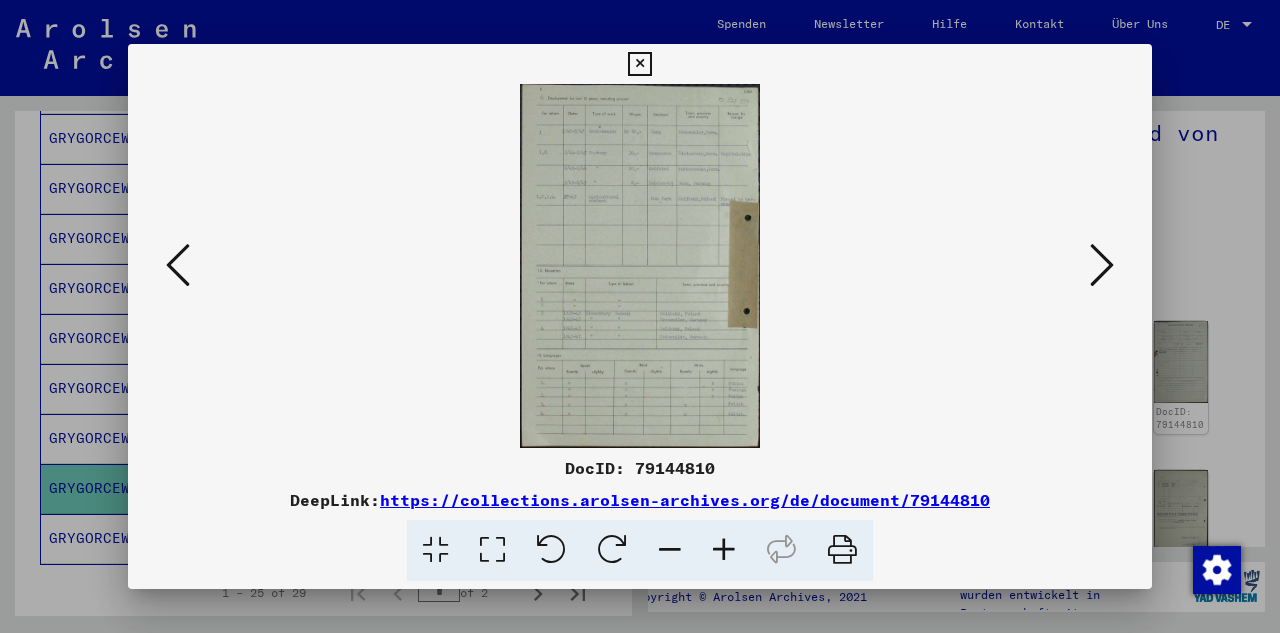 click at bounding box center (178, 265) 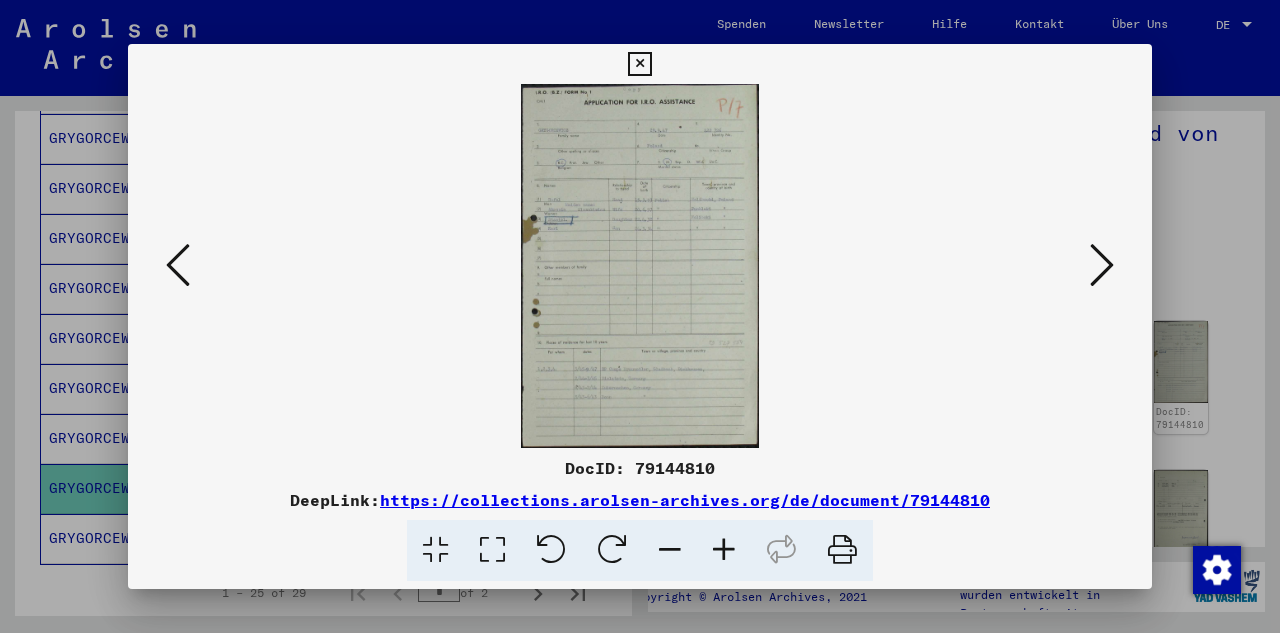 click at bounding box center [178, 265] 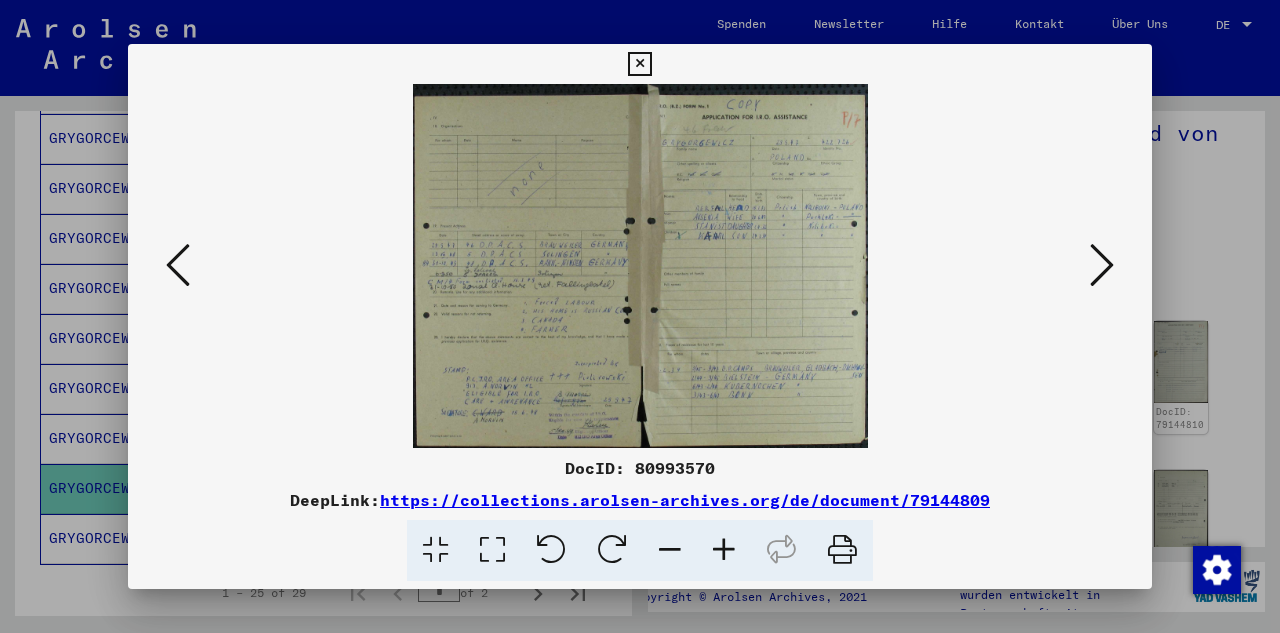 click at bounding box center [178, 265] 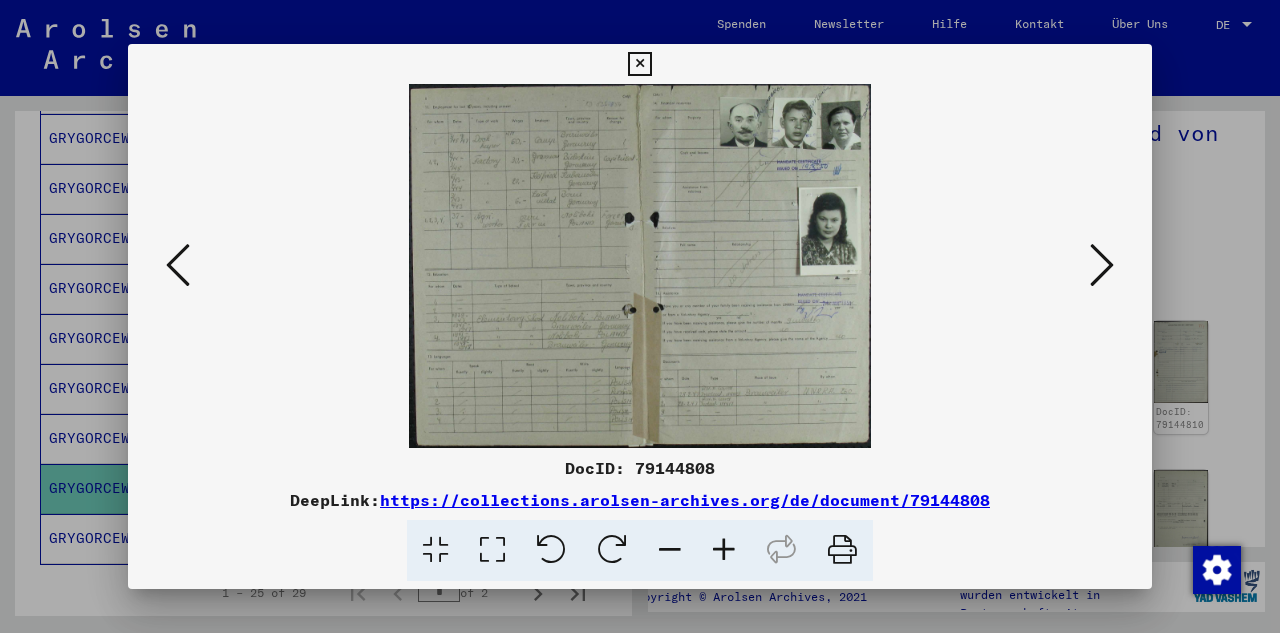 click at bounding box center (639, 64) 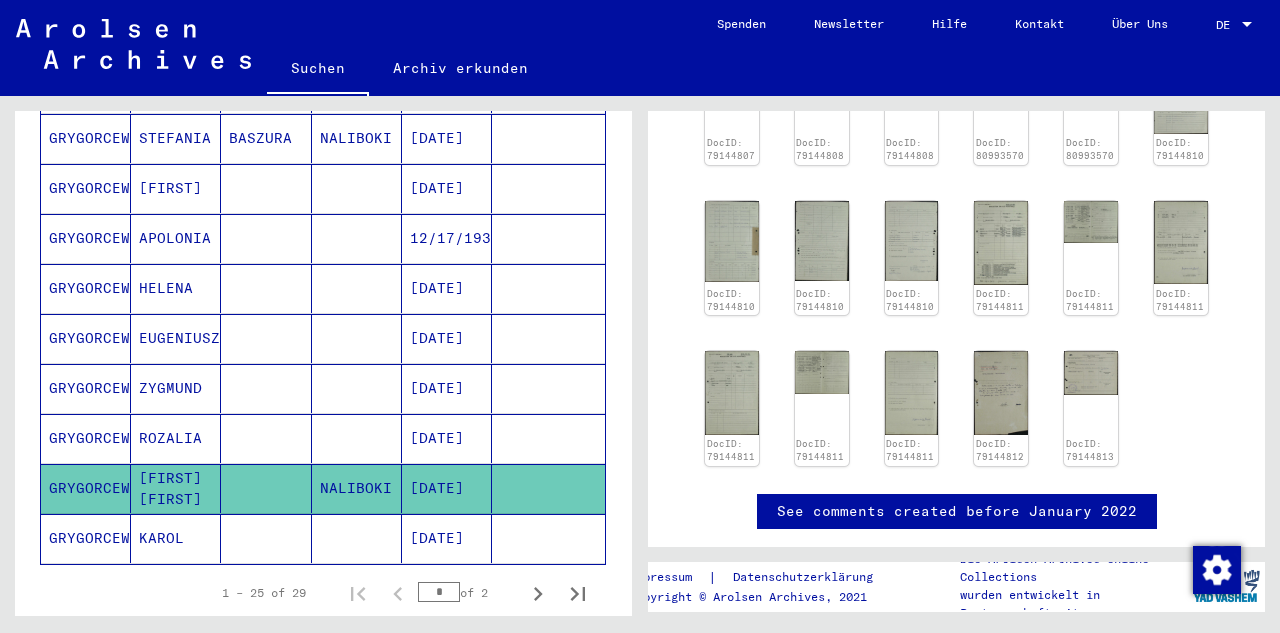 scroll, scrollTop: 465, scrollLeft: 0, axis: vertical 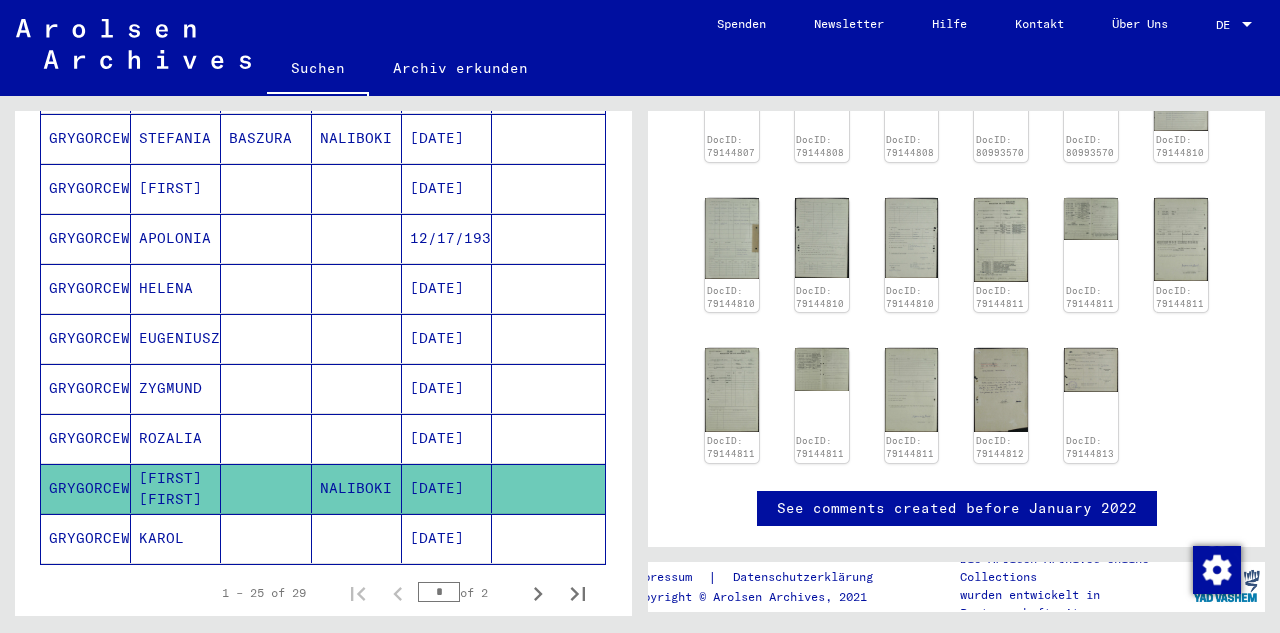 click 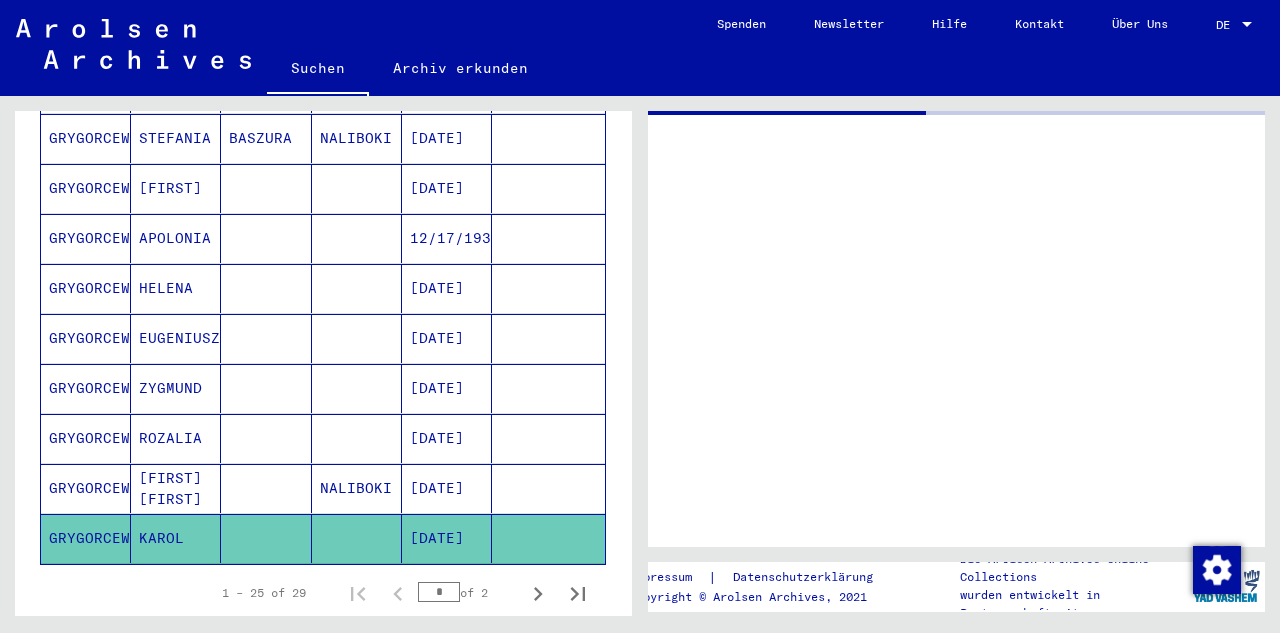 scroll, scrollTop: 0, scrollLeft: 0, axis: both 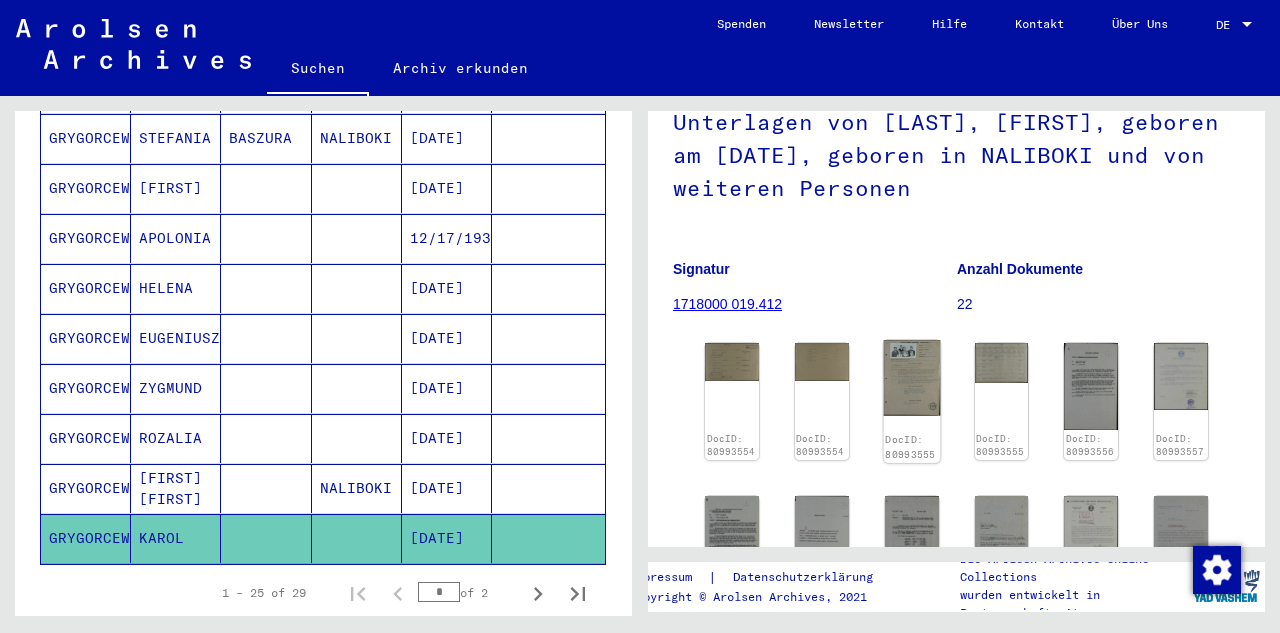 click 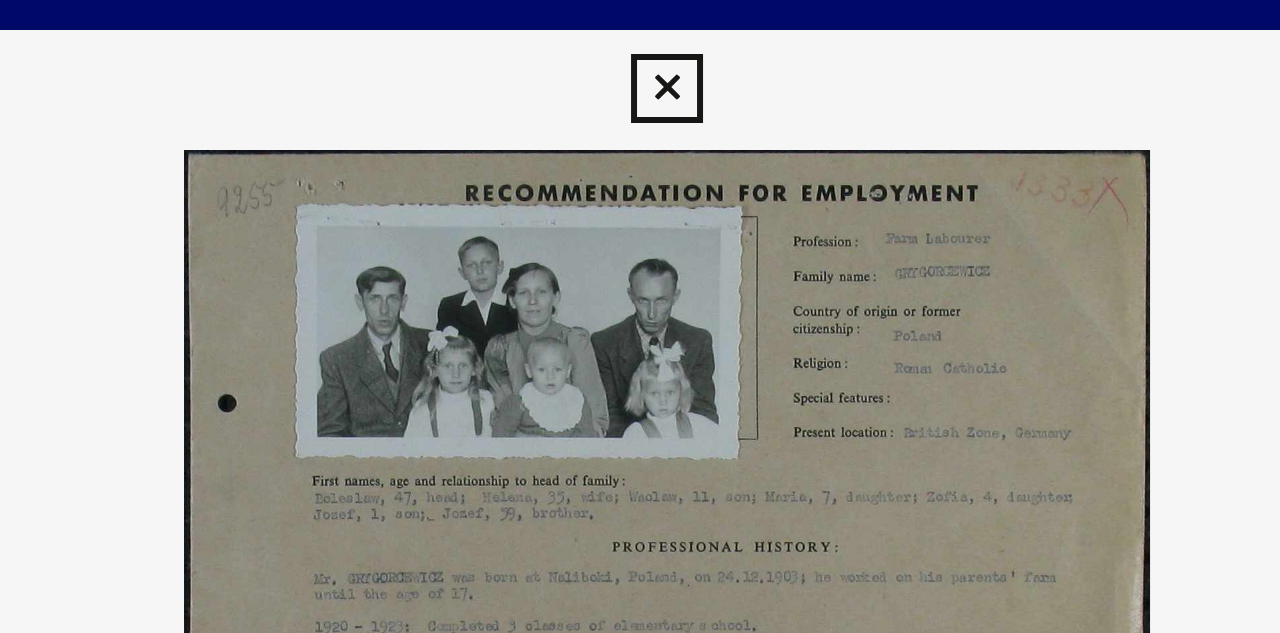 scroll, scrollTop: 0, scrollLeft: 0, axis: both 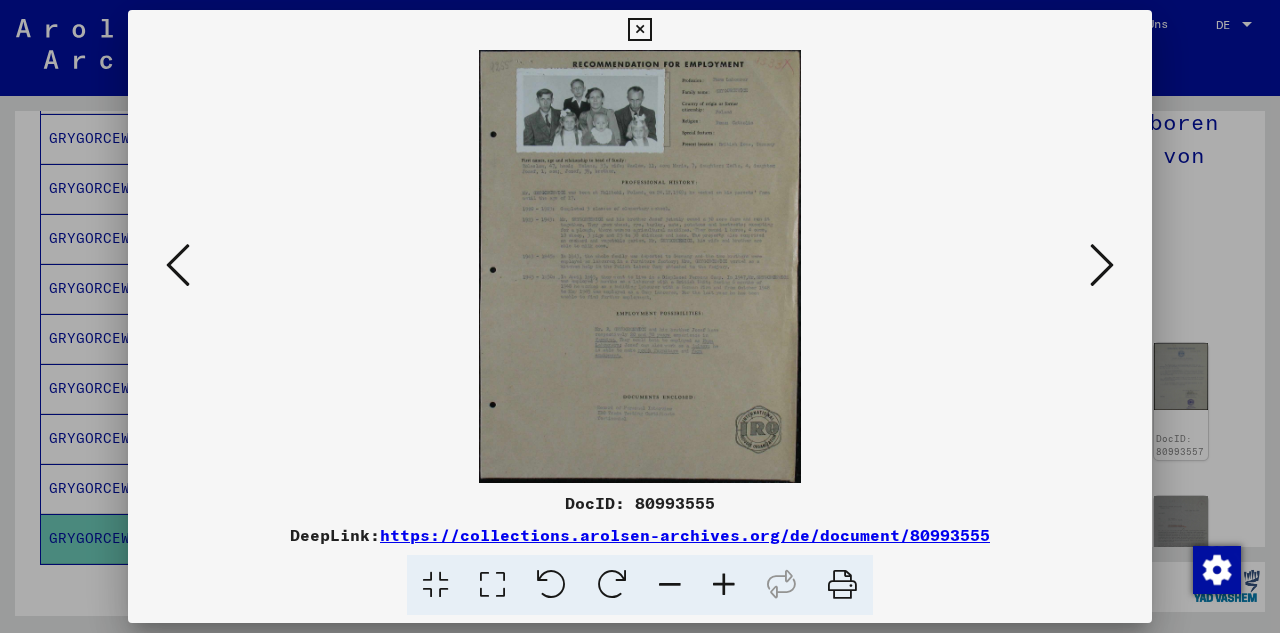 click at bounding box center [639, 30] 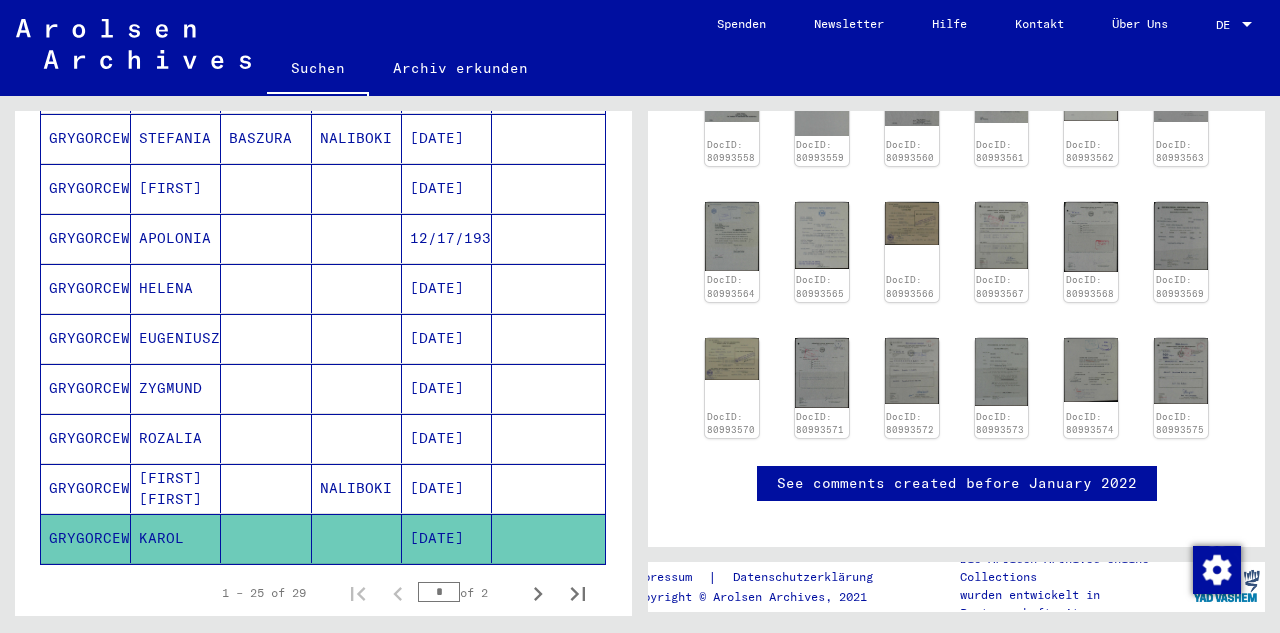 scroll, scrollTop: 641, scrollLeft: 0, axis: vertical 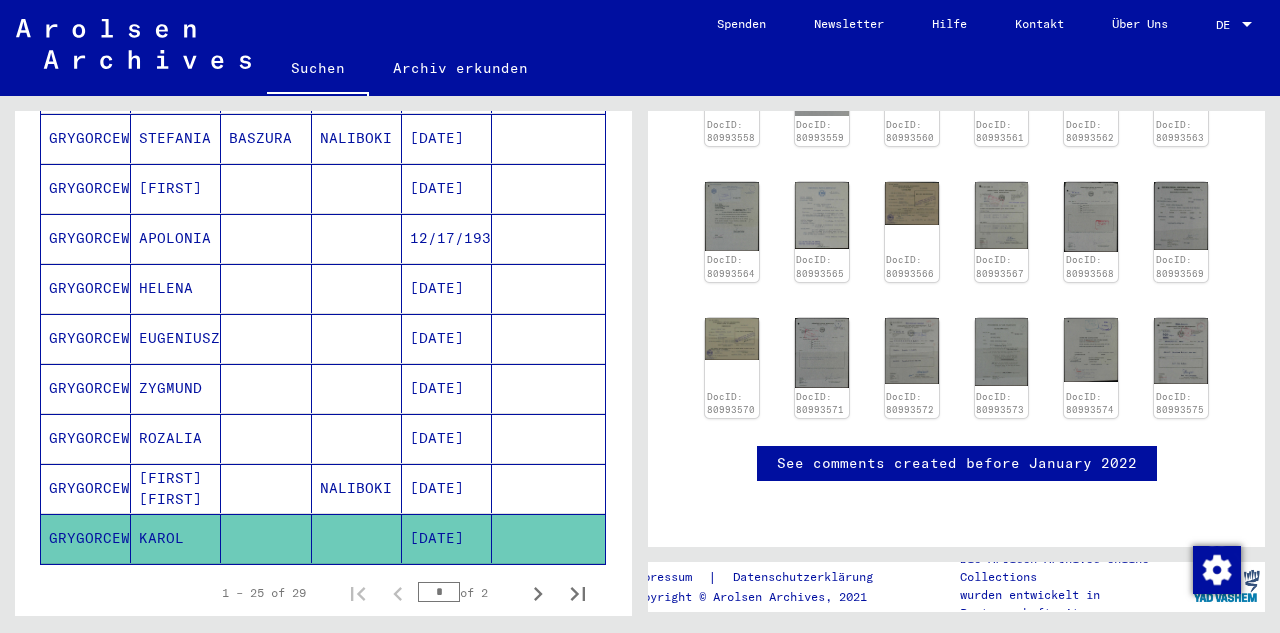 click on "GRYGORCEWICZ" at bounding box center (86, 238) 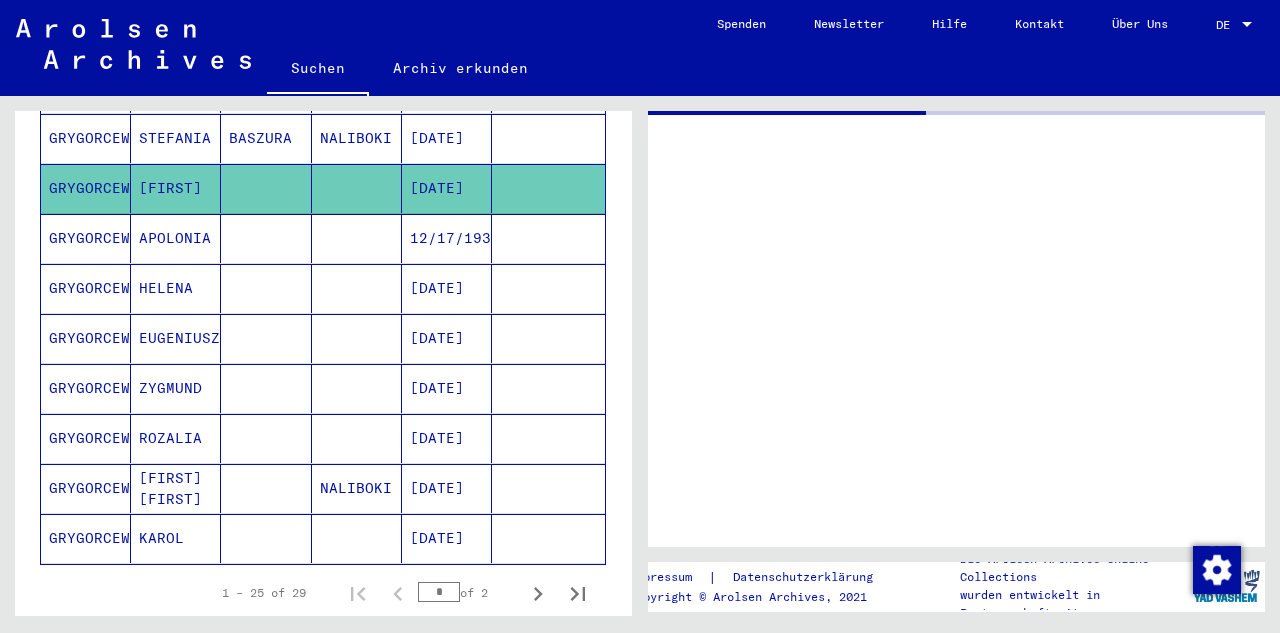 scroll, scrollTop: 0, scrollLeft: 0, axis: both 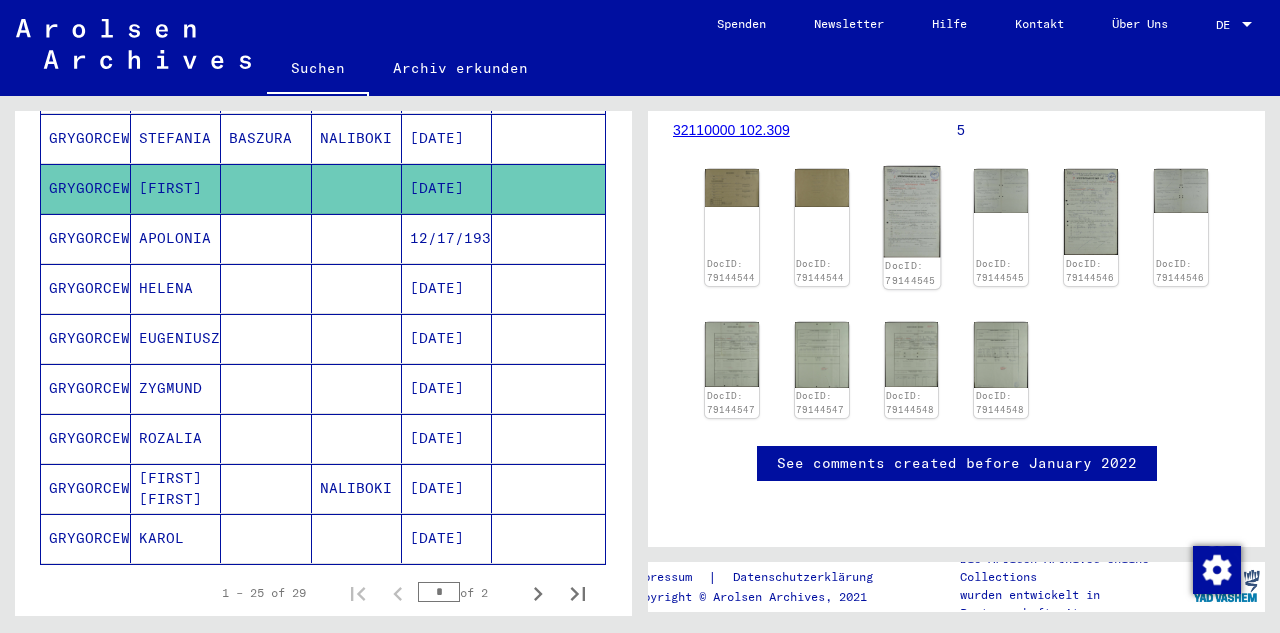 click 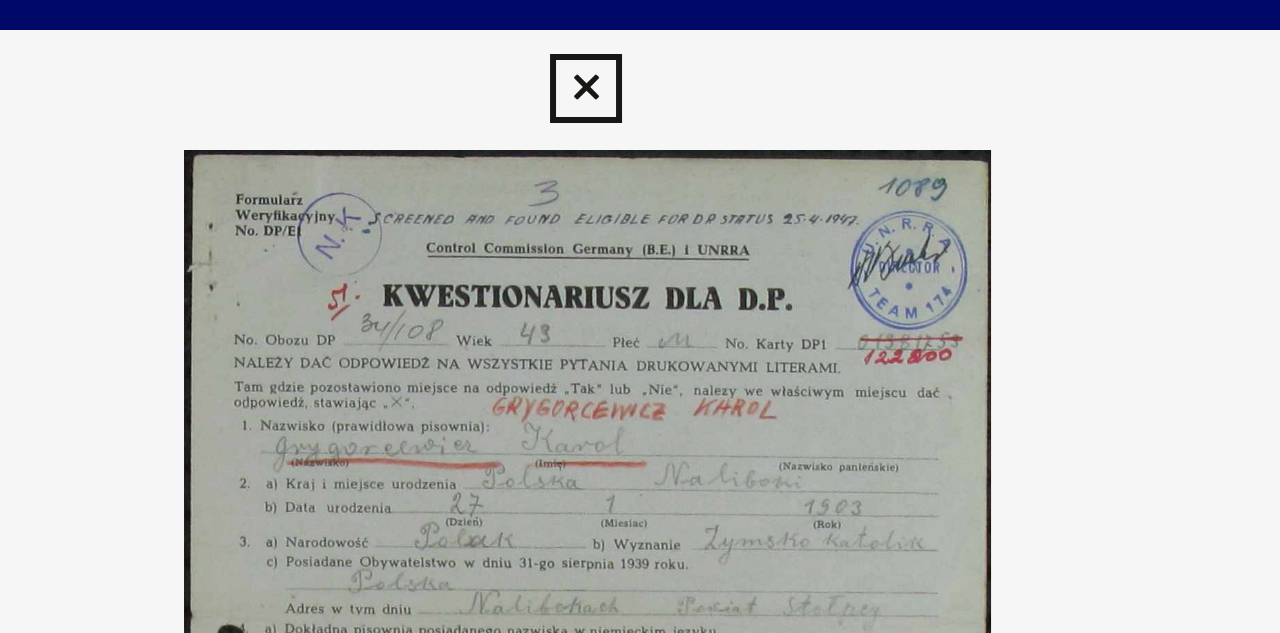 scroll, scrollTop: 0, scrollLeft: 0, axis: both 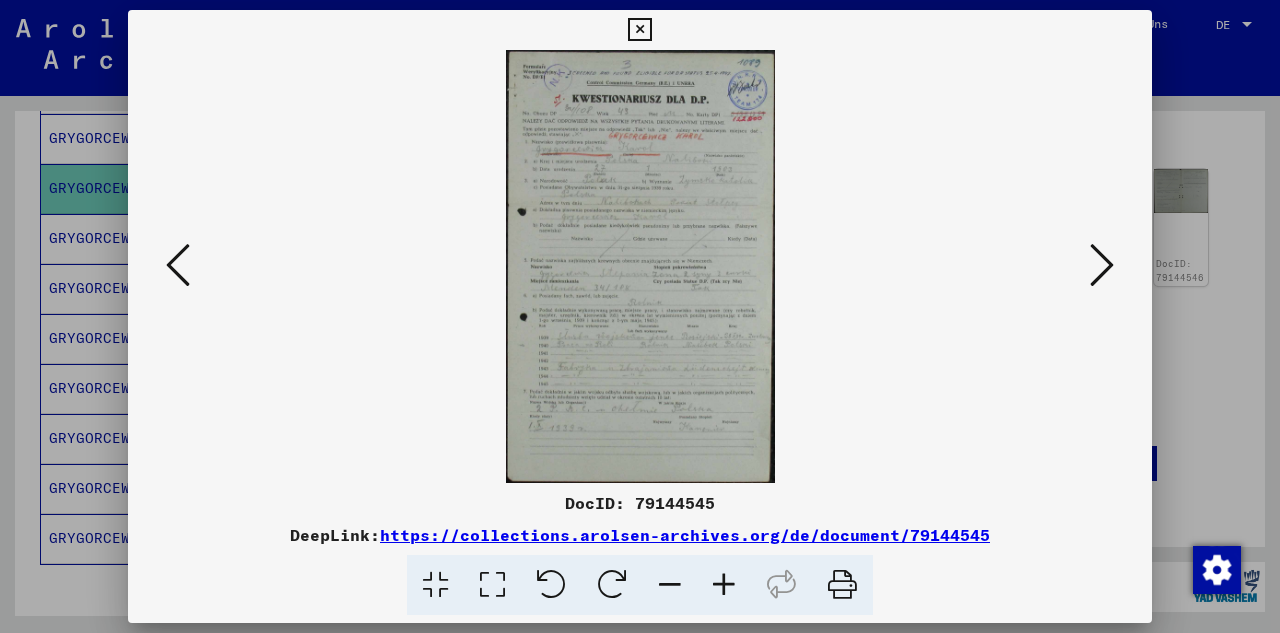 click at bounding box center [639, 30] 